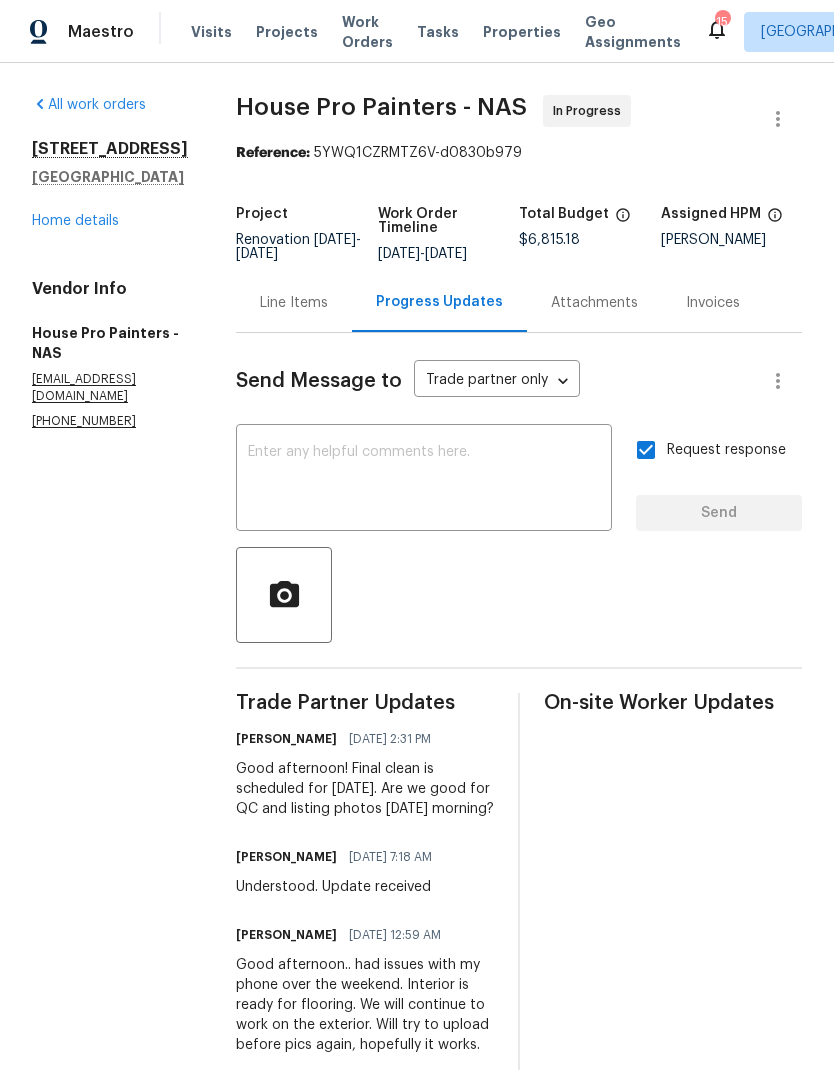 scroll, scrollTop: 0, scrollLeft: 0, axis: both 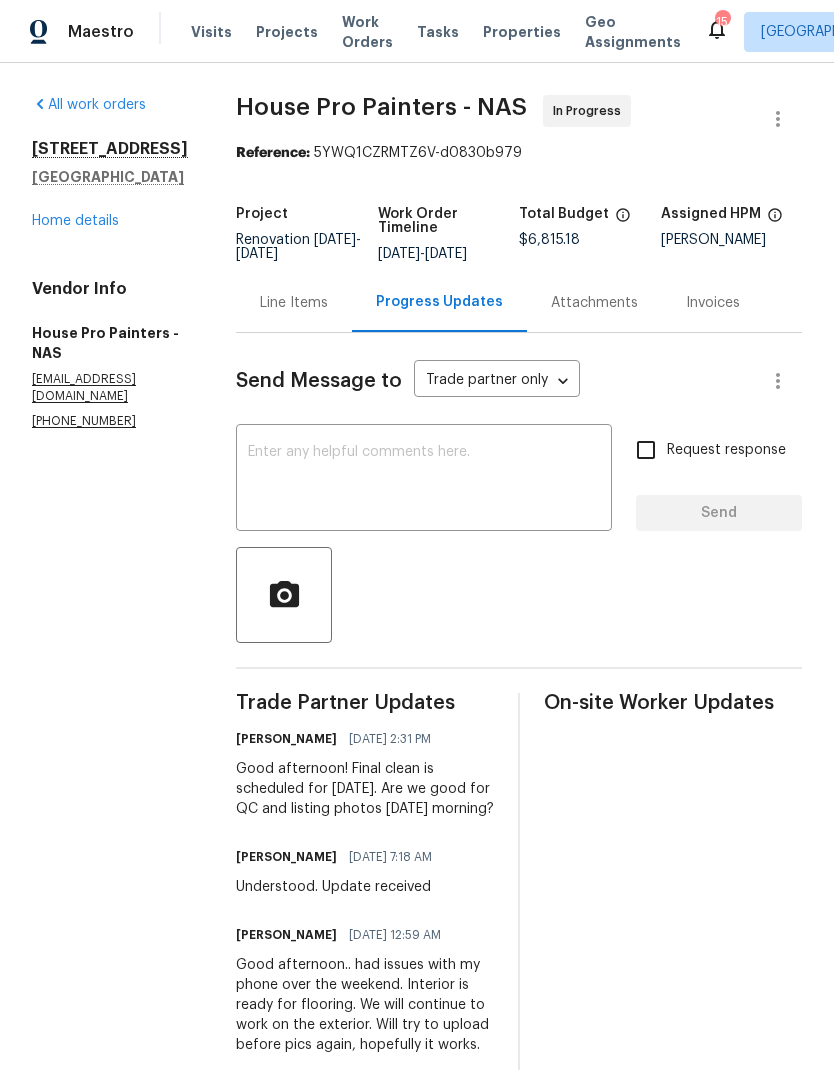 click on "Work Orders" at bounding box center (367, 32) 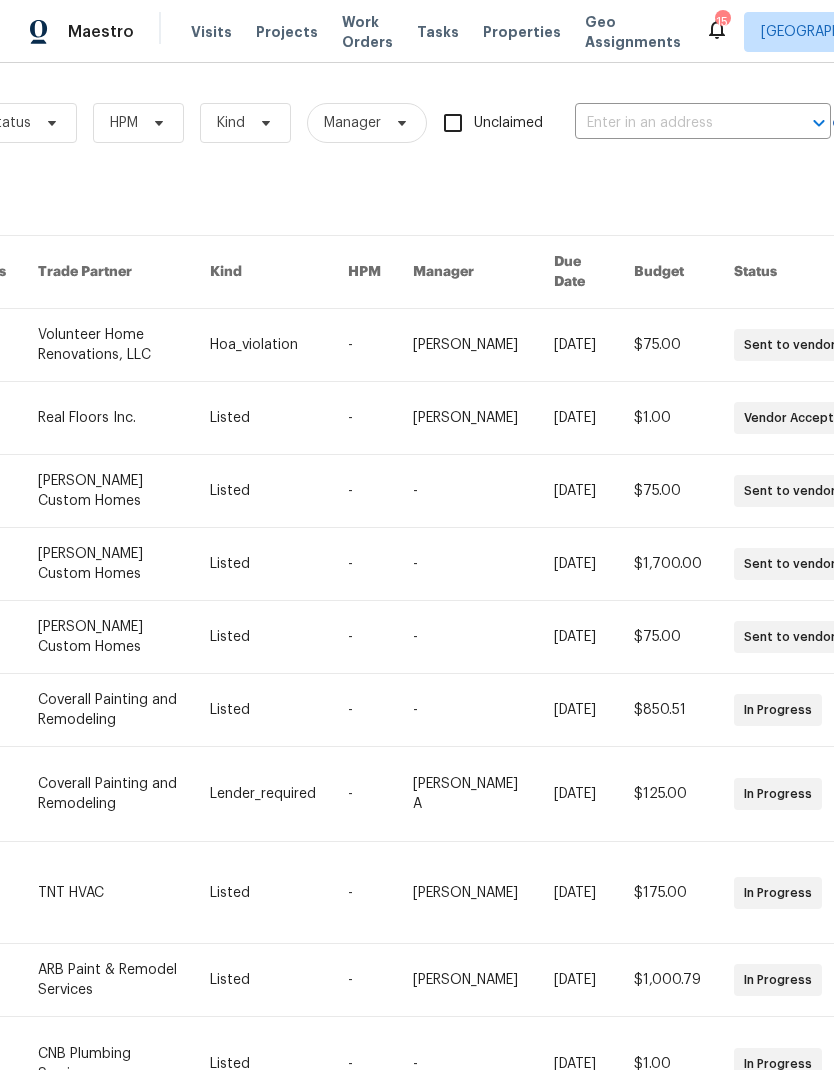 scroll, scrollTop: 0, scrollLeft: 278, axis: horizontal 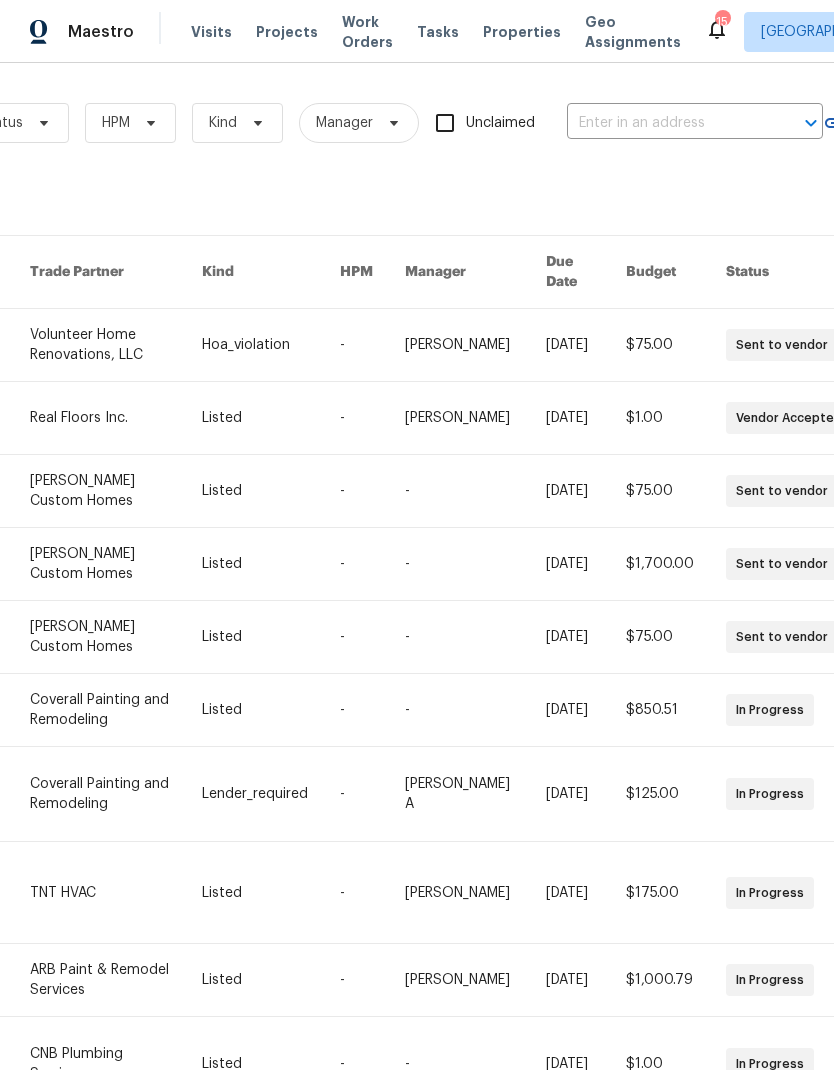 click at bounding box center (116, 892) 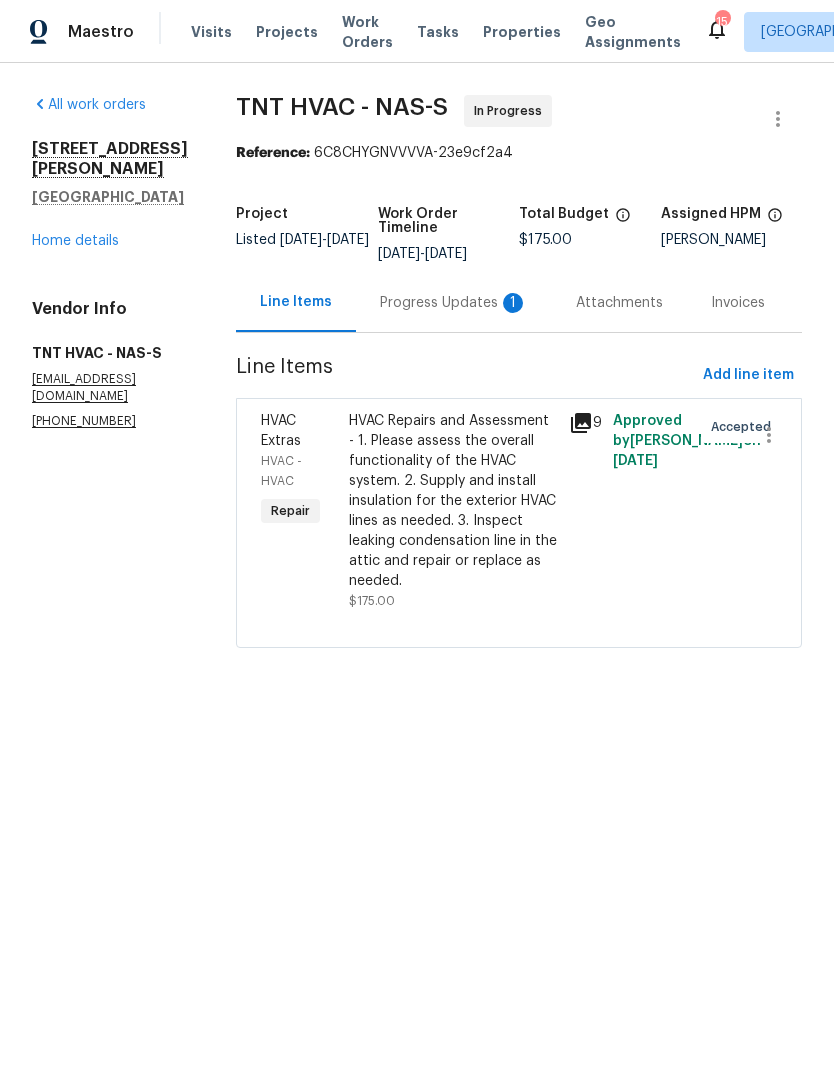 click on "Progress Updates 1" at bounding box center [454, 302] 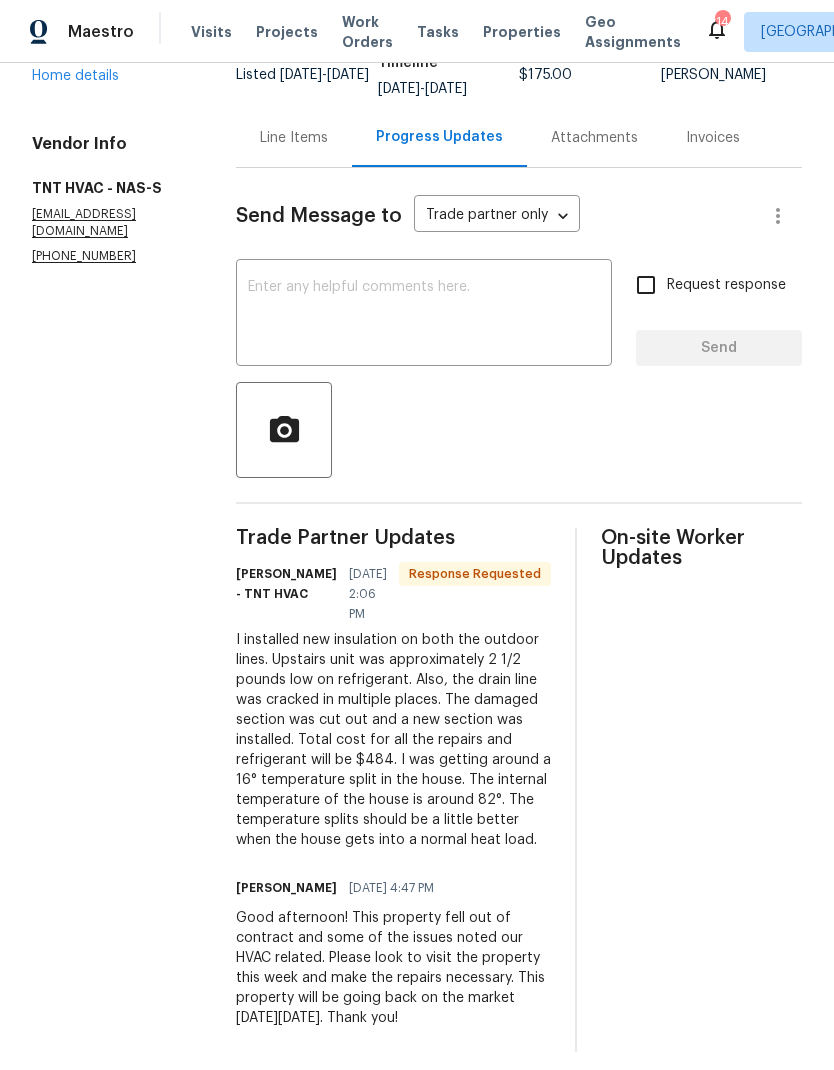 scroll, scrollTop: 164, scrollLeft: 0, axis: vertical 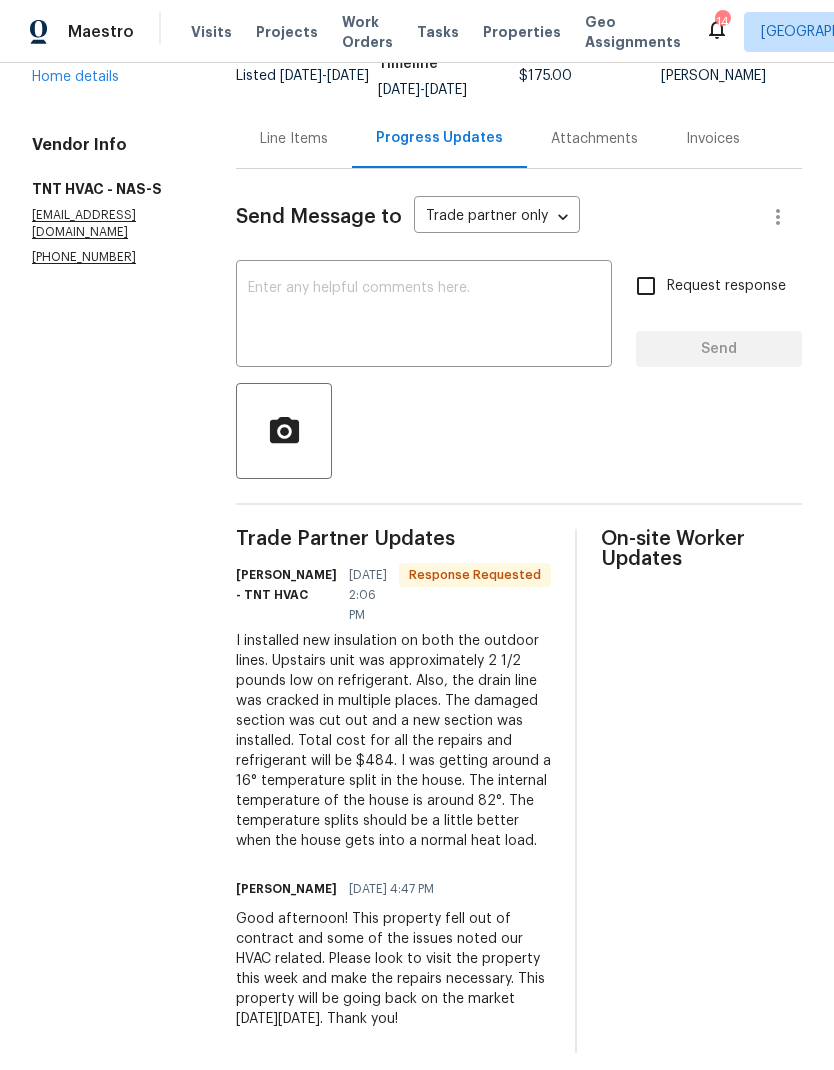 click on "Line Items" at bounding box center [294, 138] 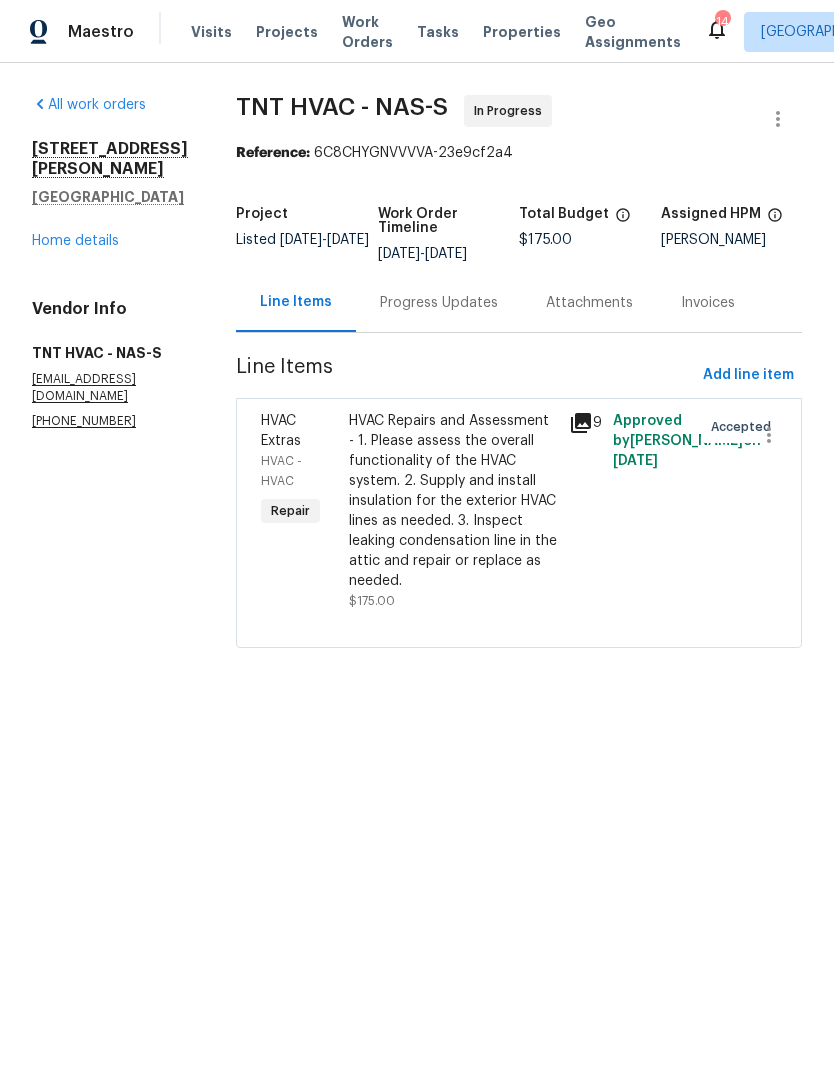 scroll, scrollTop: 0, scrollLeft: 0, axis: both 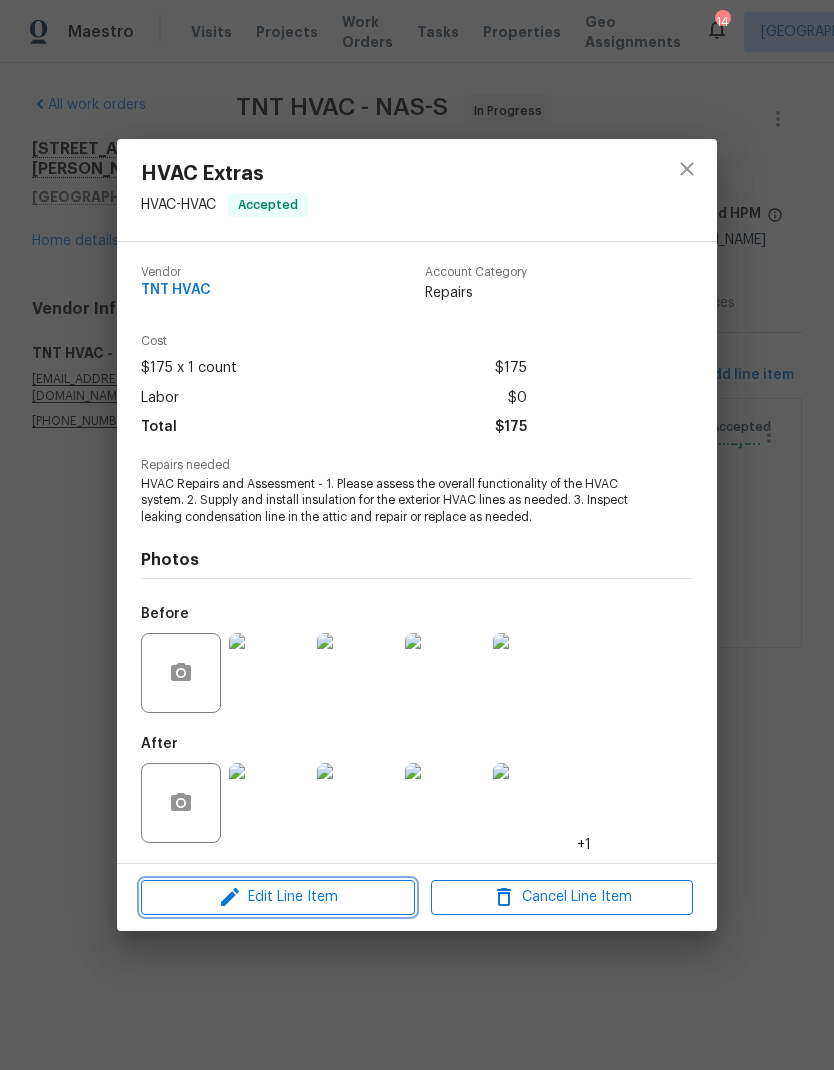 click on "Edit Line Item" at bounding box center [278, 897] 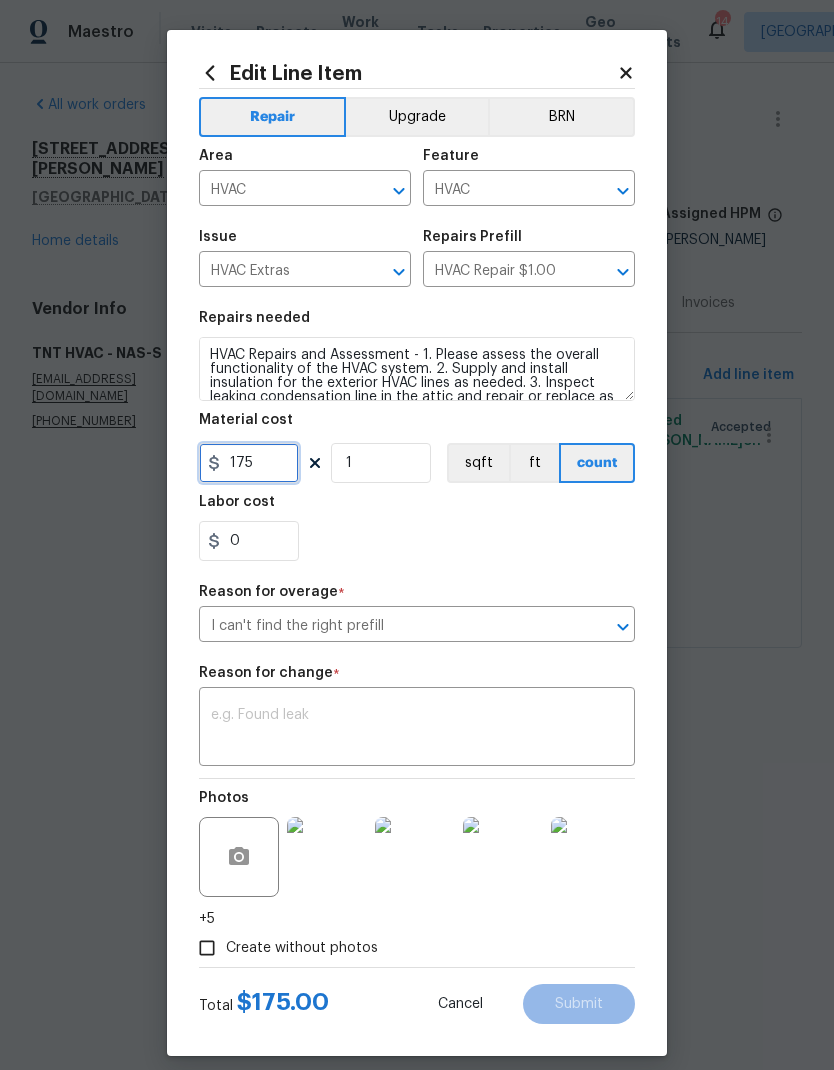 click on "175" at bounding box center [249, 463] 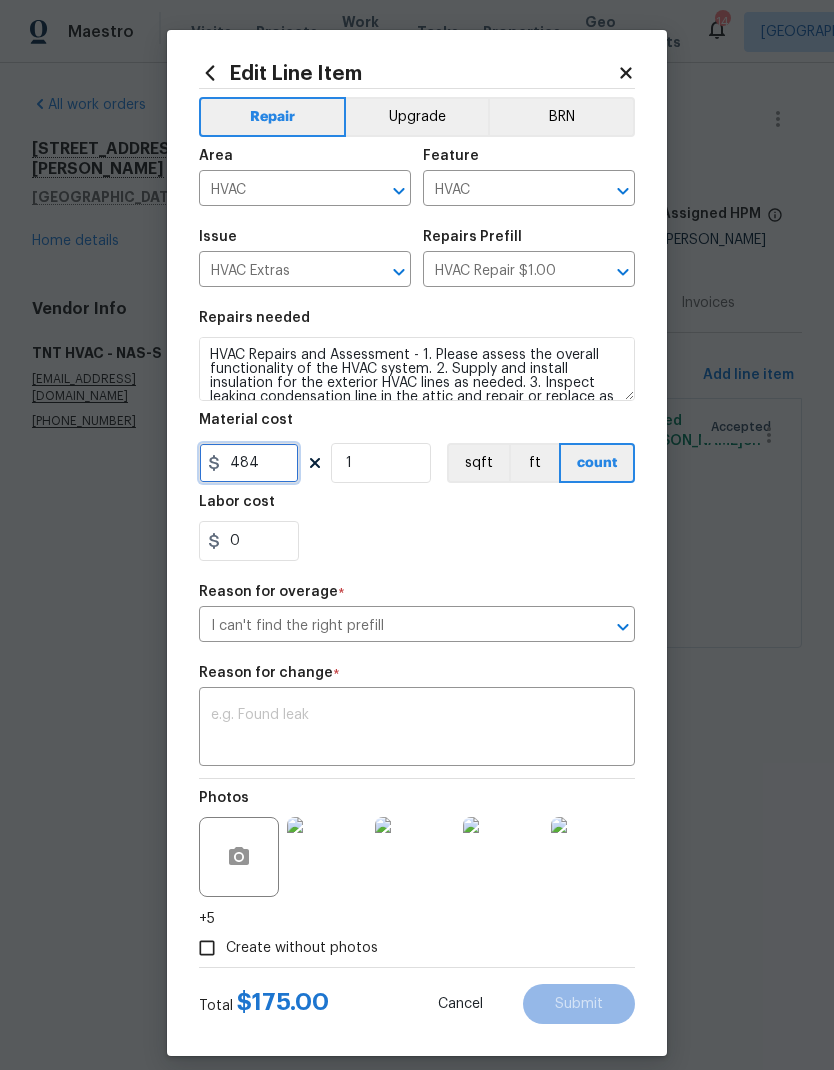 type on "484" 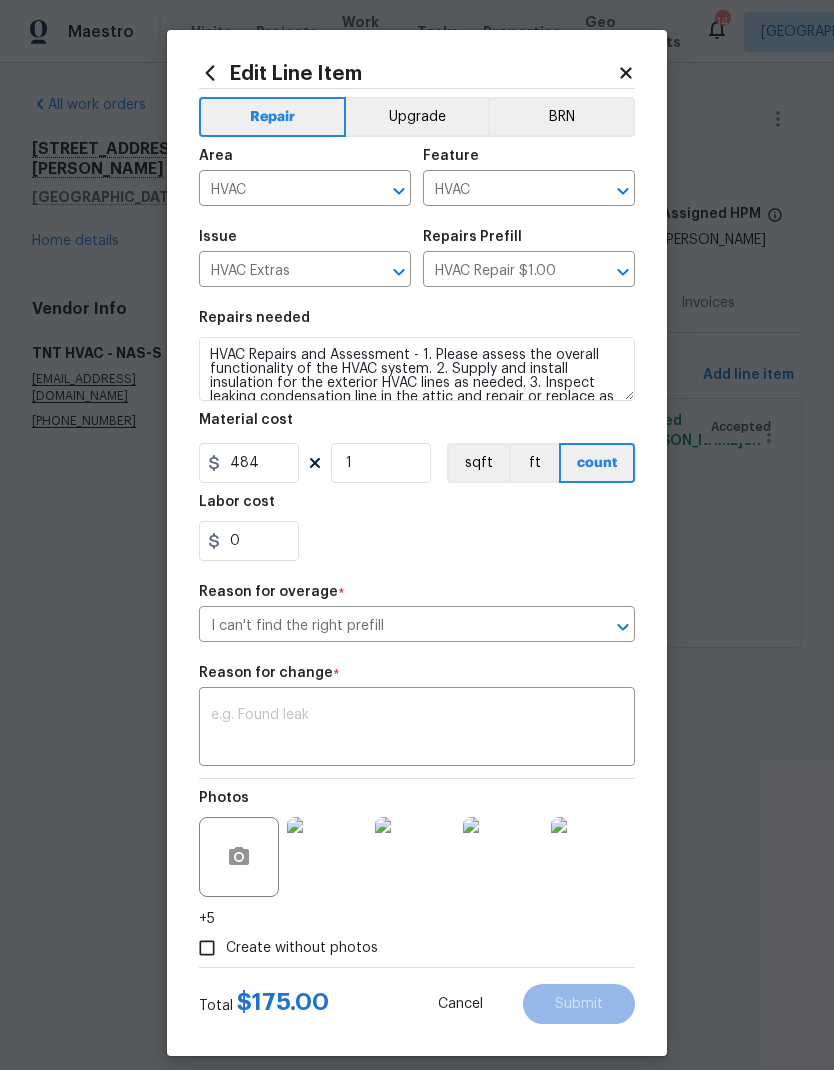 click on "0" at bounding box center (417, 541) 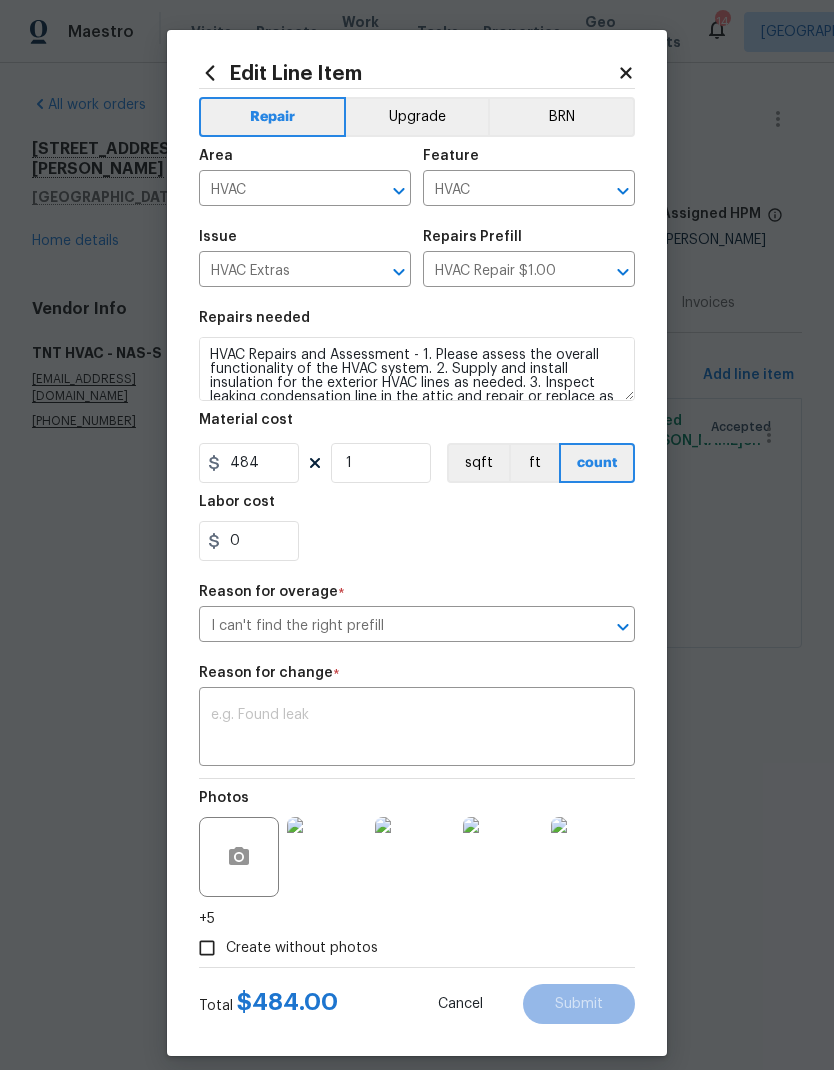 click at bounding box center [417, 729] 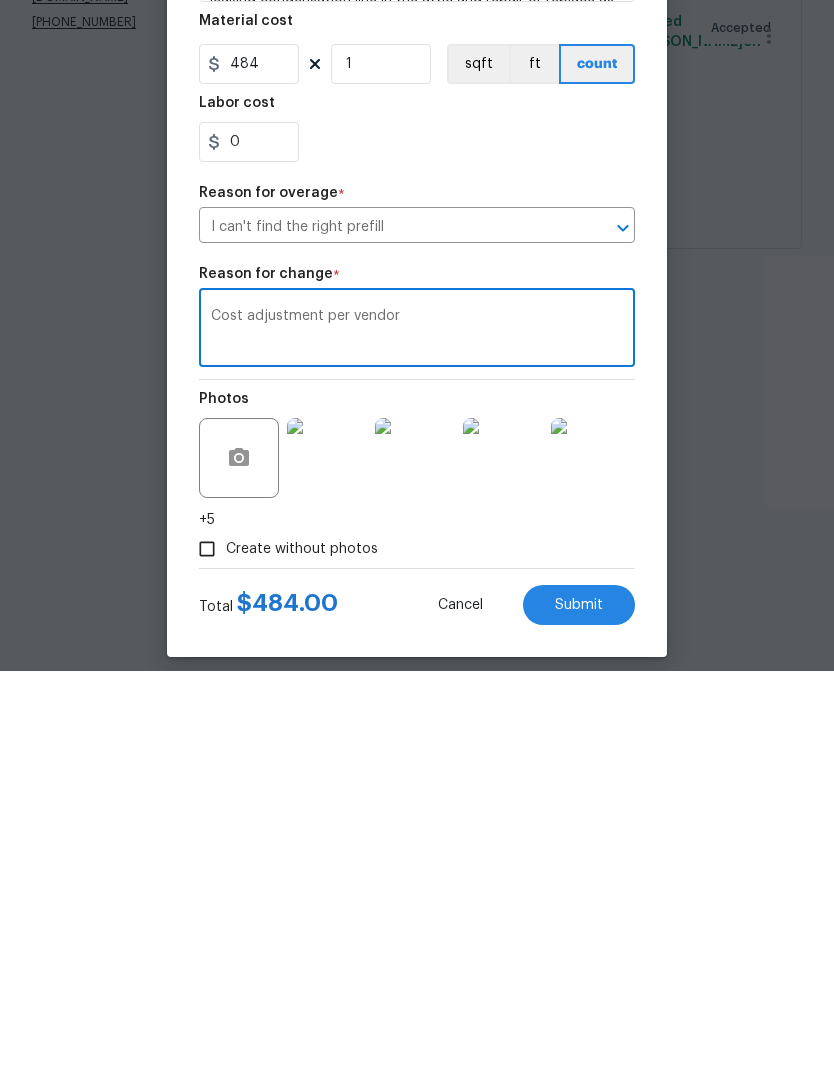 type on "Cost adjustment per vendor" 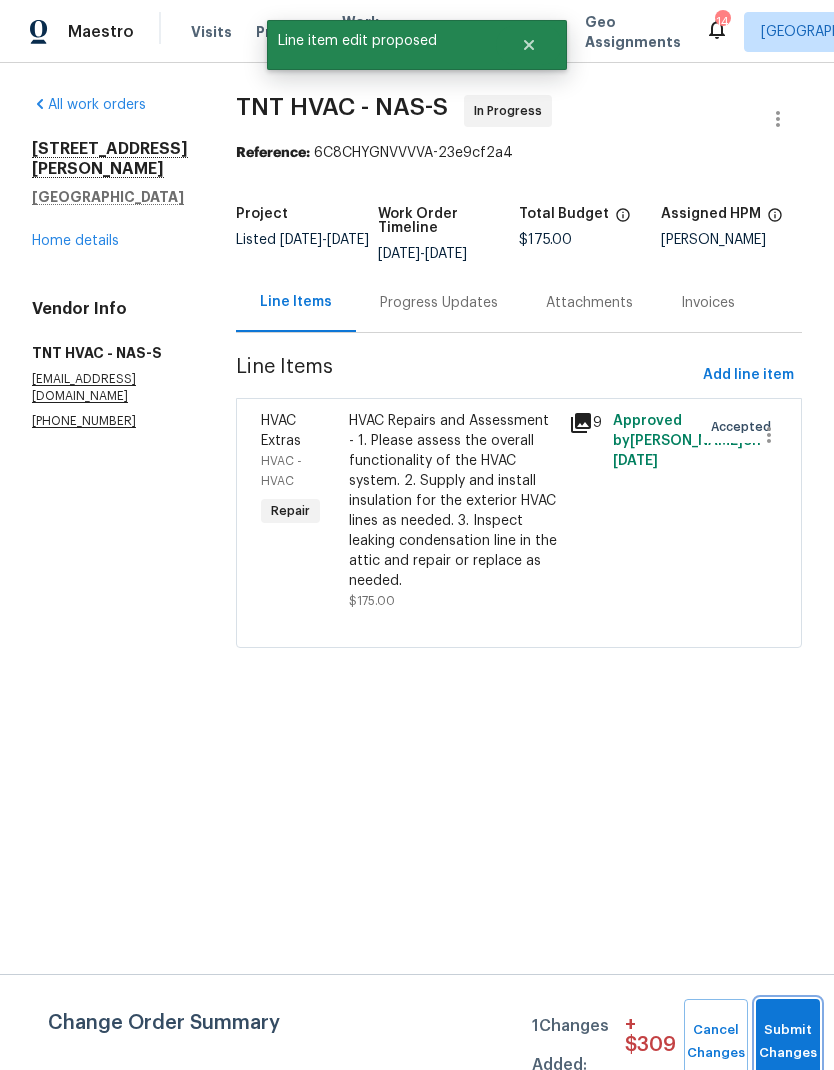 click on "Submit Changes" at bounding box center [788, 1042] 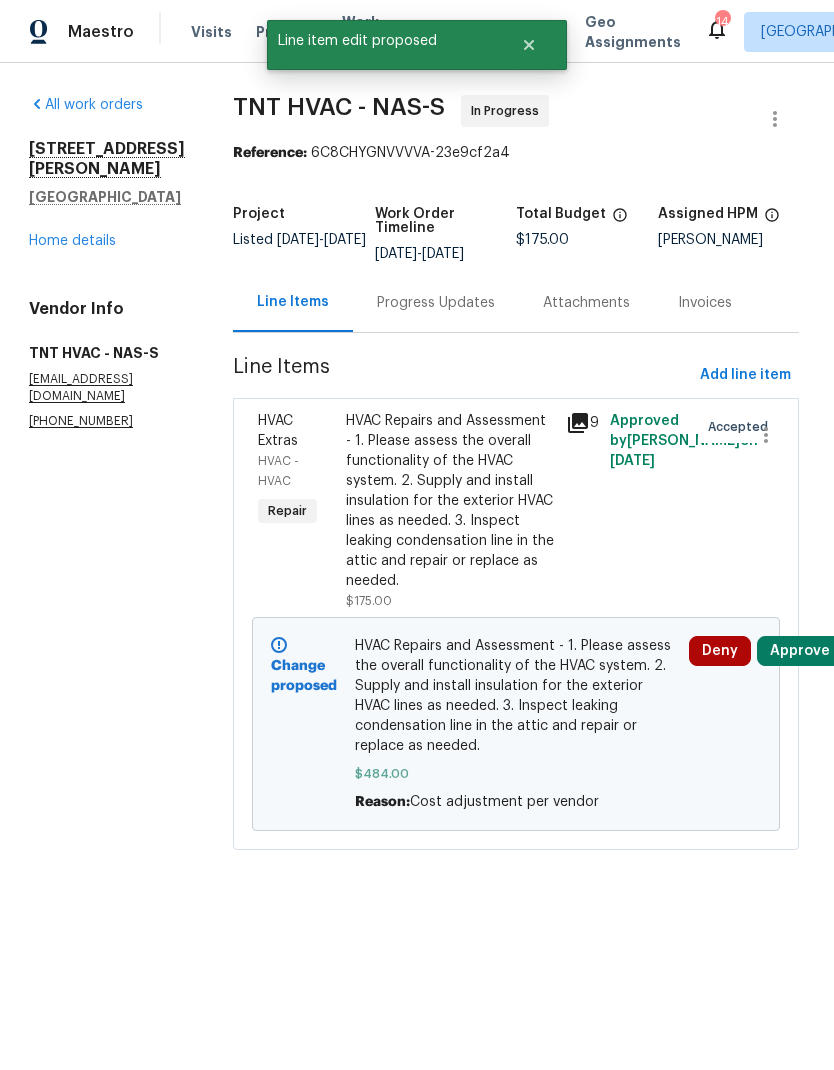 scroll, scrollTop: 0, scrollLeft: 2, axis: horizontal 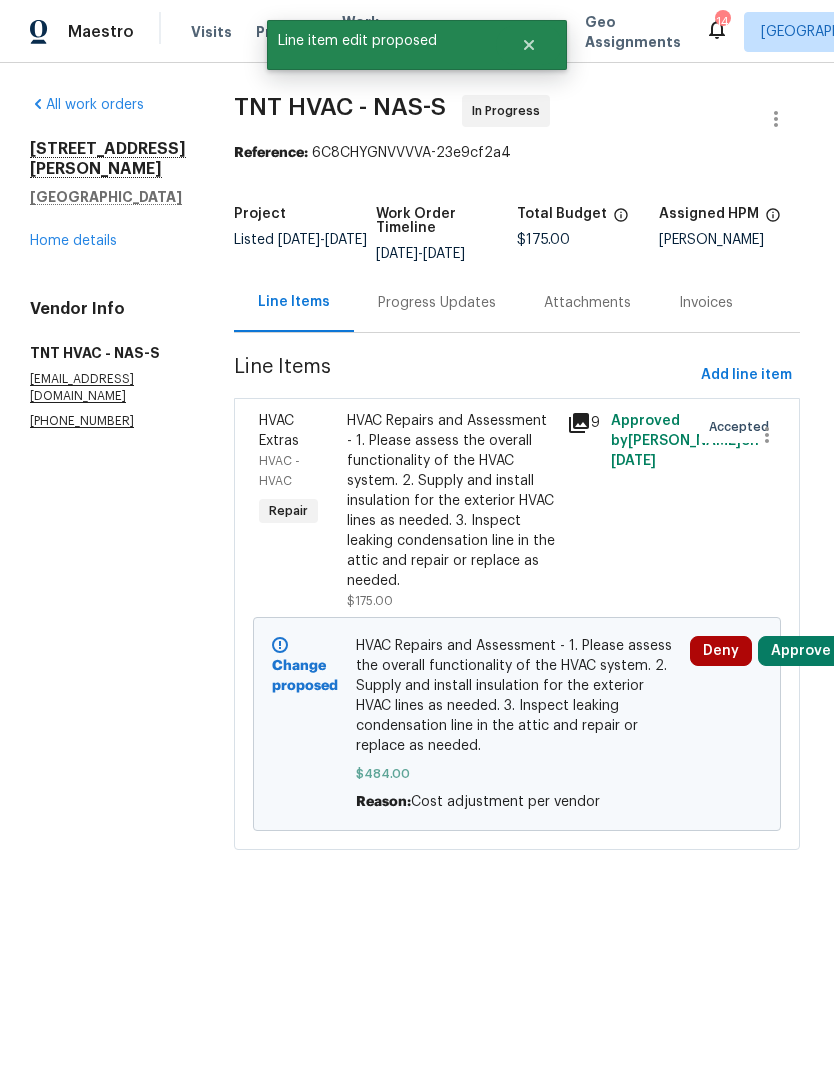 click on "Progress Updates" at bounding box center [437, 303] 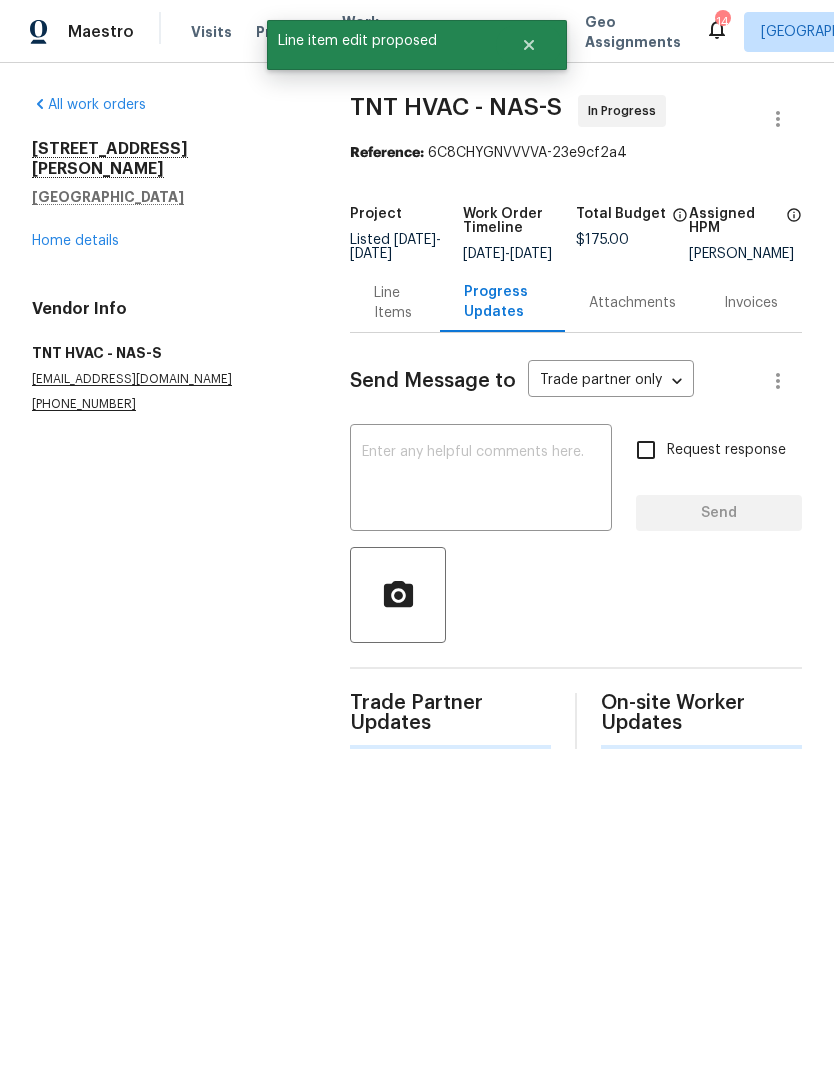 scroll, scrollTop: 0, scrollLeft: 0, axis: both 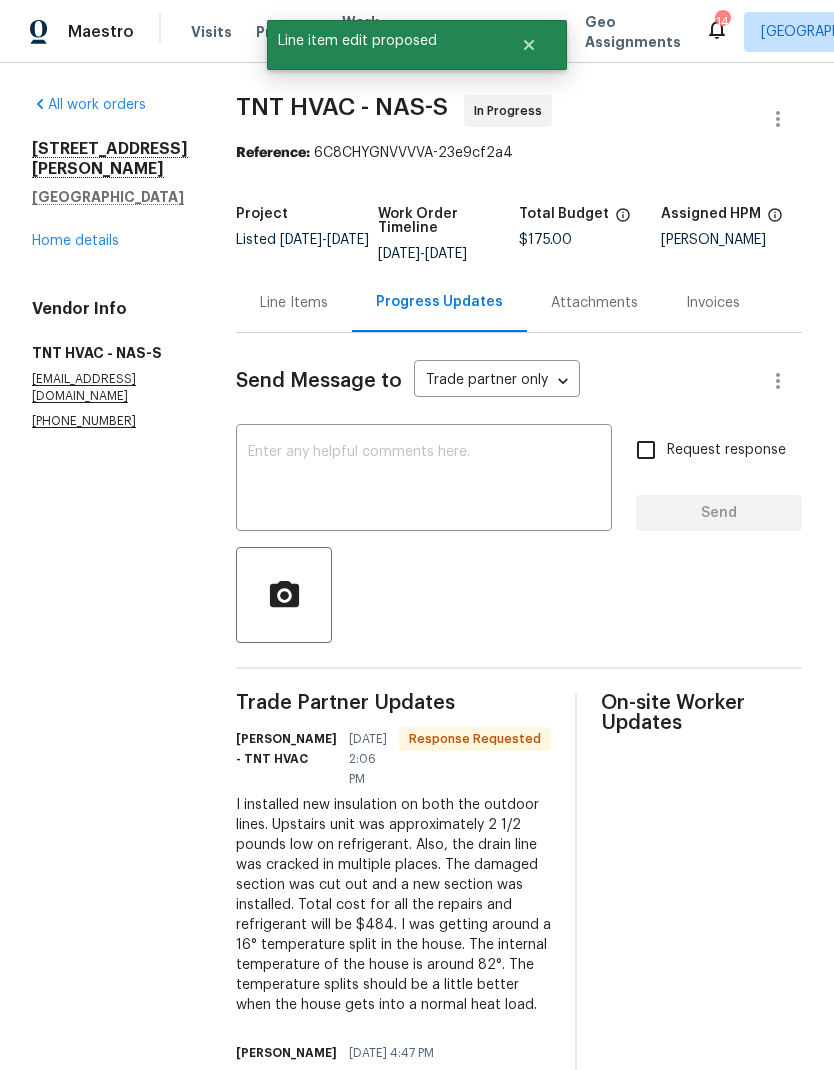 click at bounding box center [424, 480] 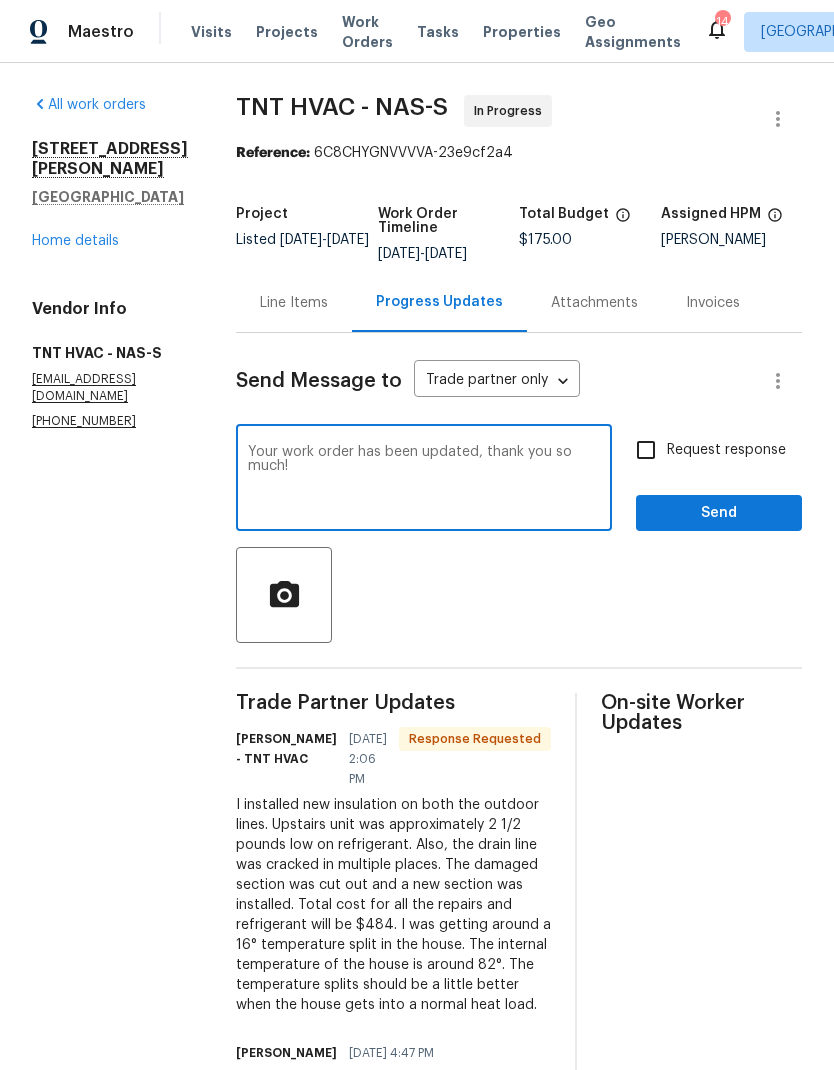 type on "Your work order has been updated, thank you so much!" 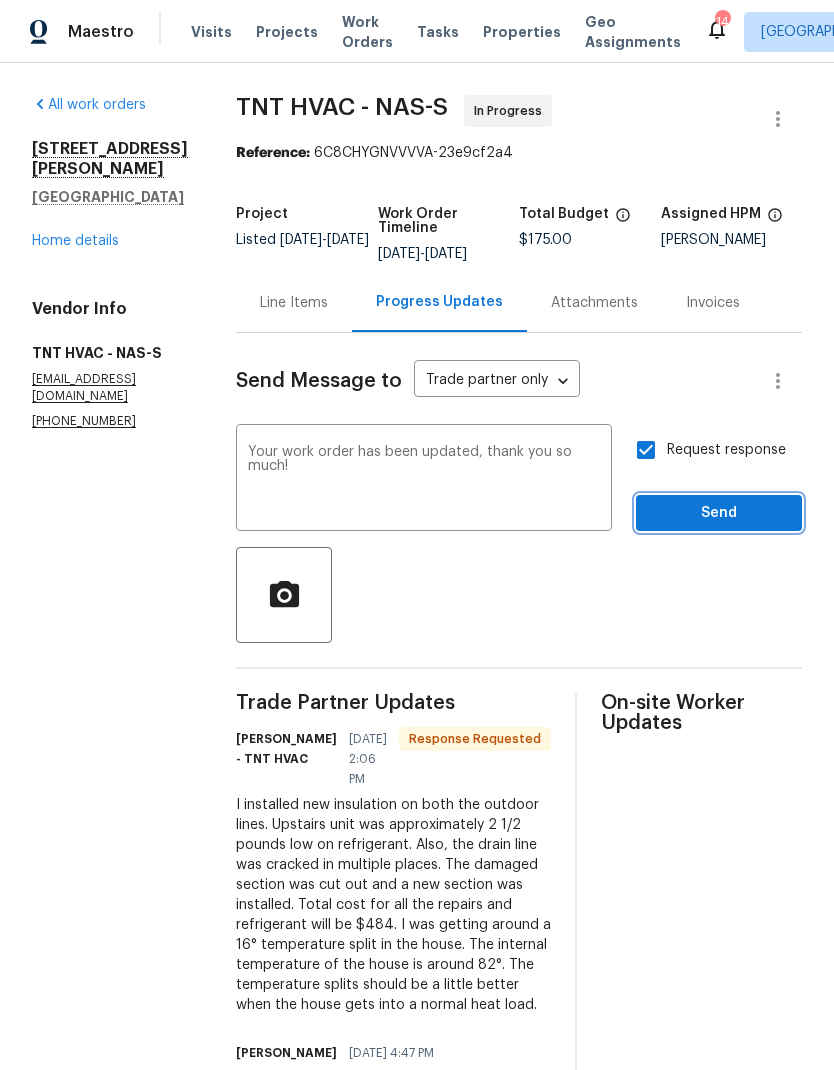 click on "Send" at bounding box center [719, 513] 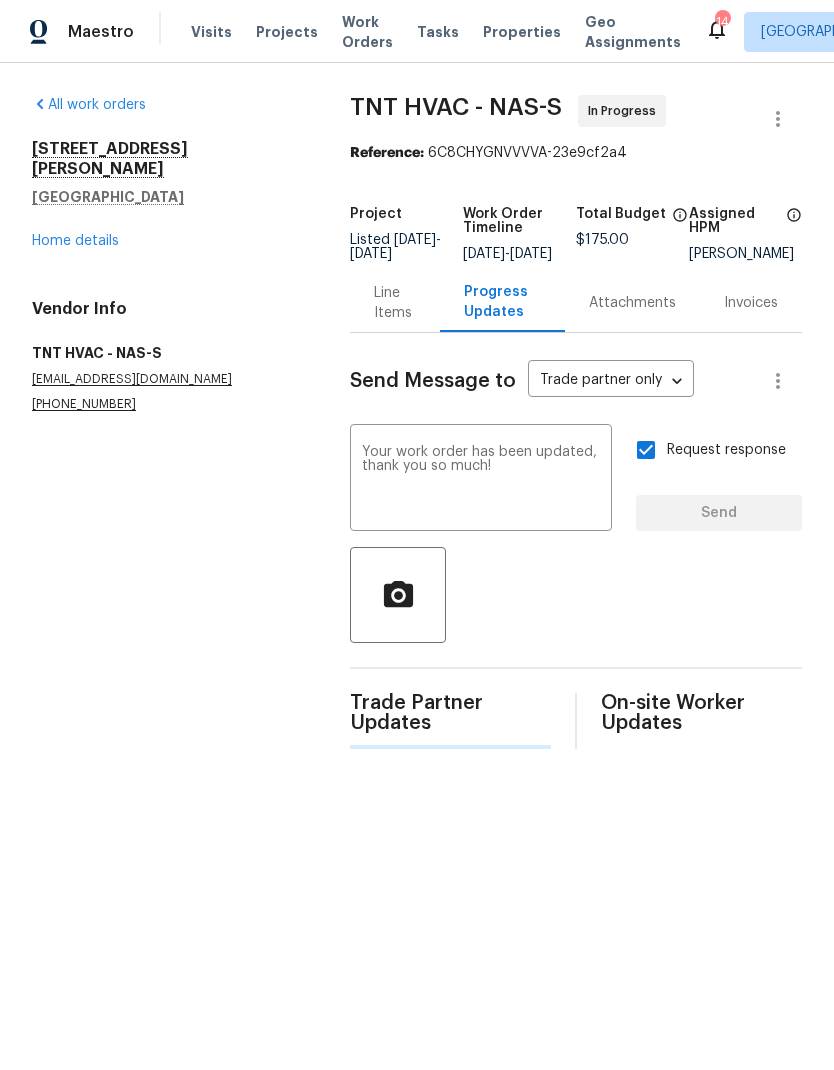 type 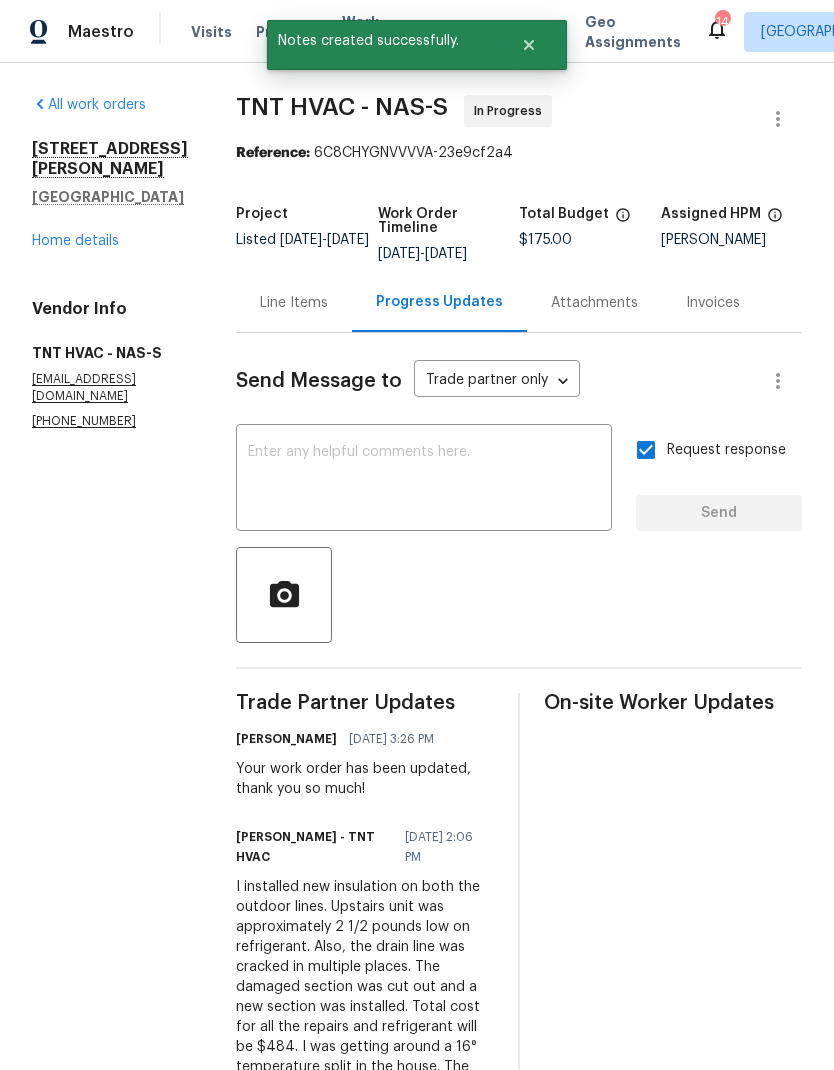 click on "Line Items" at bounding box center [294, 303] 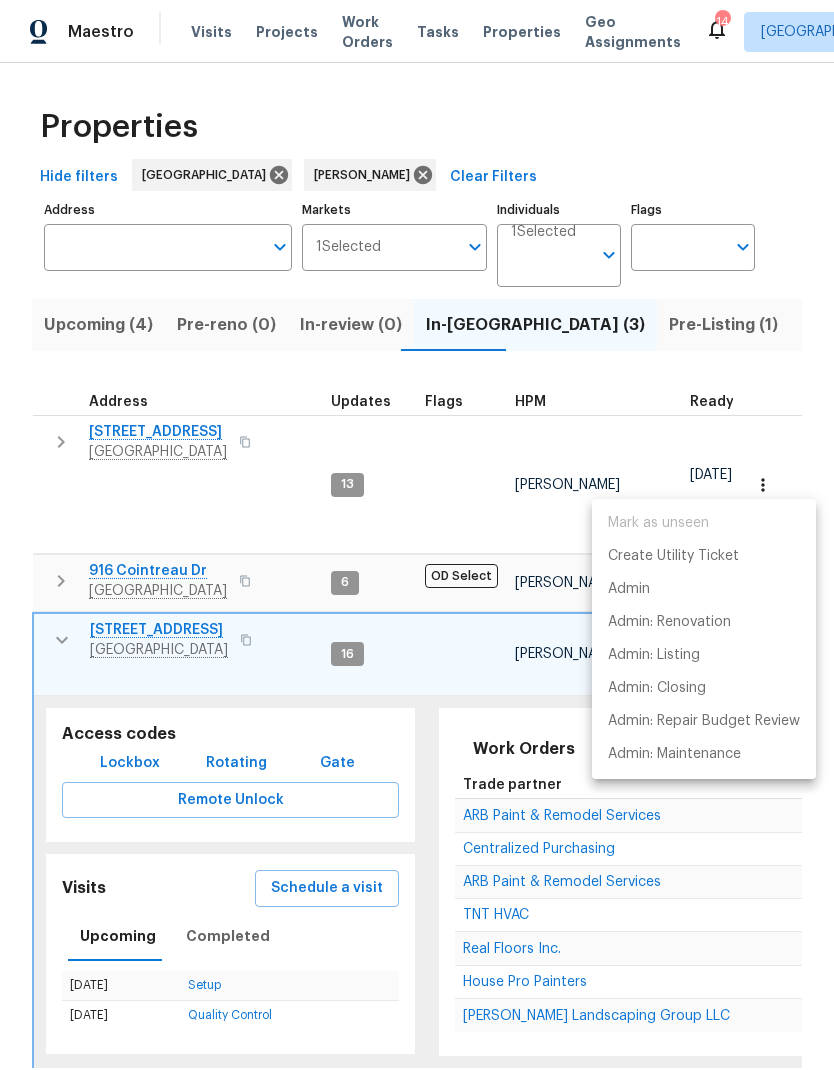 scroll, scrollTop: 0, scrollLeft: 0, axis: both 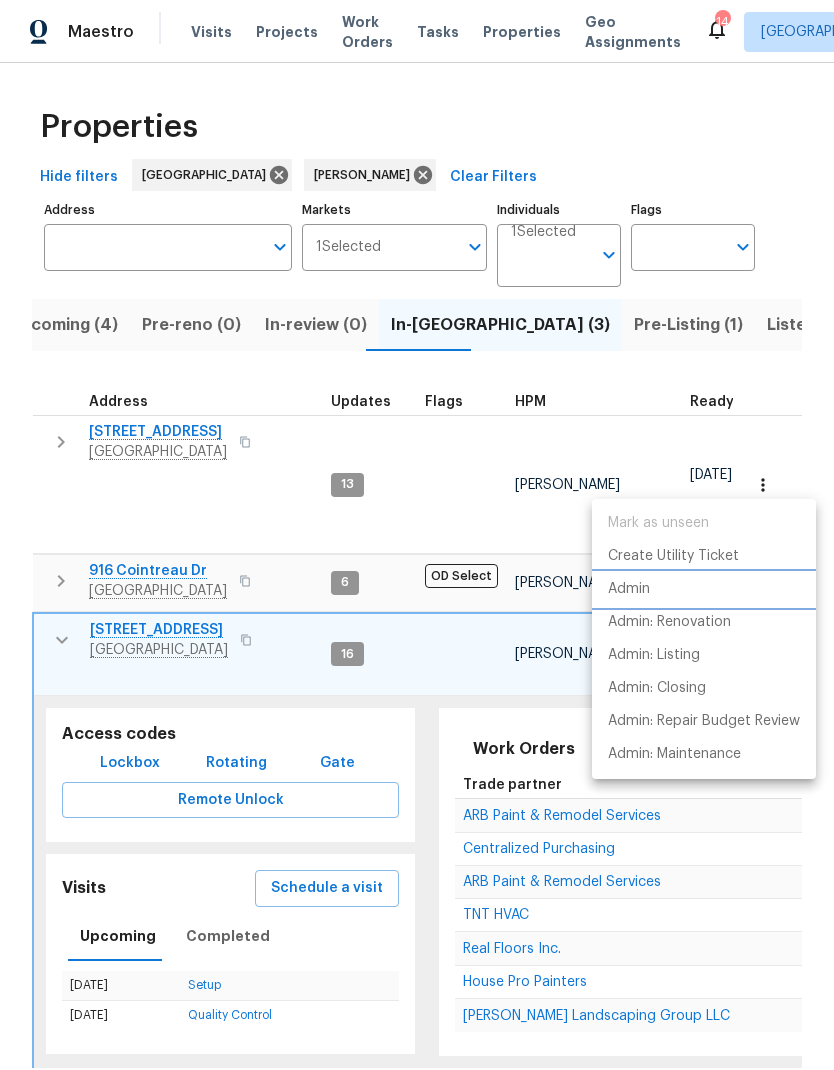 click on "Admin" at bounding box center [704, 589] 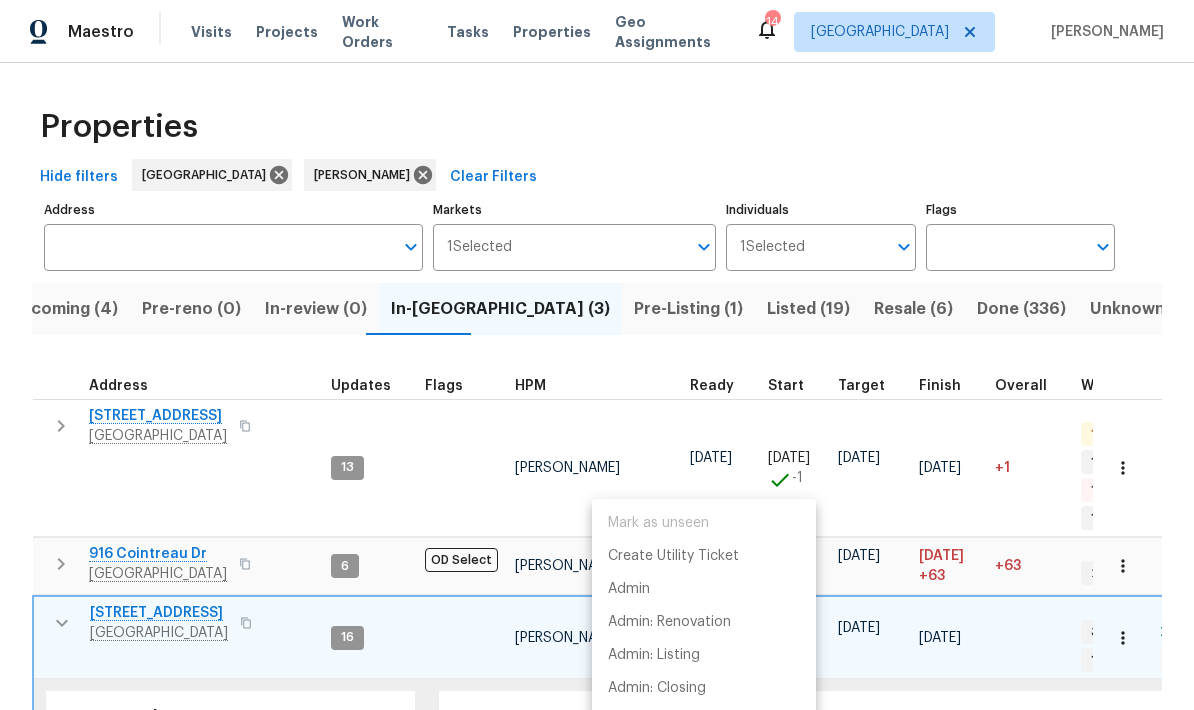 scroll, scrollTop: 0, scrollLeft: 0, axis: both 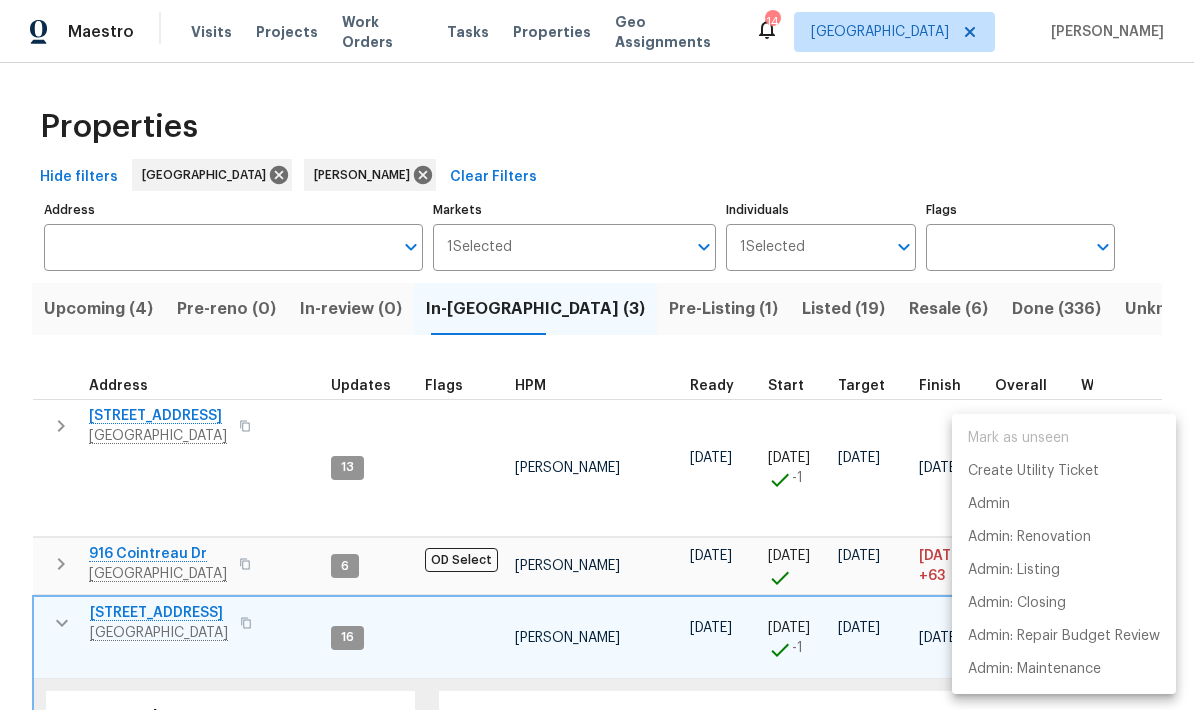 click at bounding box center (597, 355) 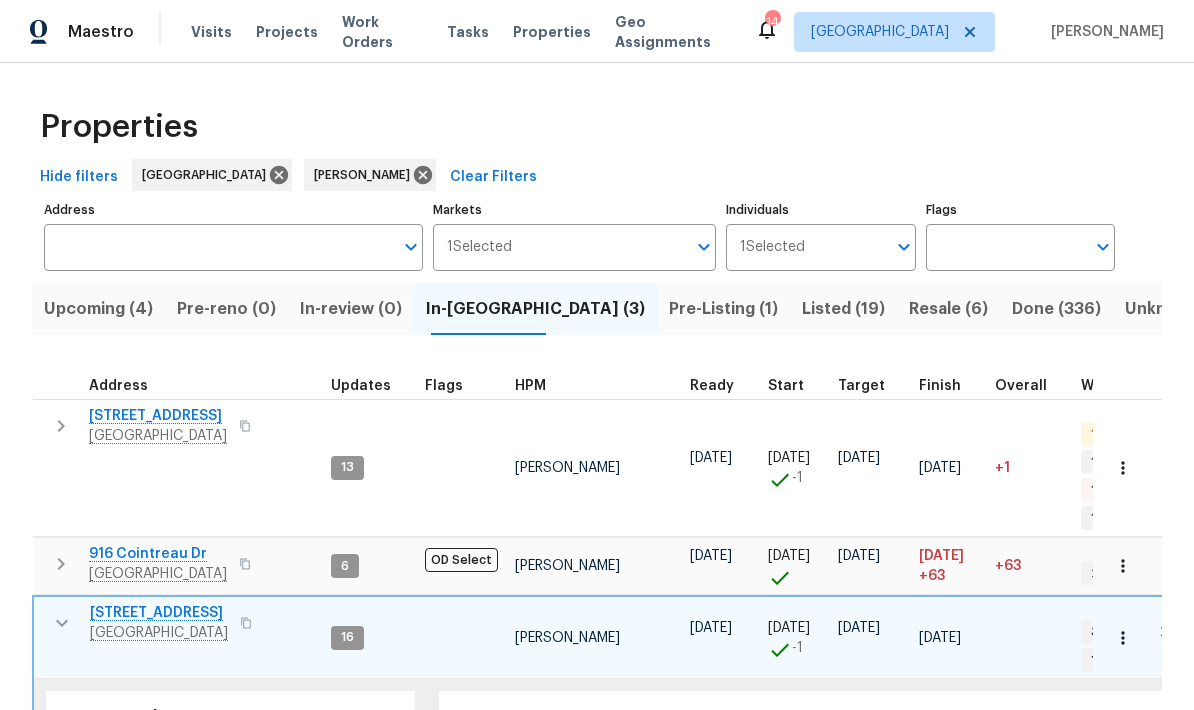 click 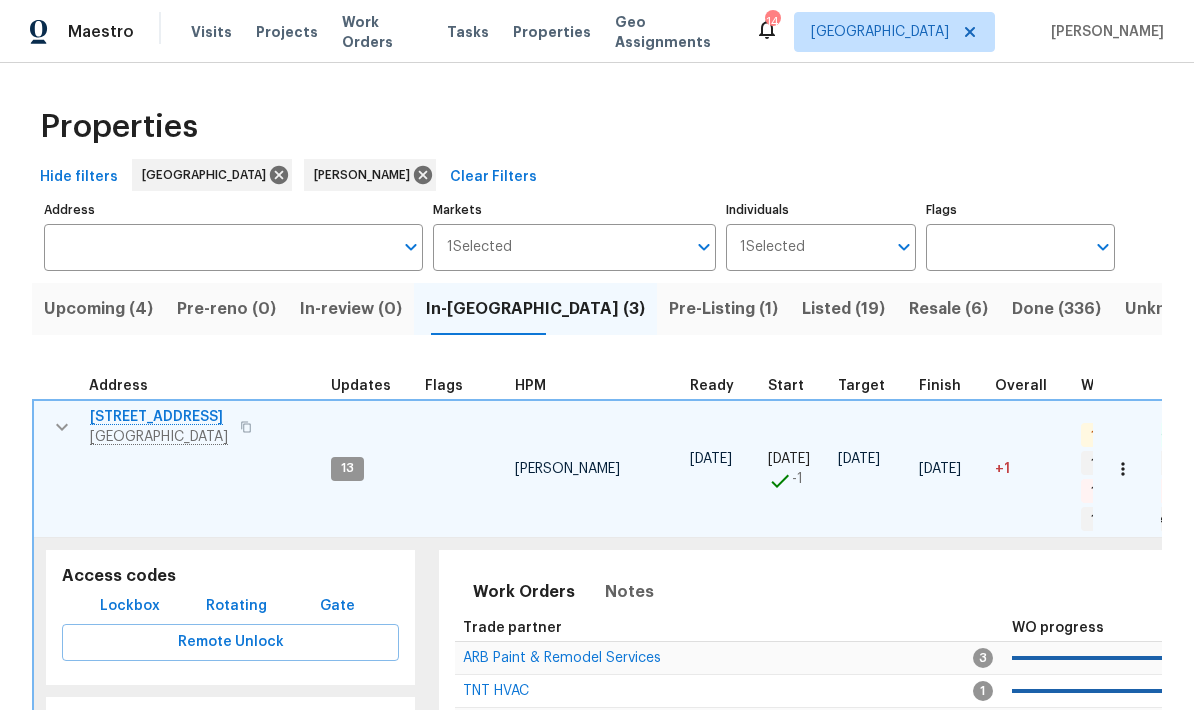 scroll, scrollTop: 16, scrollLeft: 0, axis: vertical 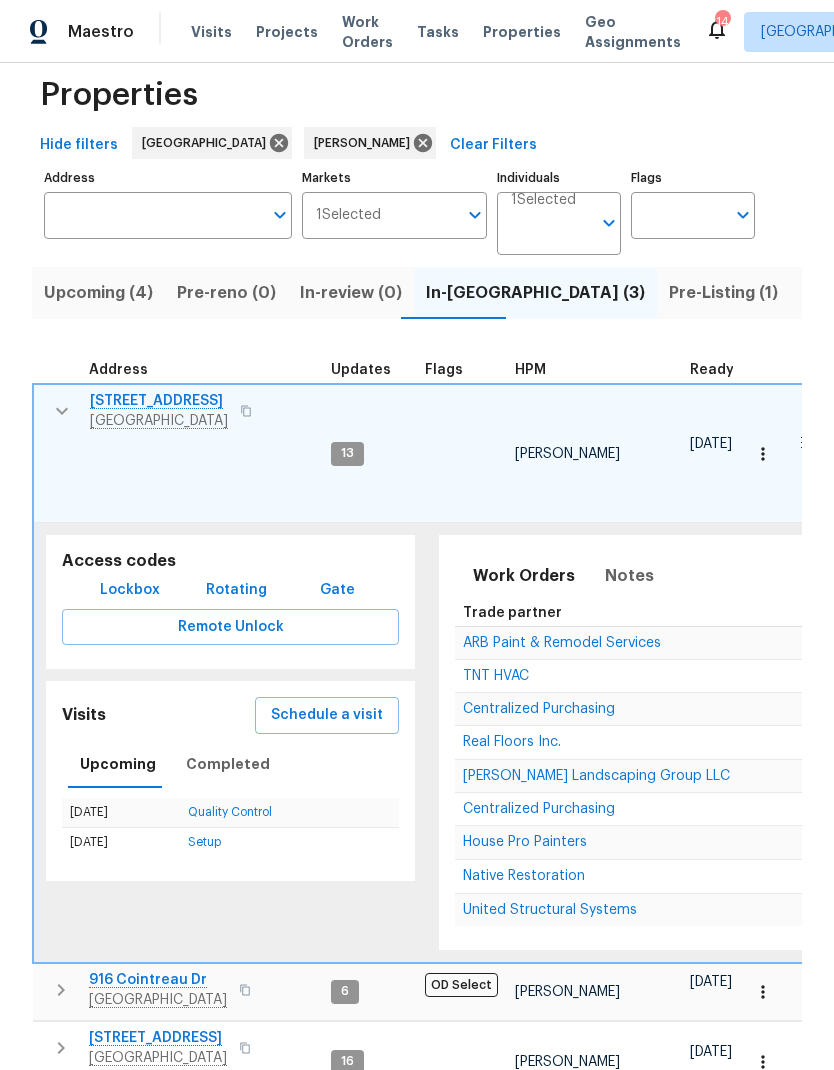 click on "United Structural Systems" at bounding box center (550, 910) 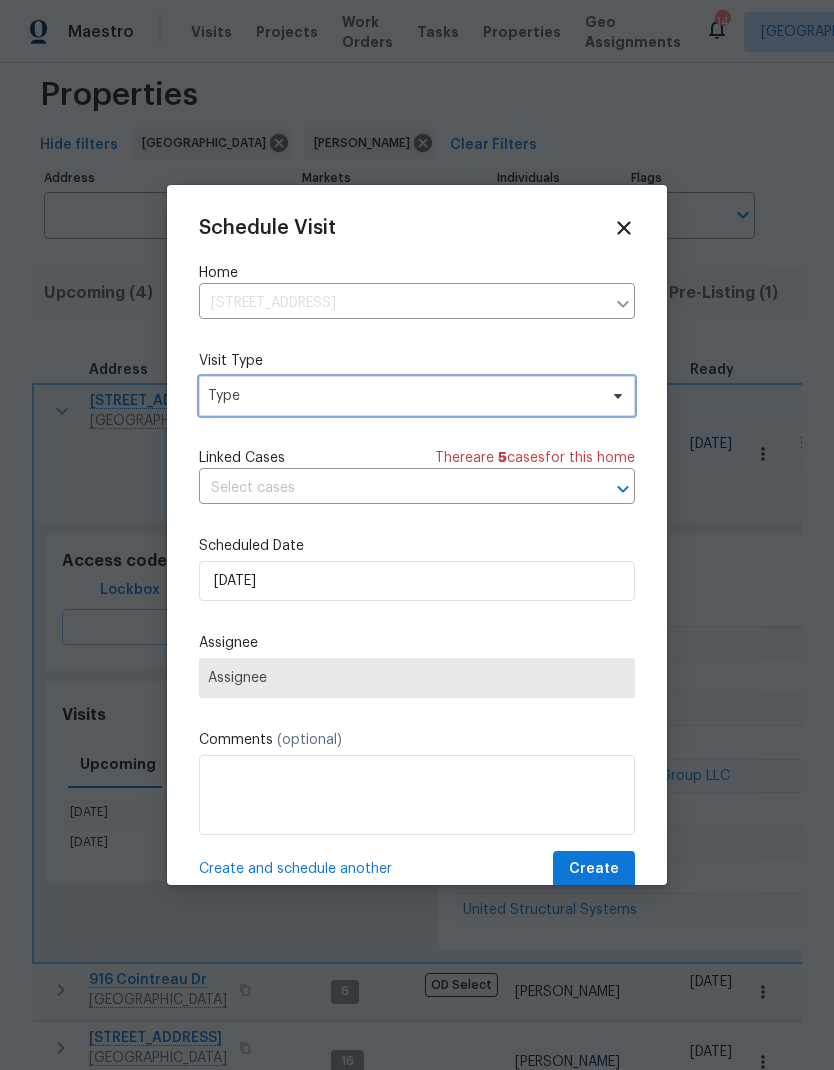 click on "Type" at bounding box center (402, 396) 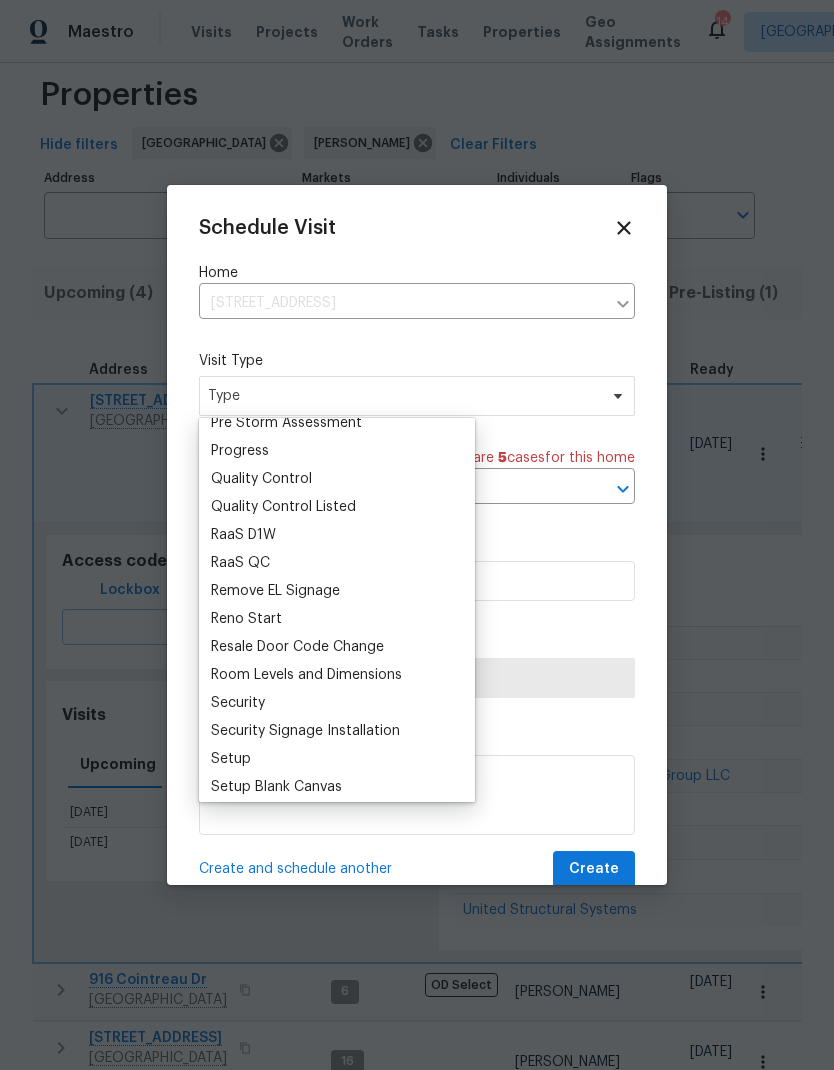scroll, scrollTop: 1319, scrollLeft: 0, axis: vertical 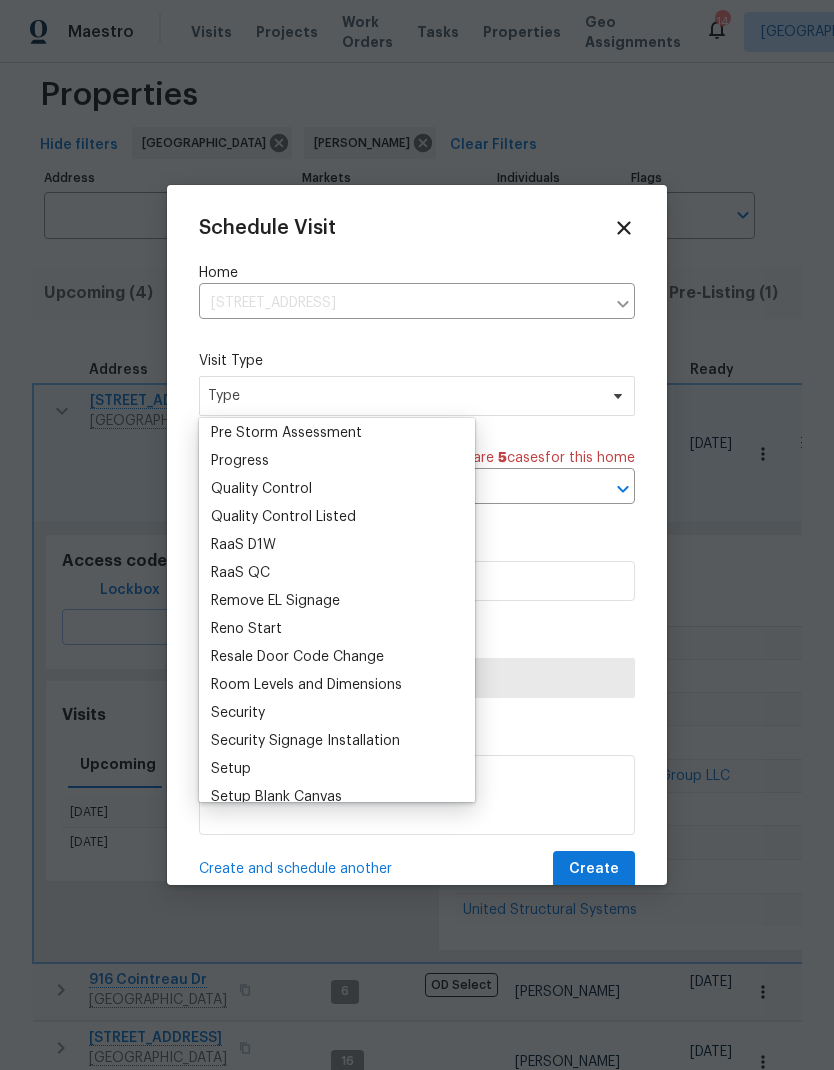 click on "Progress" at bounding box center [240, 461] 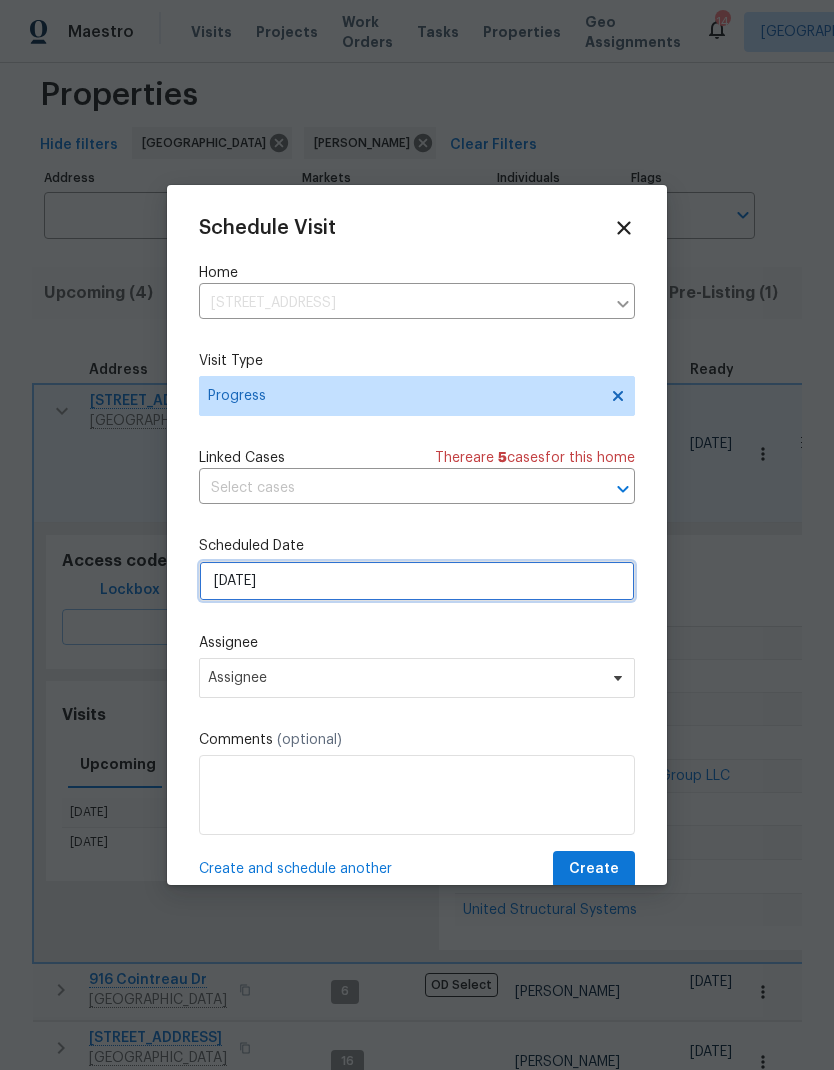 click on "7/16/2025" at bounding box center (417, 581) 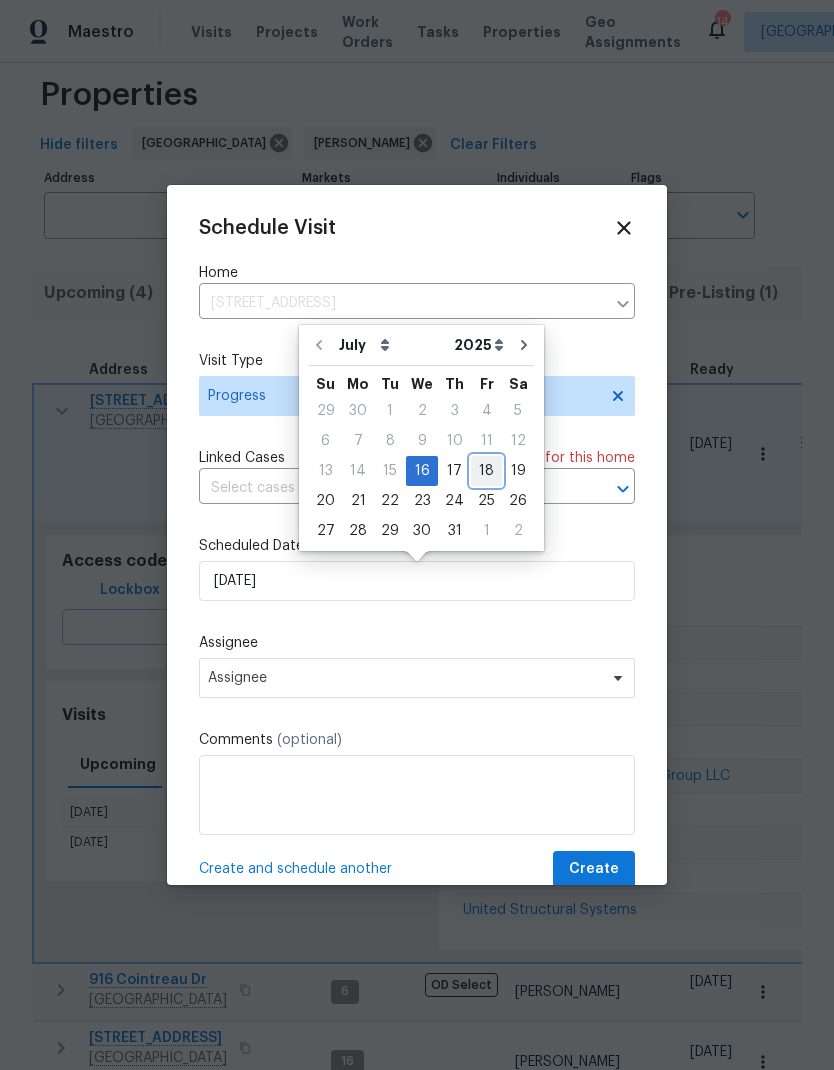 click on "18" at bounding box center [486, 471] 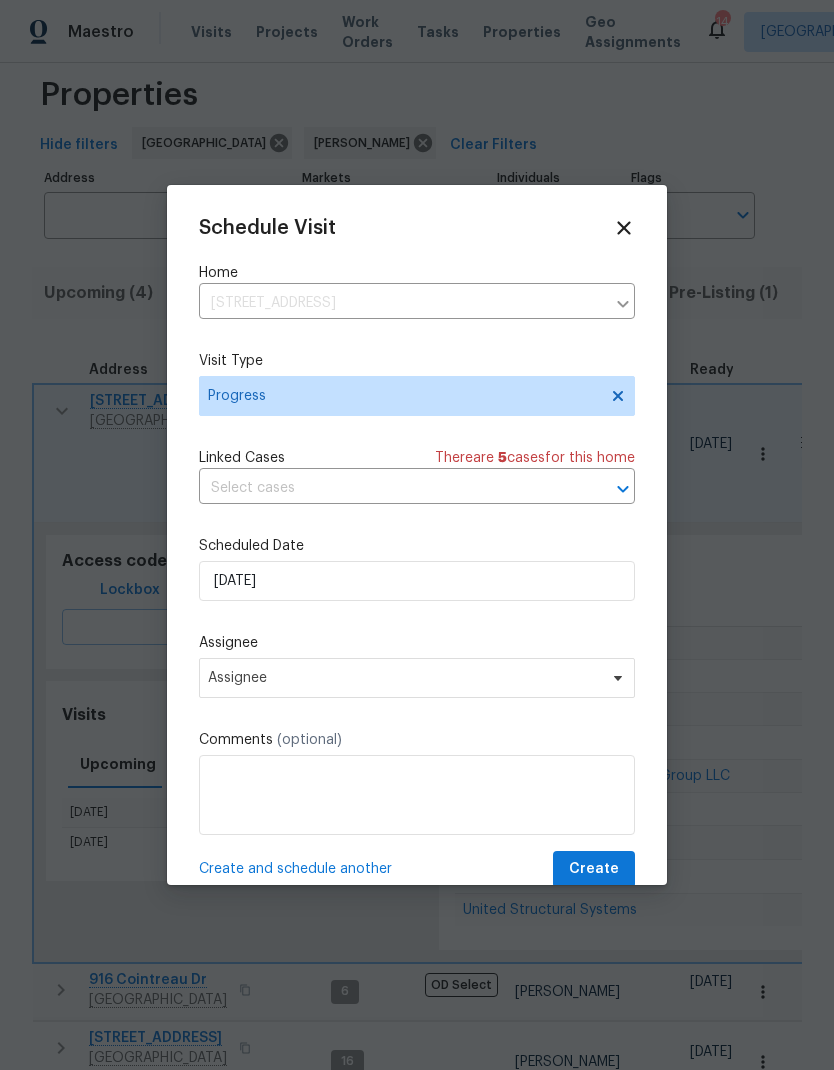 type on "7/18/2025" 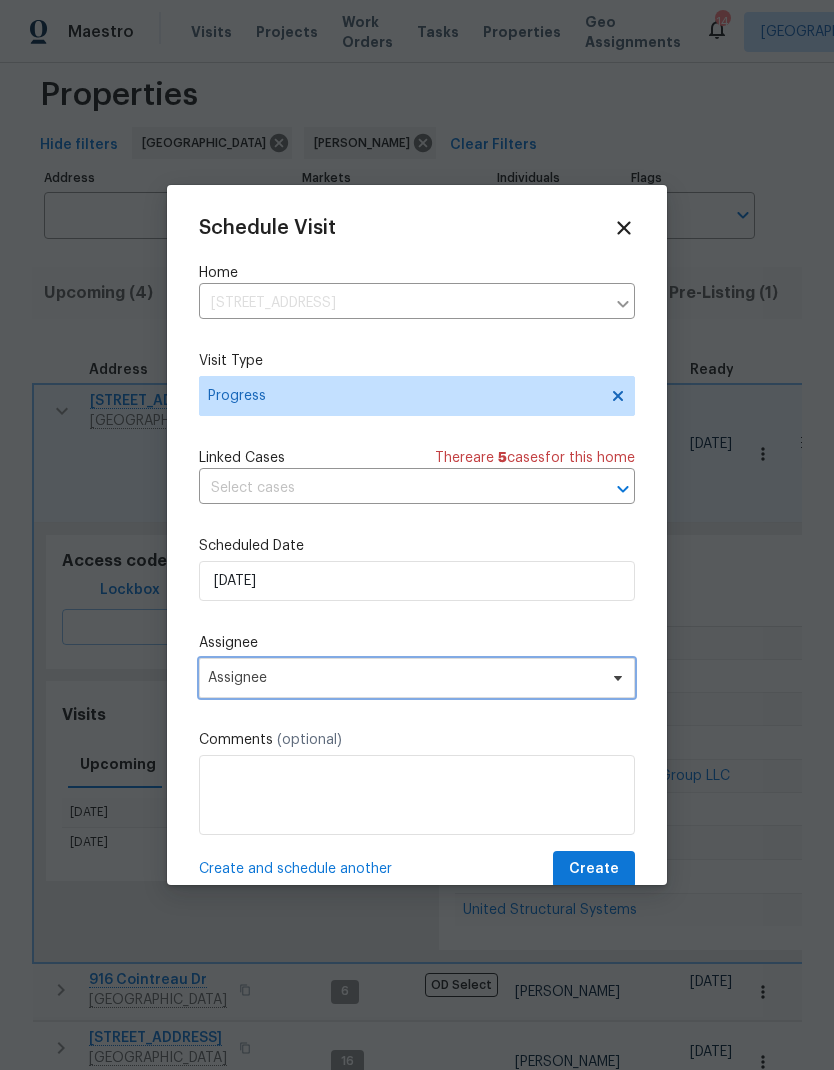 click on "Assignee" at bounding box center [404, 678] 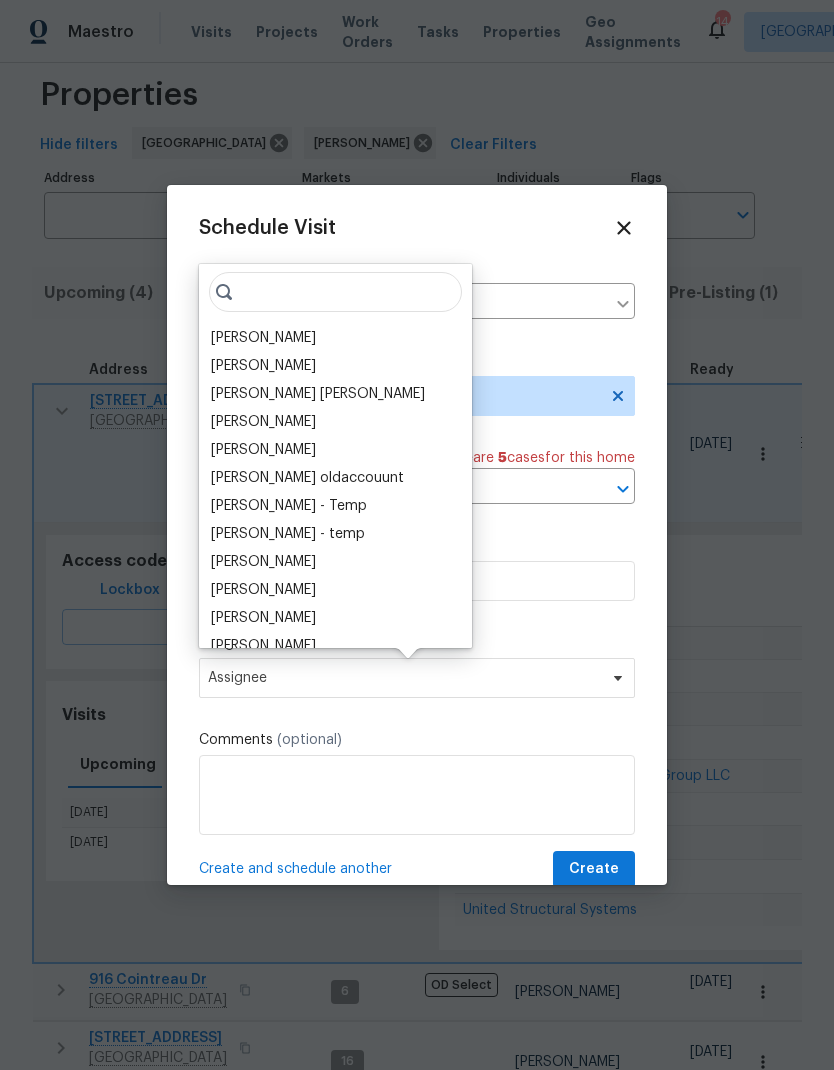 click on "[PERSON_NAME]" at bounding box center (263, 338) 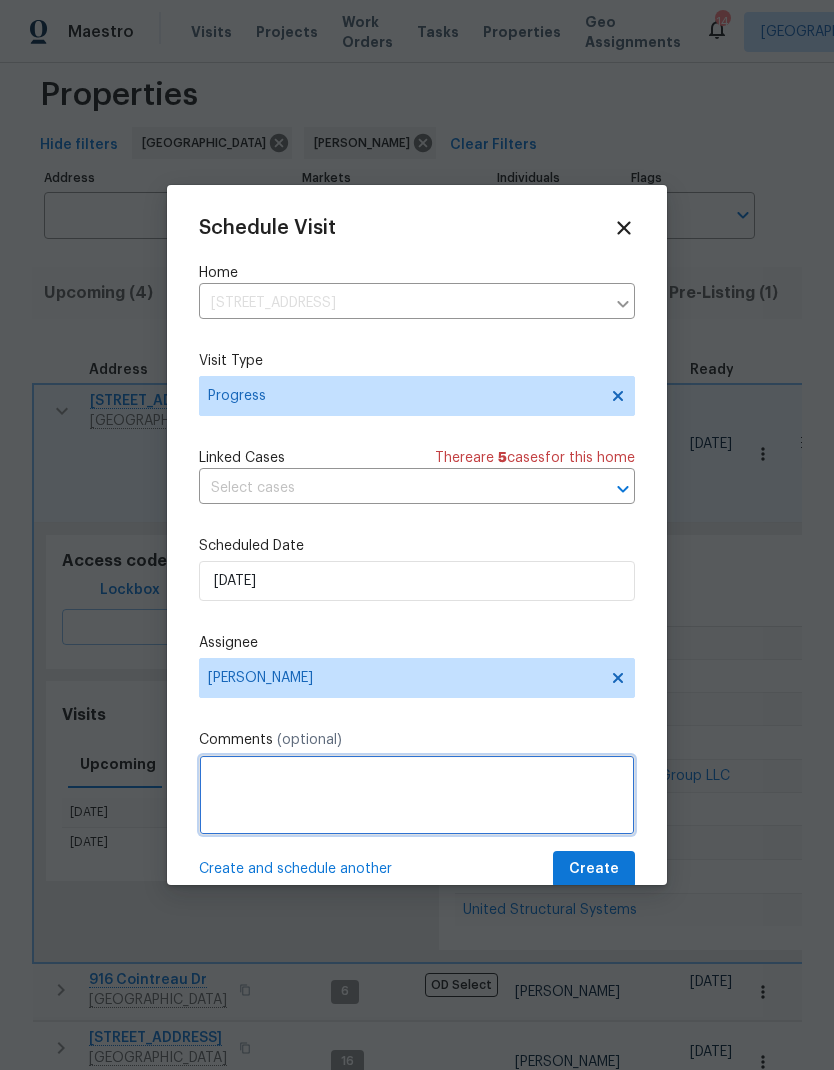 click at bounding box center [417, 795] 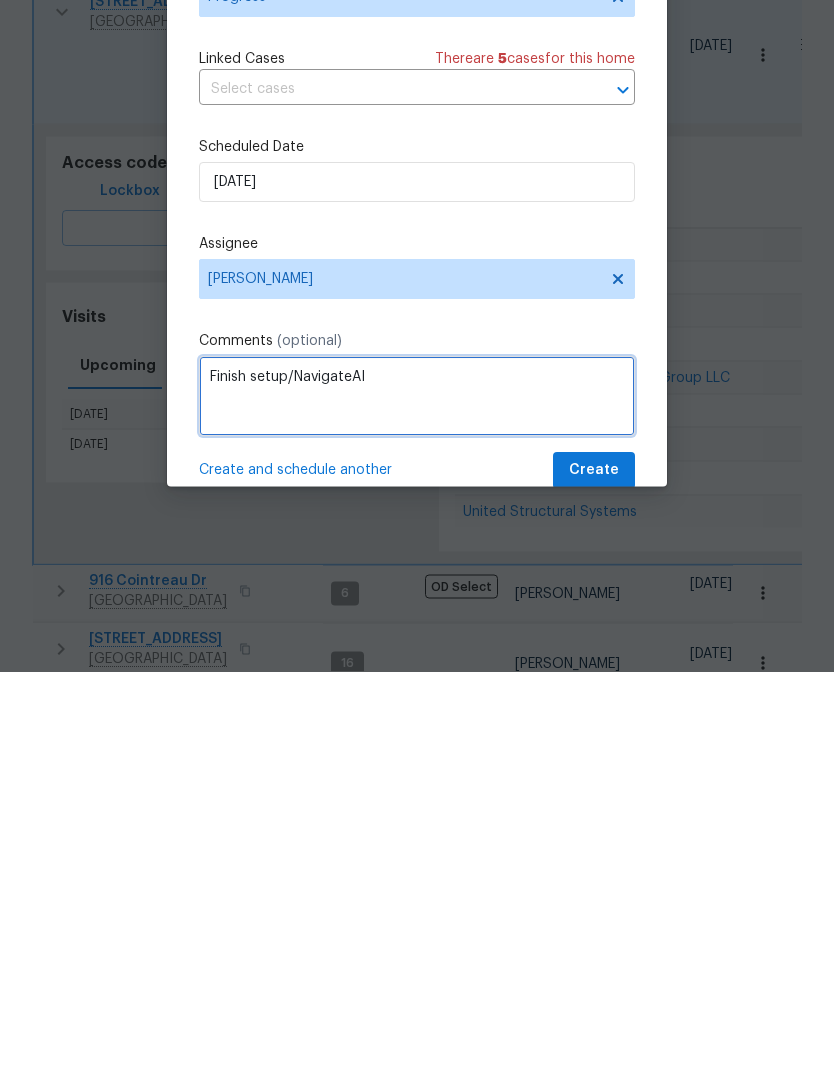 type on "Finish setup/NavigateAI" 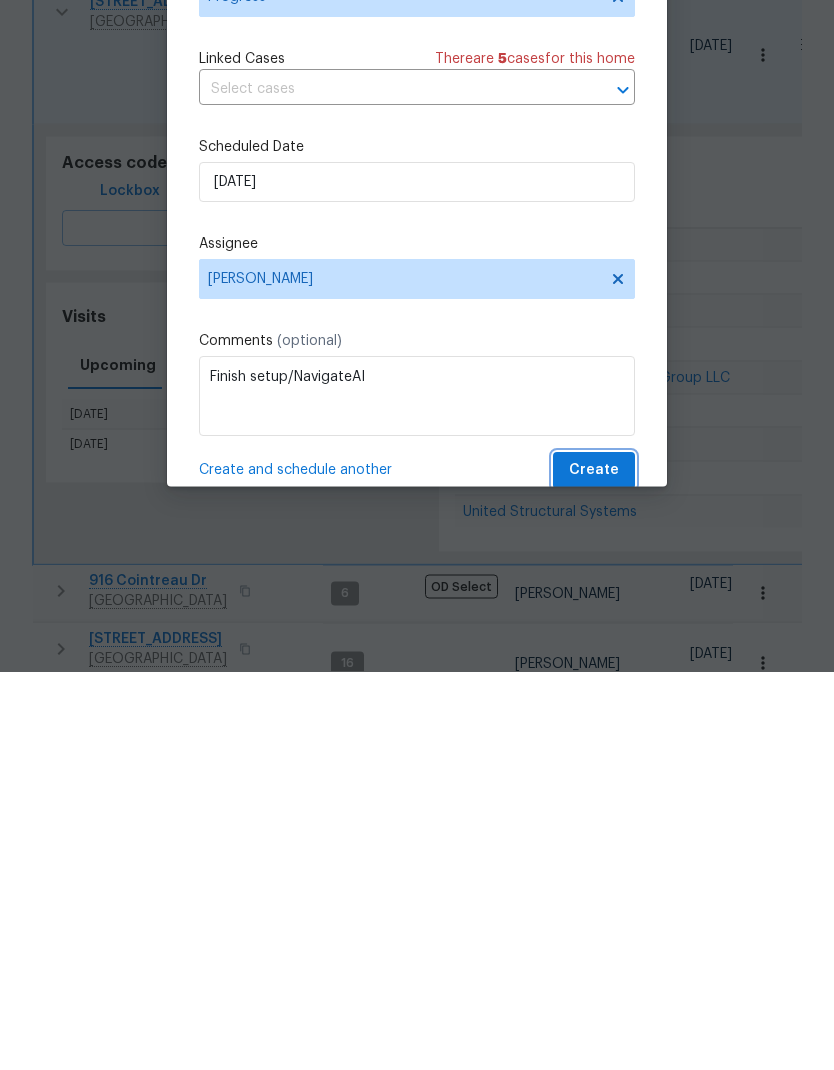 click on "Create" at bounding box center (594, 869) 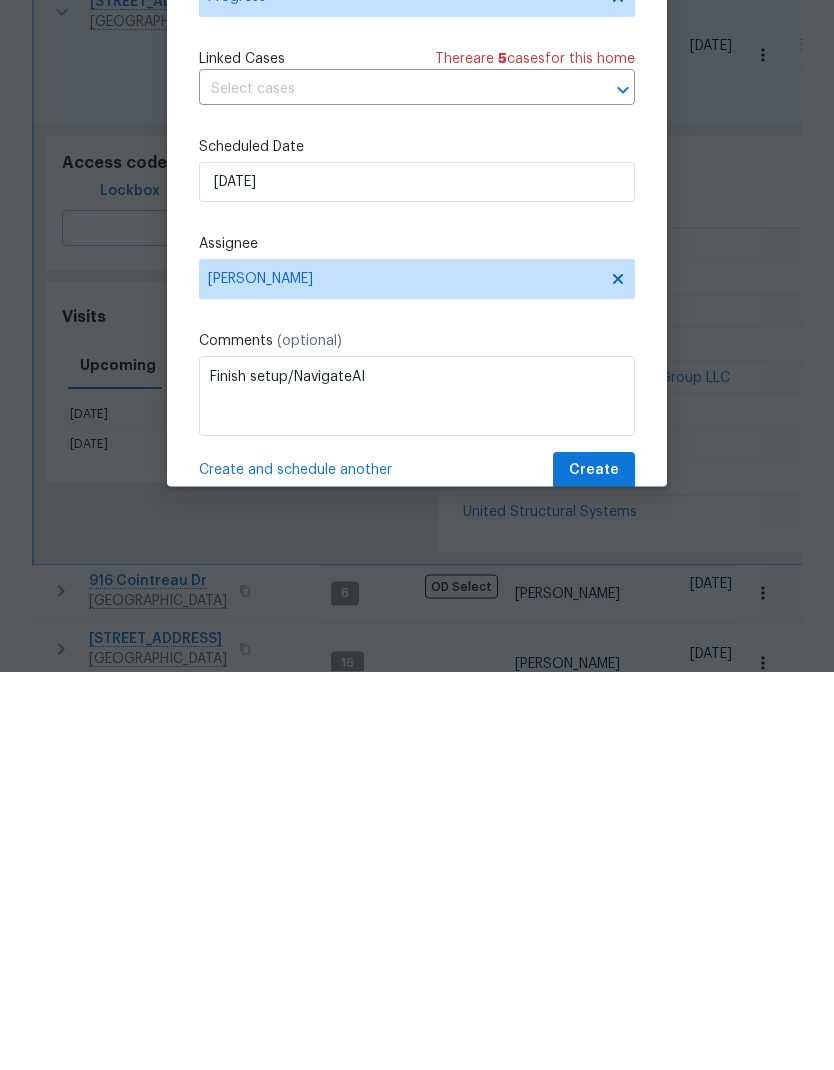 scroll, scrollTop: 80, scrollLeft: 0, axis: vertical 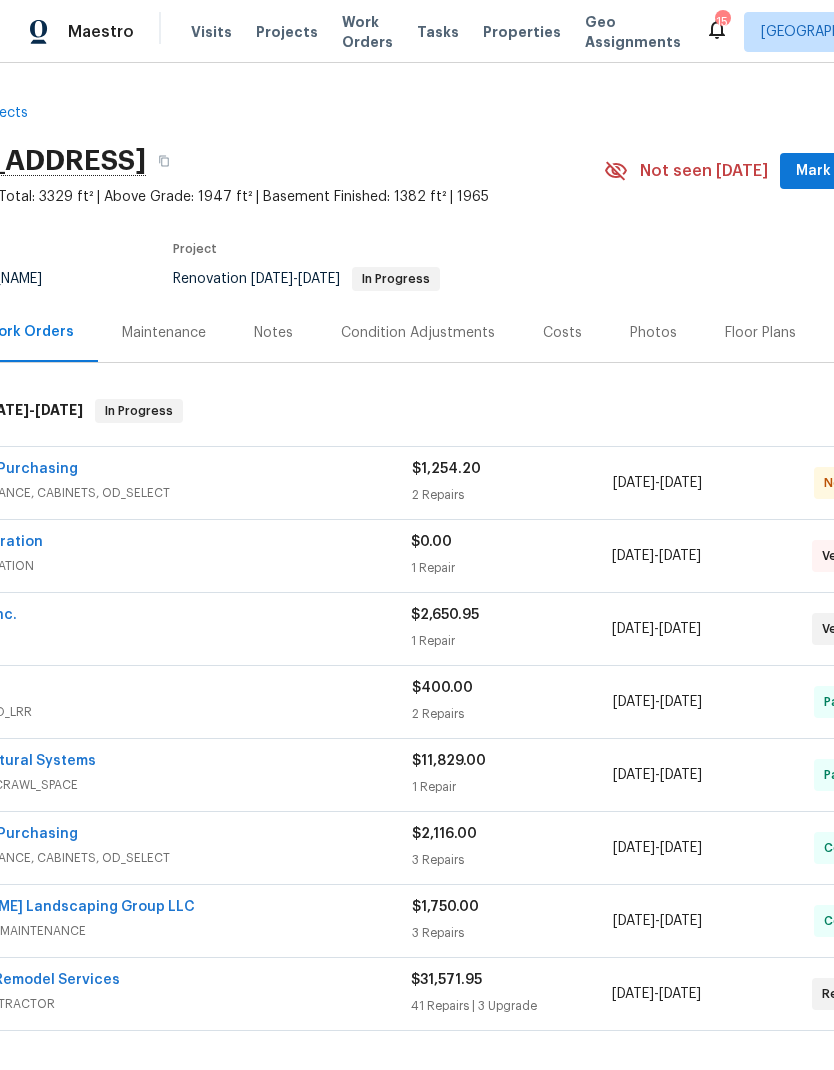 click on "Photos" at bounding box center [653, 333] 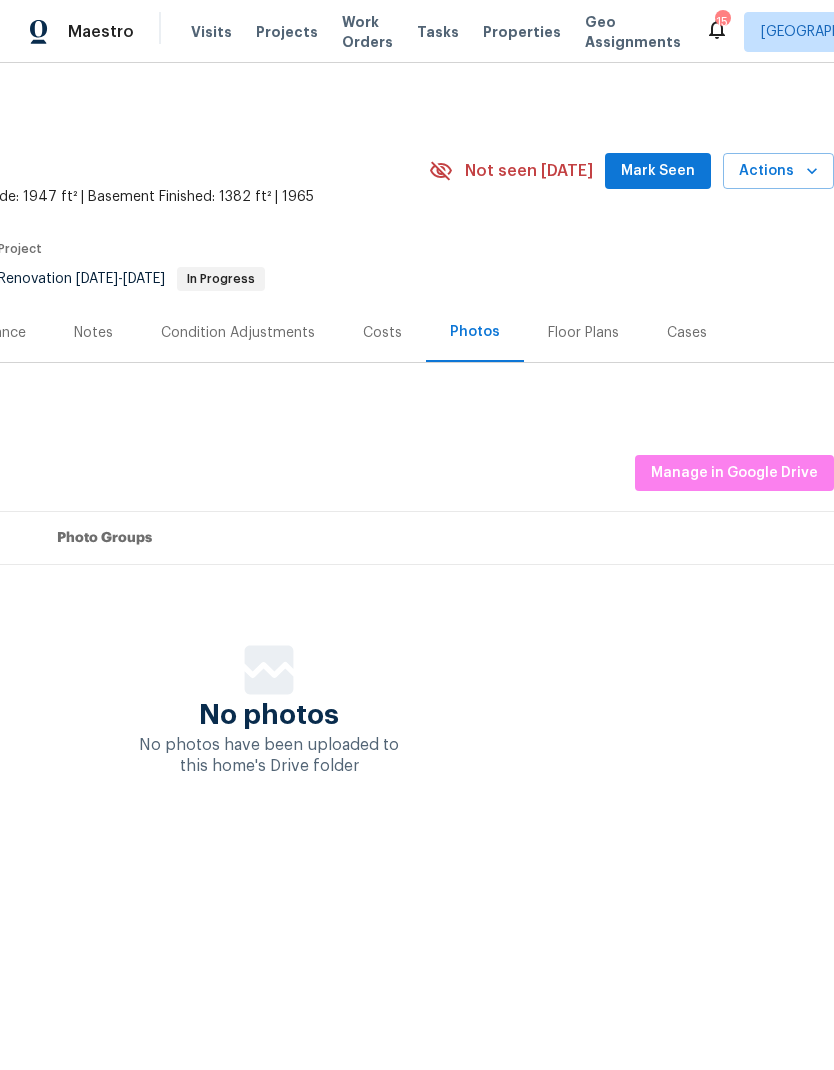 scroll, scrollTop: 0, scrollLeft: 296, axis: horizontal 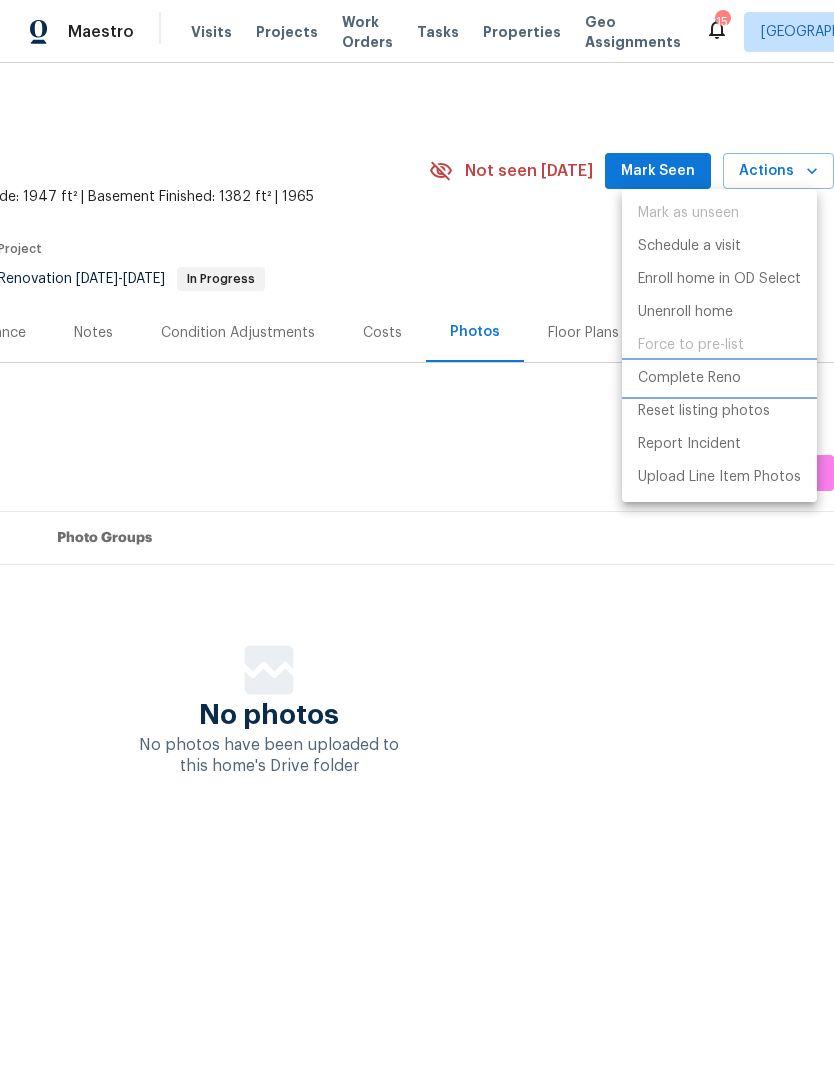 click on "Complete Reno" at bounding box center (689, 378) 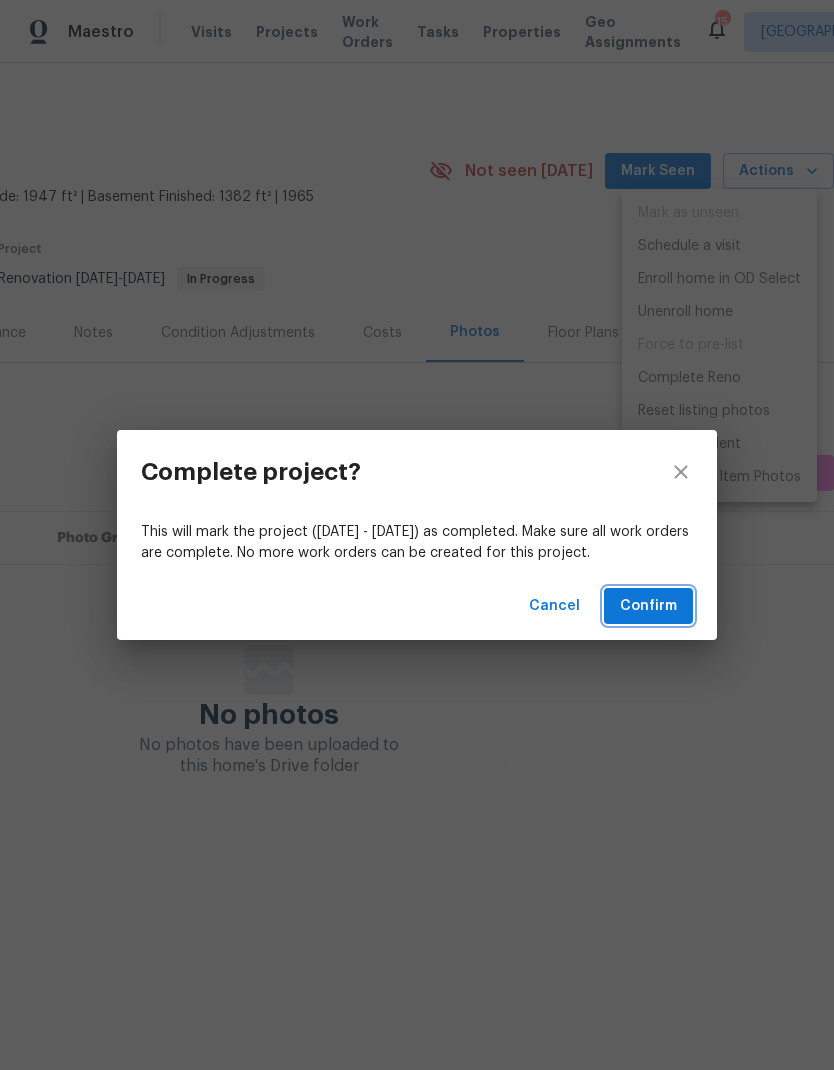 click on "Confirm" at bounding box center (648, 606) 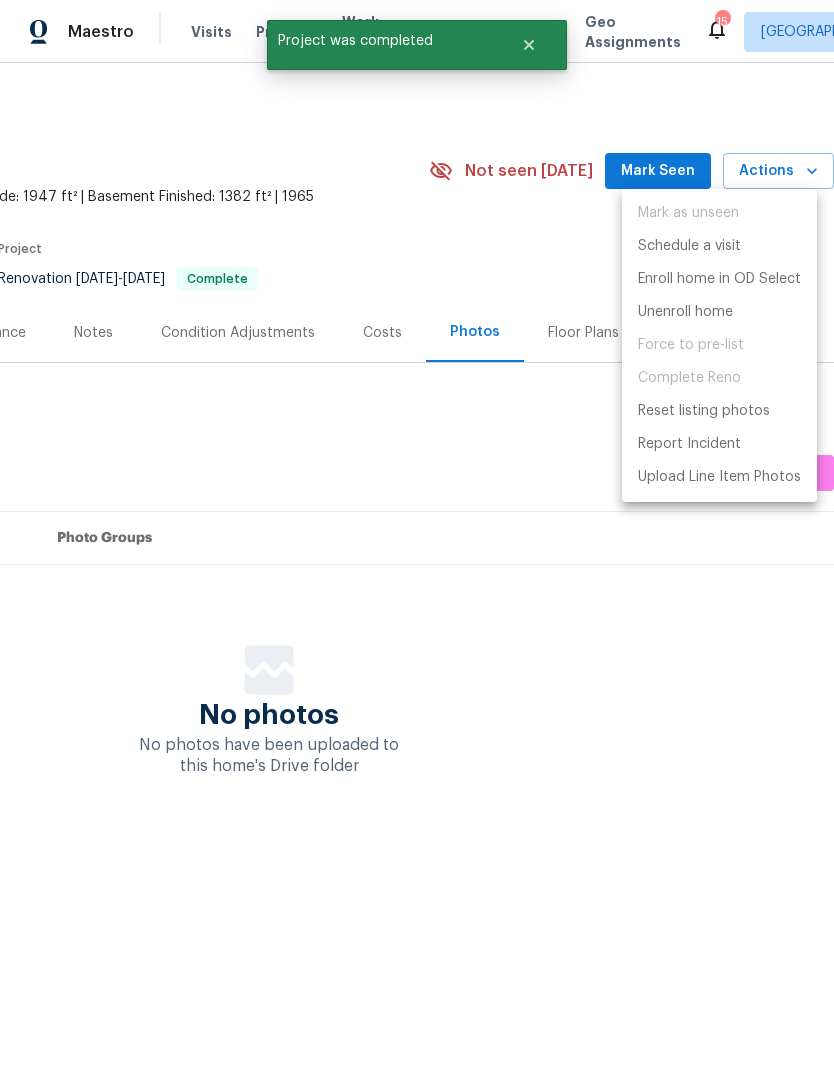 click at bounding box center [417, 535] 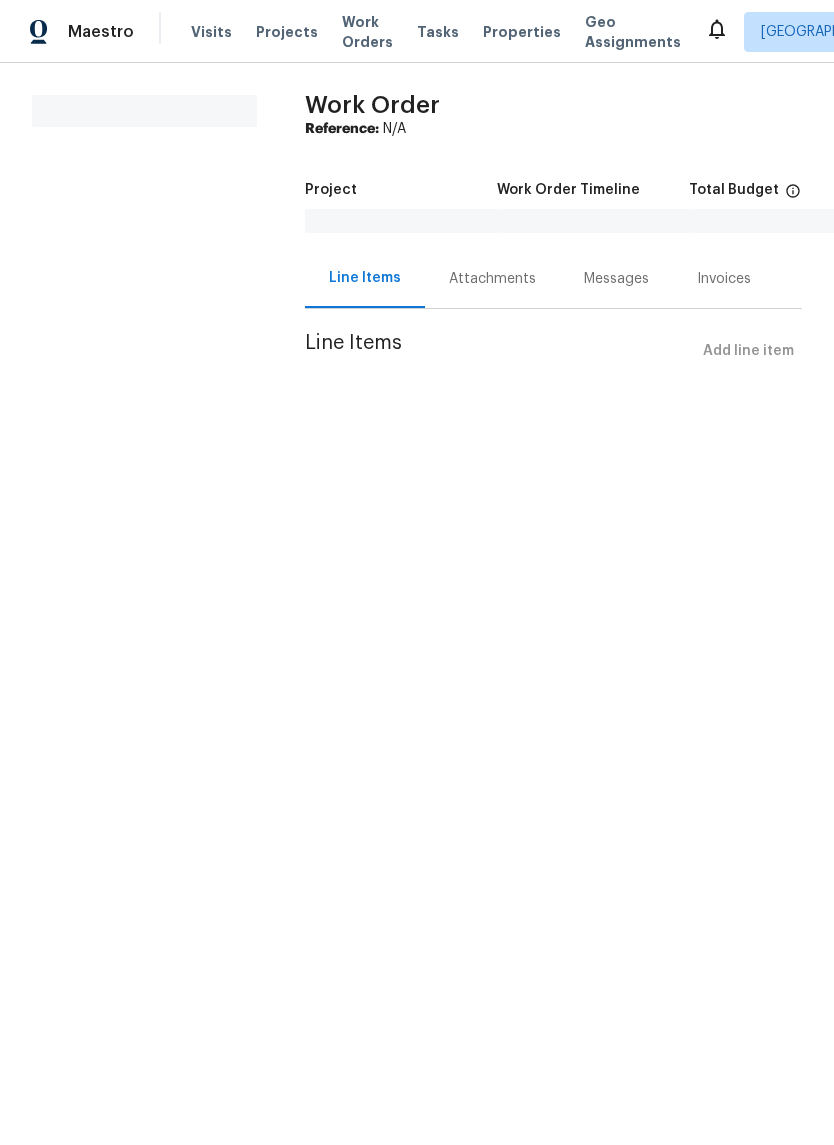 scroll, scrollTop: 0, scrollLeft: 0, axis: both 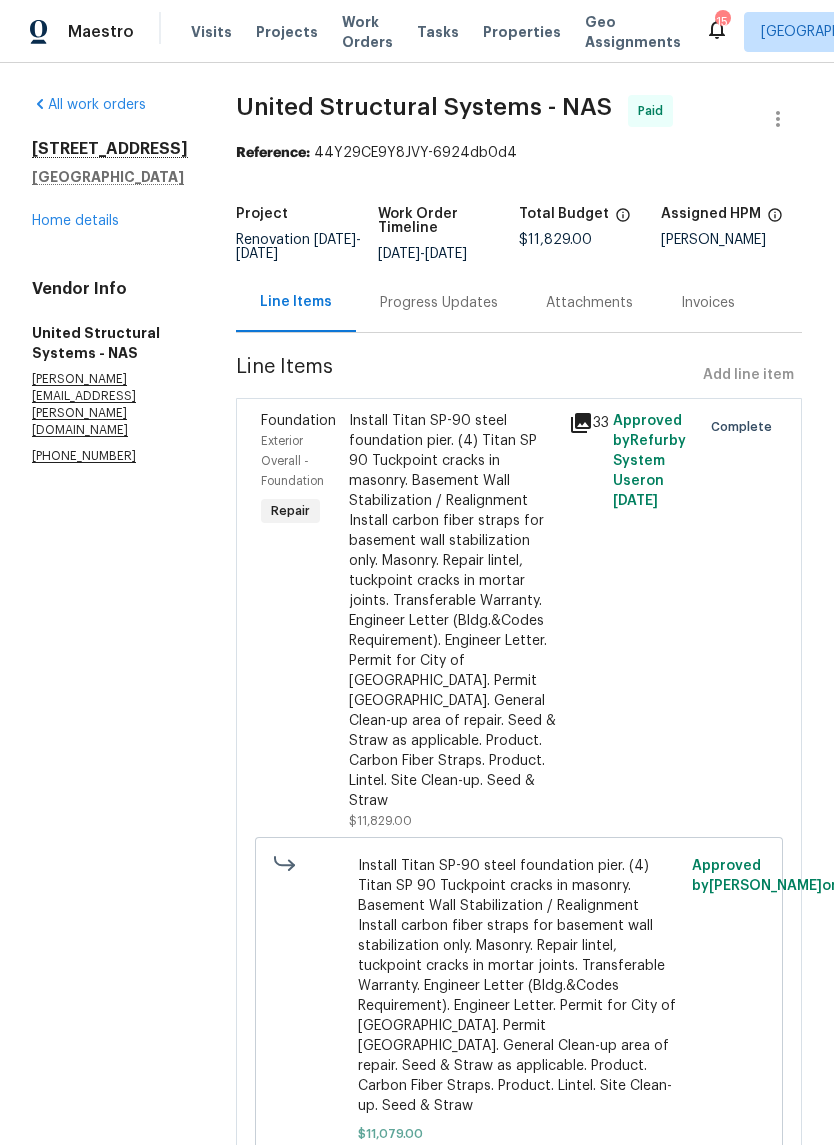 click 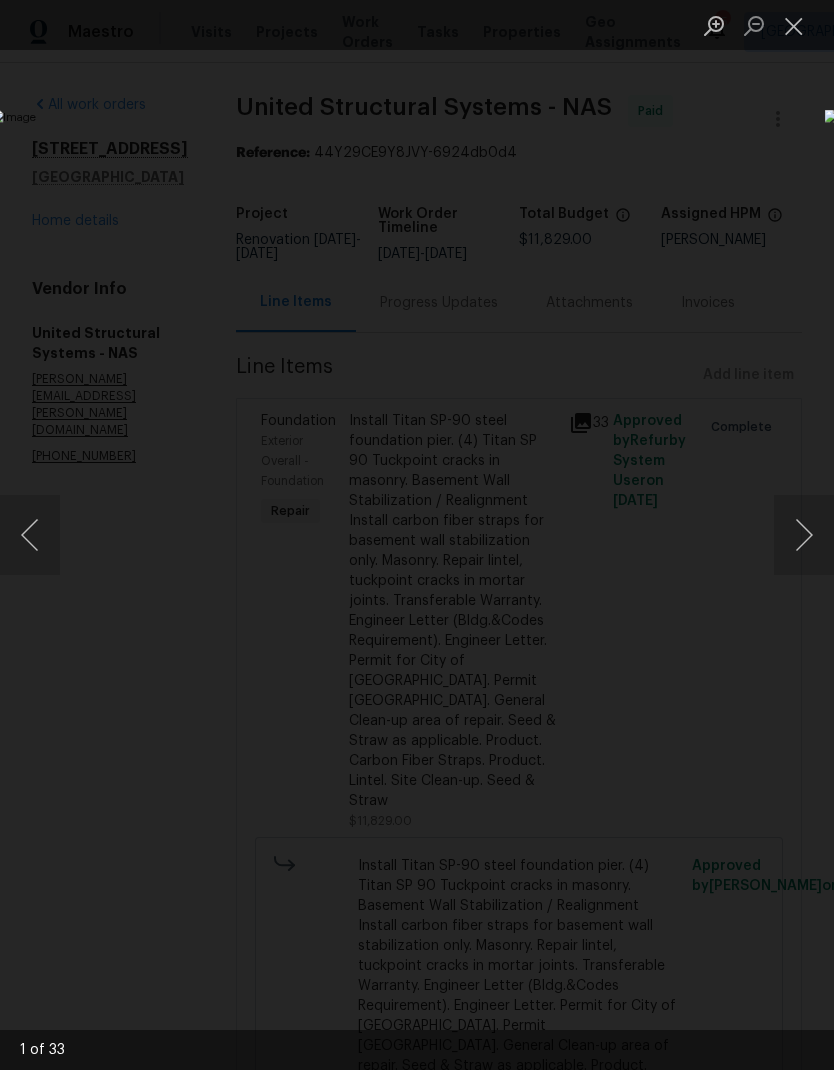 click at bounding box center [794, 25] 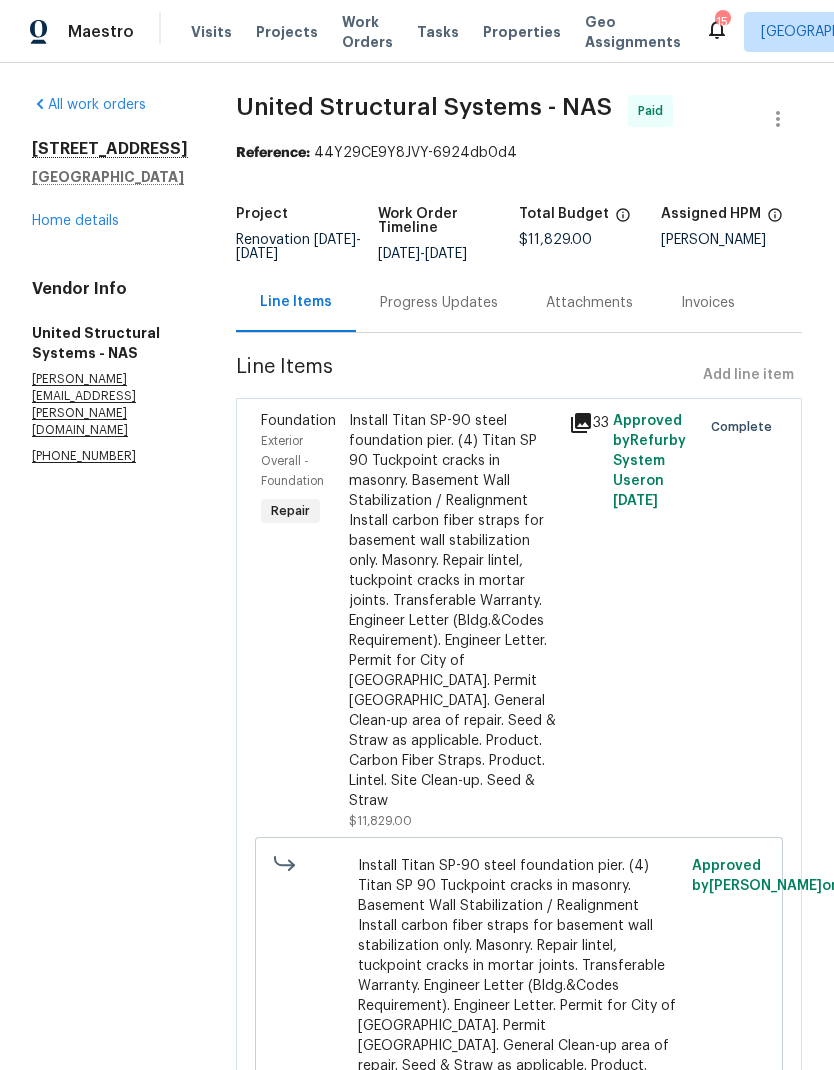 click on "Work Orders" at bounding box center [367, 32] 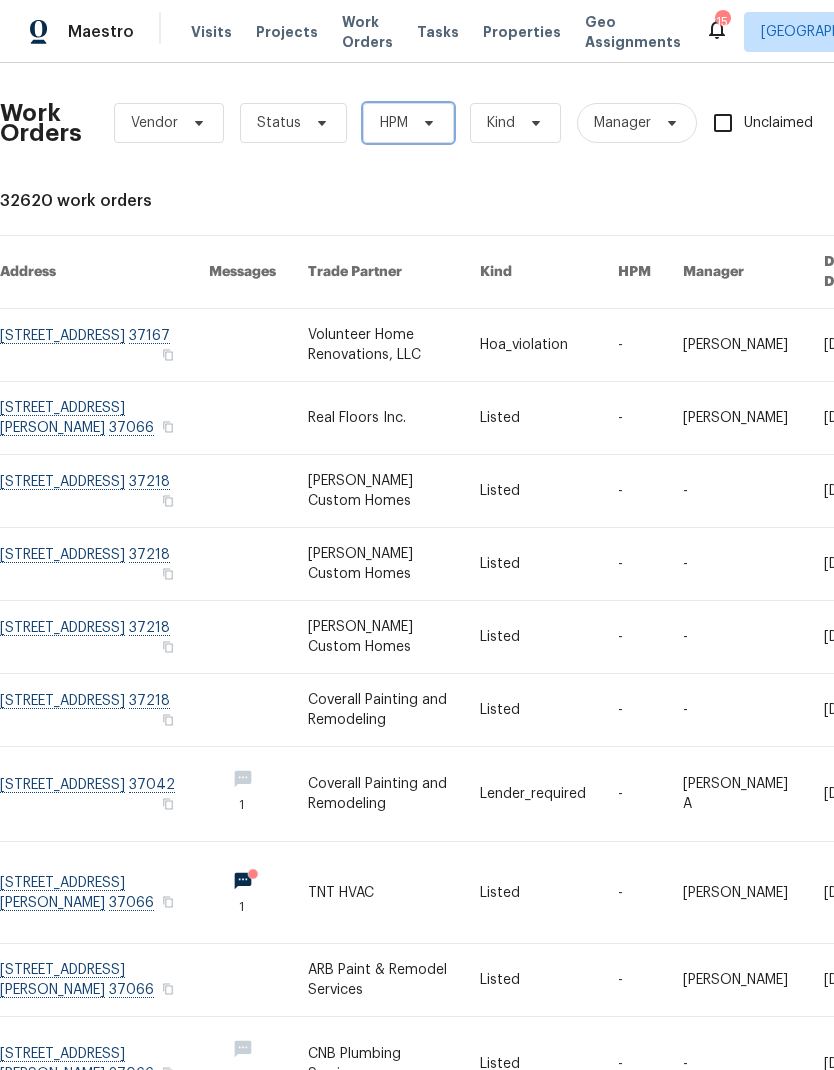 click on "HPM" at bounding box center (394, 123) 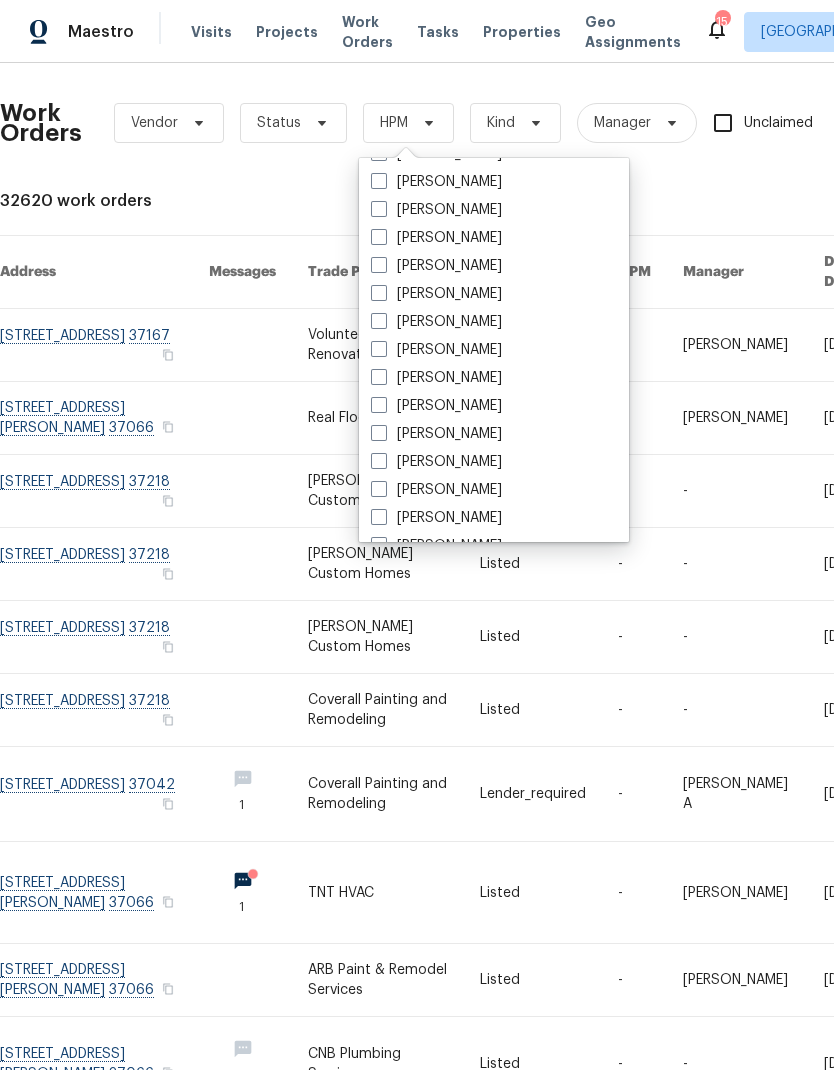 scroll, scrollTop: 83, scrollLeft: 0, axis: vertical 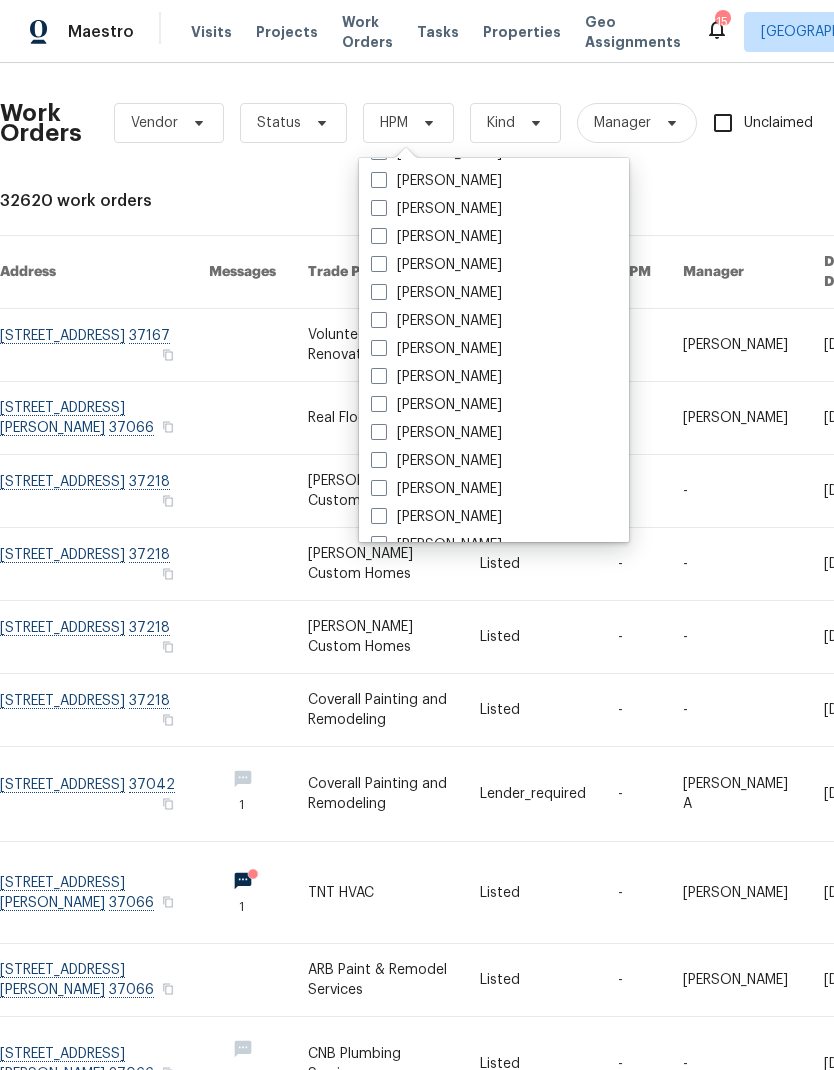 click on "[PERSON_NAME]" at bounding box center [436, 461] 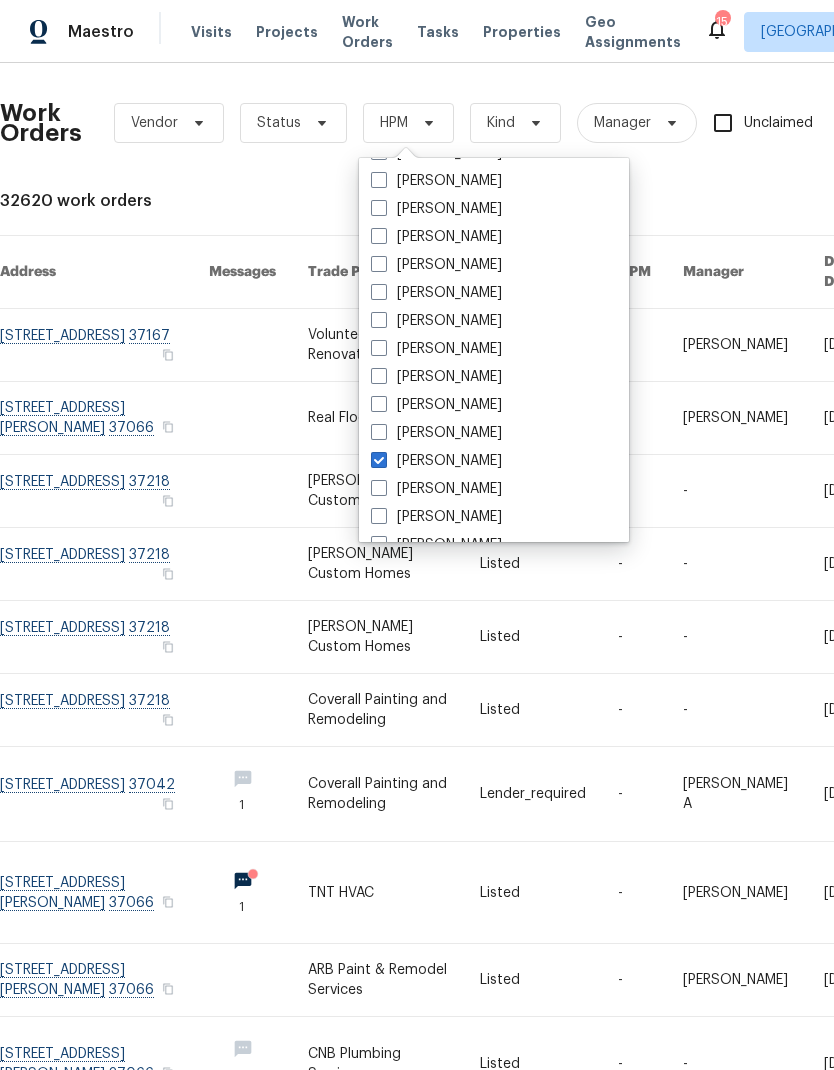 checkbox on "true" 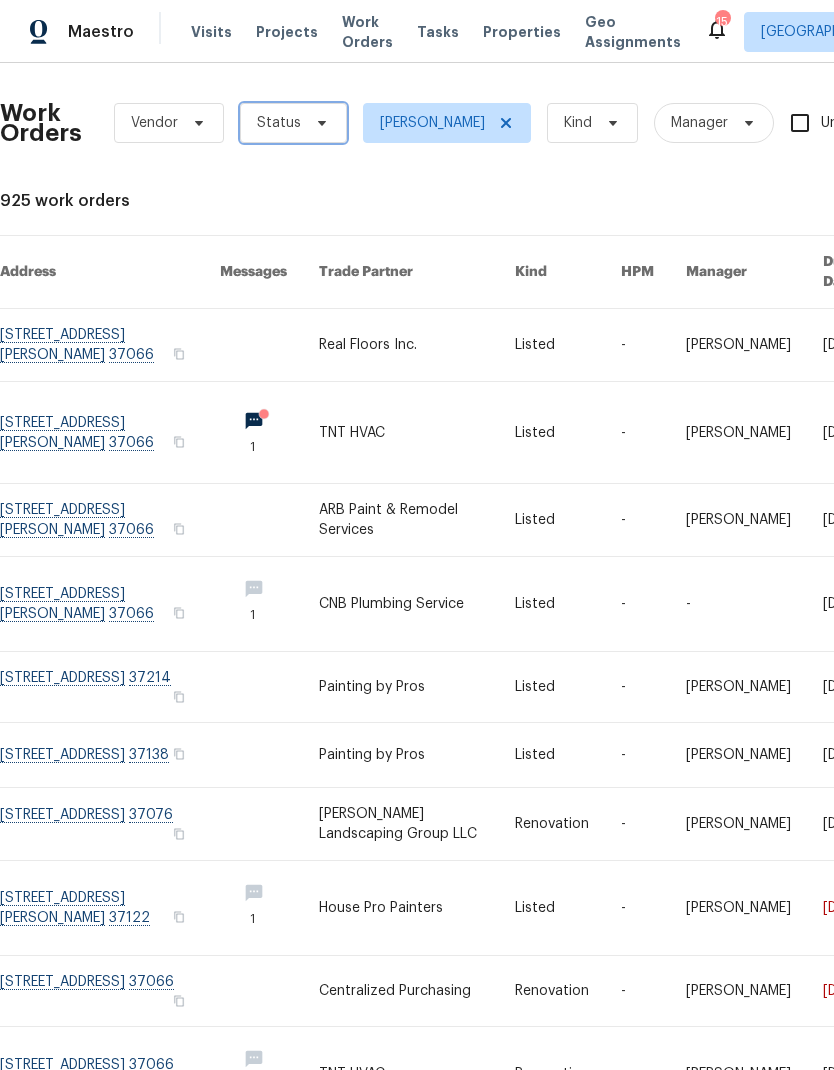 click on "Status" at bounding box center [279, 123] 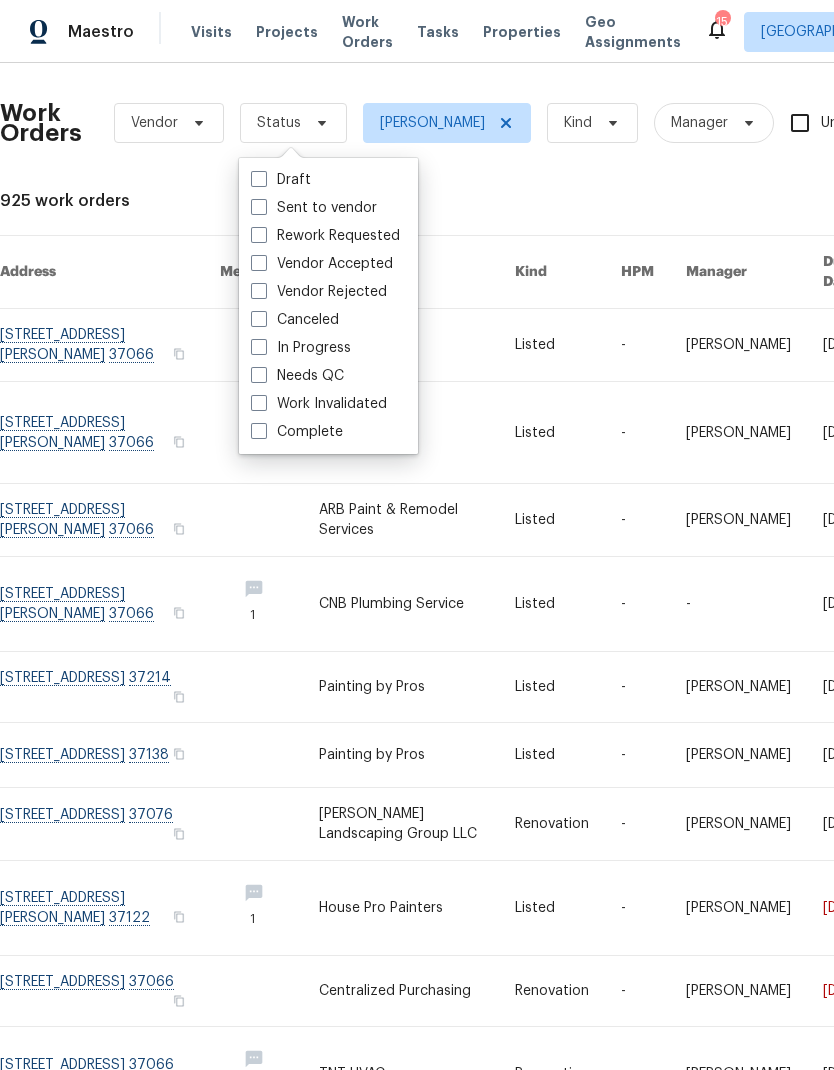 click on "Needs QC" at bounding box center (297, 376) 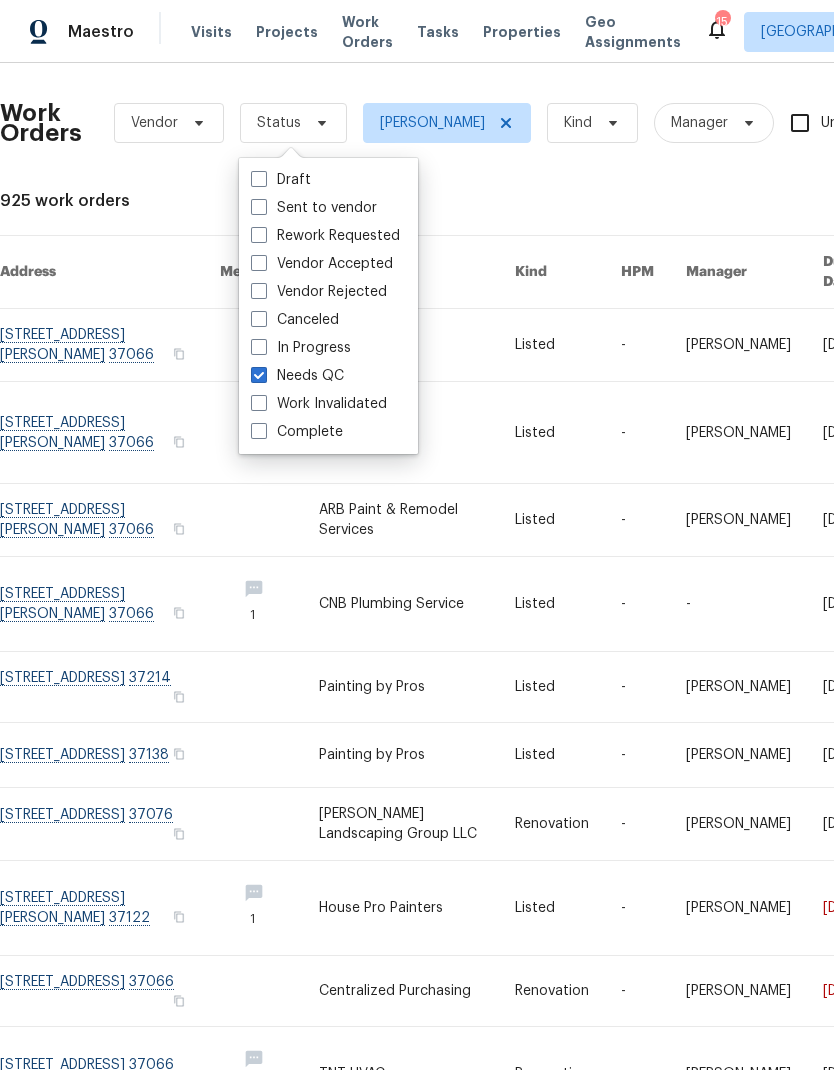 checkbox on "true" 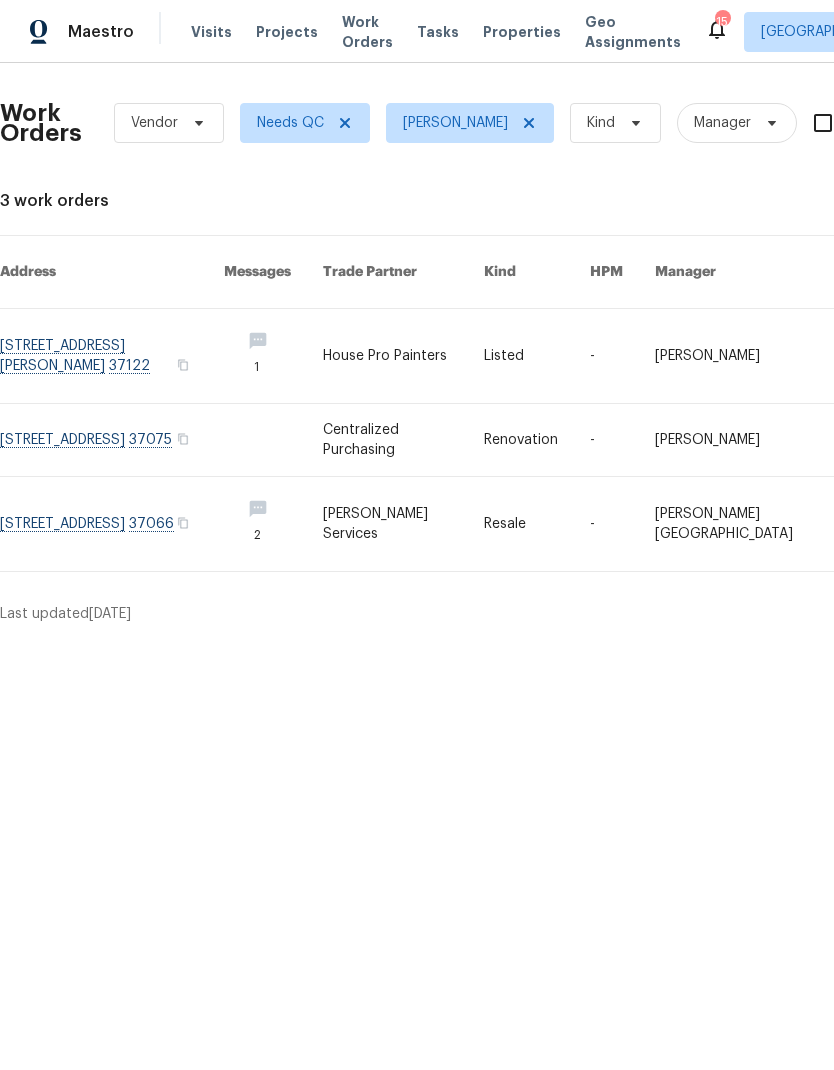click at bounding box center [403, 356] 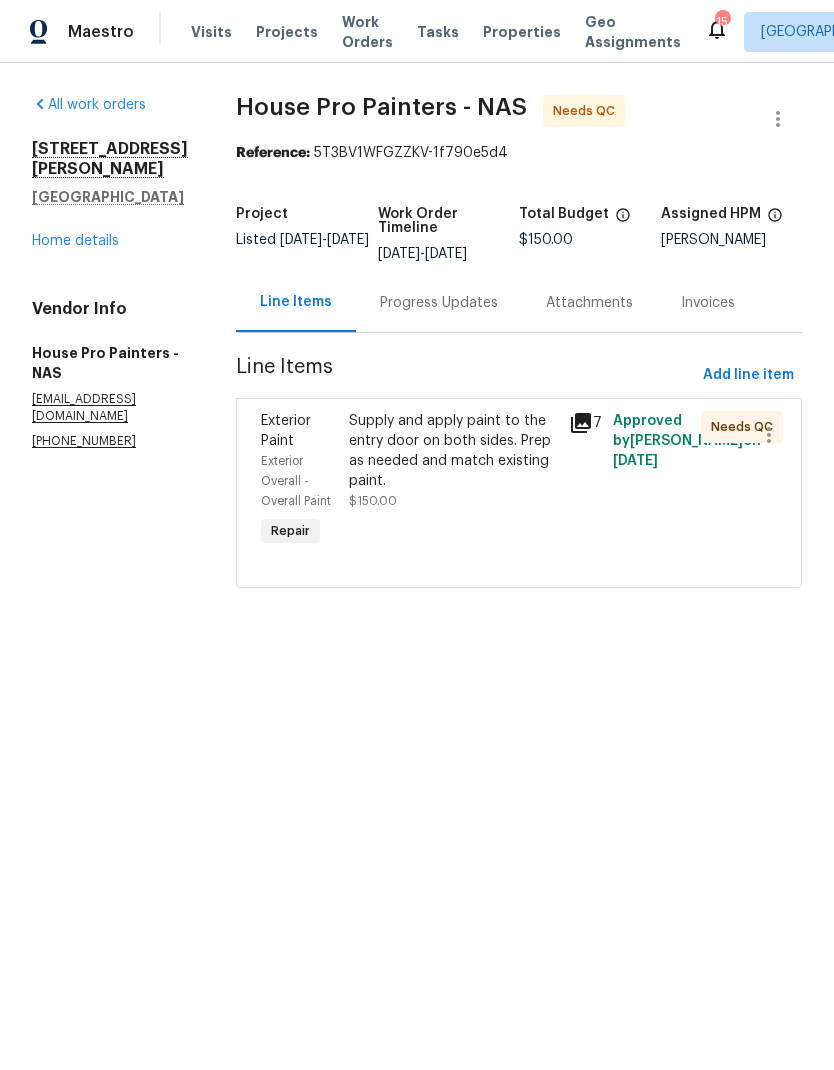 click on "Supply and apply paint to the entry door on both sides. Prep as needed and match existing paint." at bounding box center [453, 451] 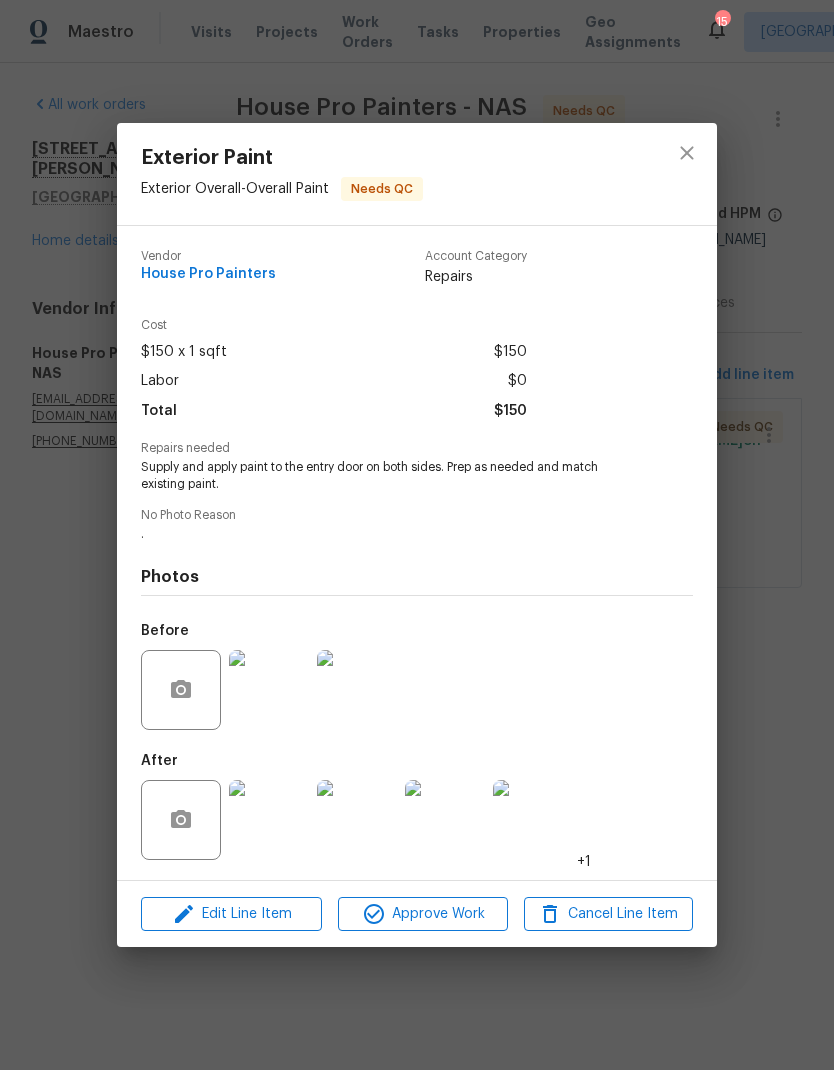 click at bounding box center [269, 820] 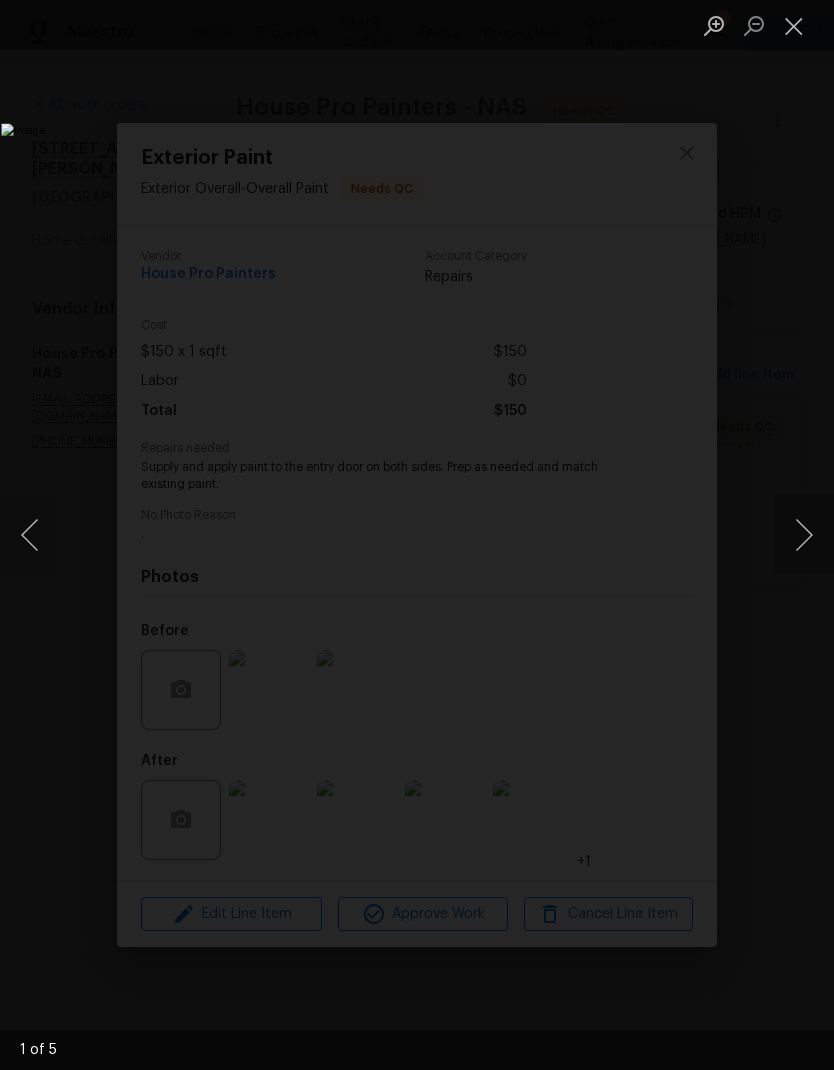 click at bounding box center [804, 535] 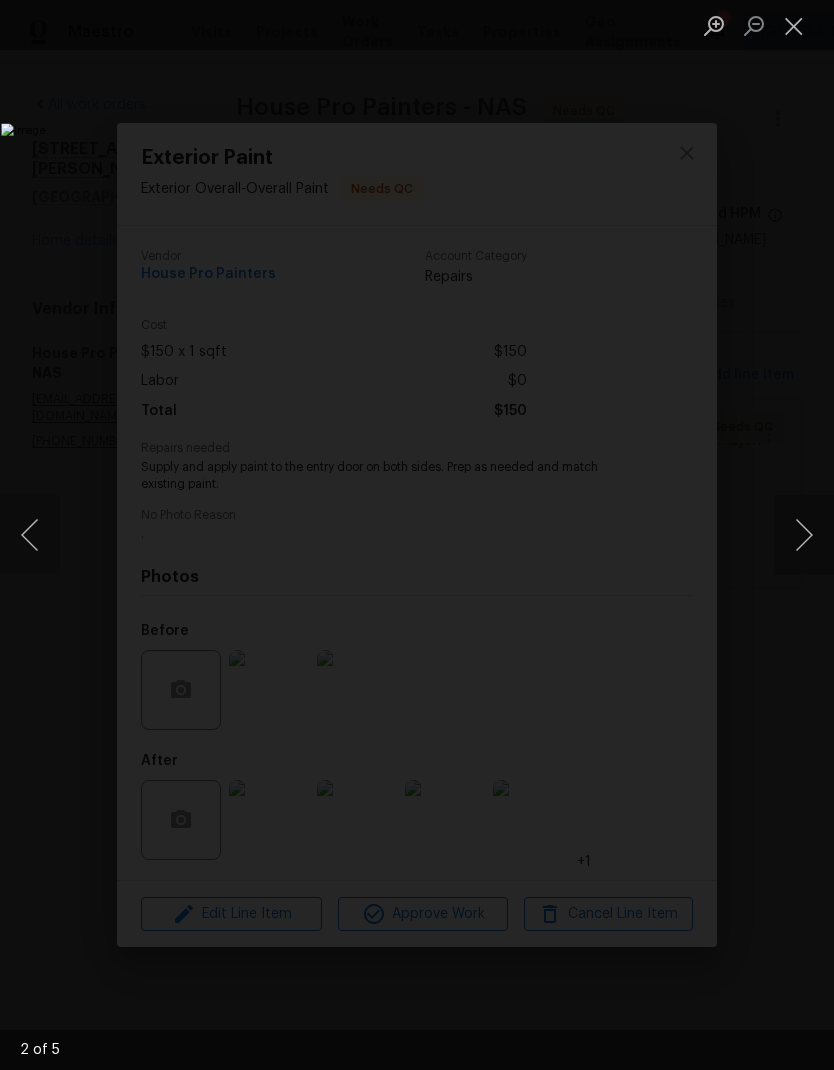 click at bounding box center (804, 535) 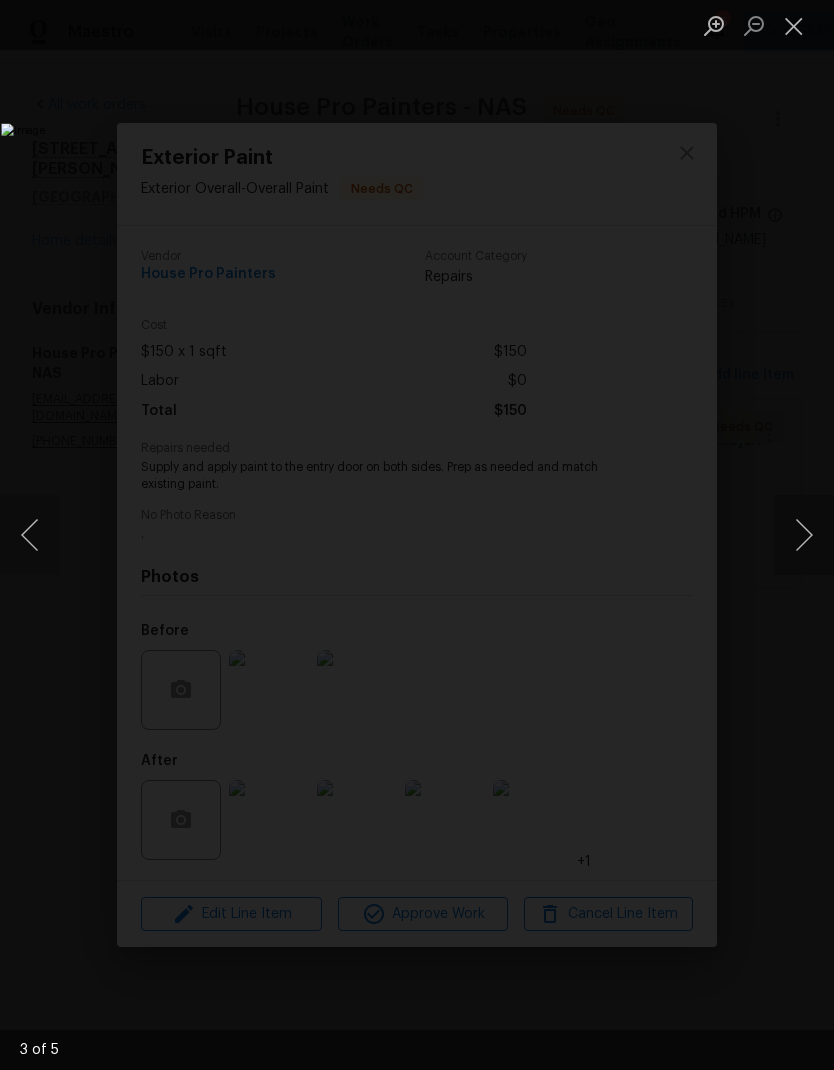 click at bounding box center (794, 25) 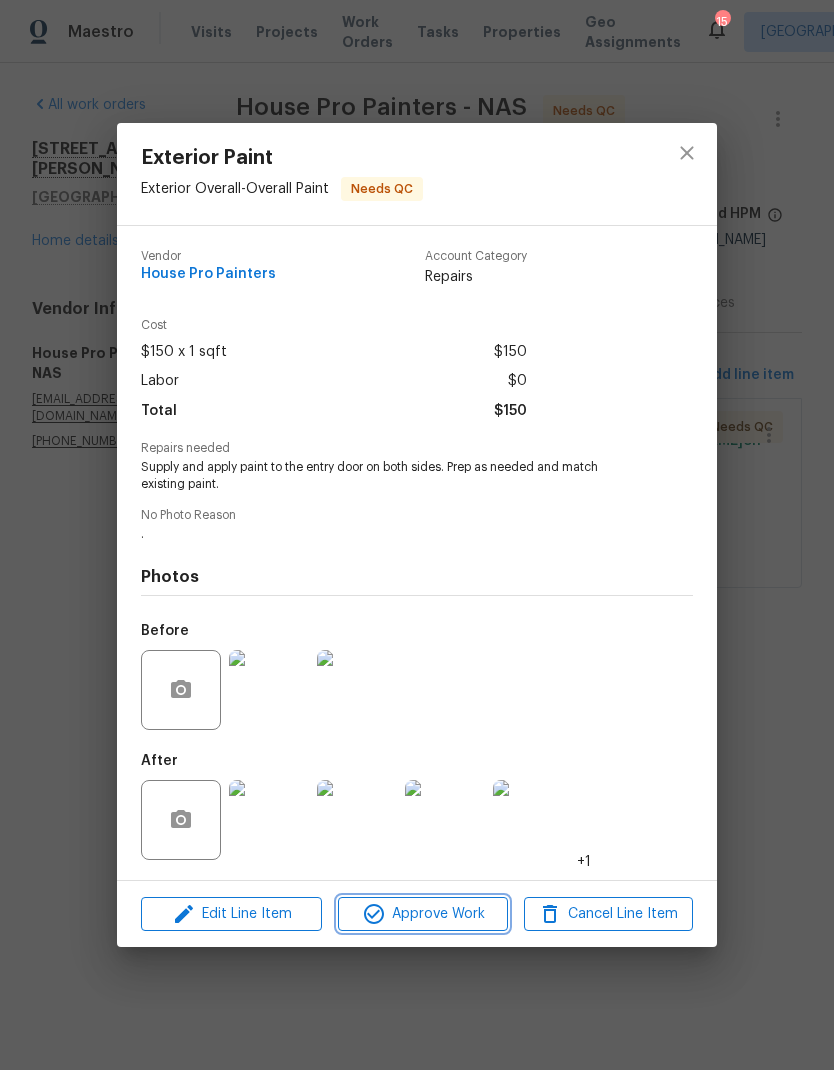 click on "Approve Work" at bounding box center (422, 914) 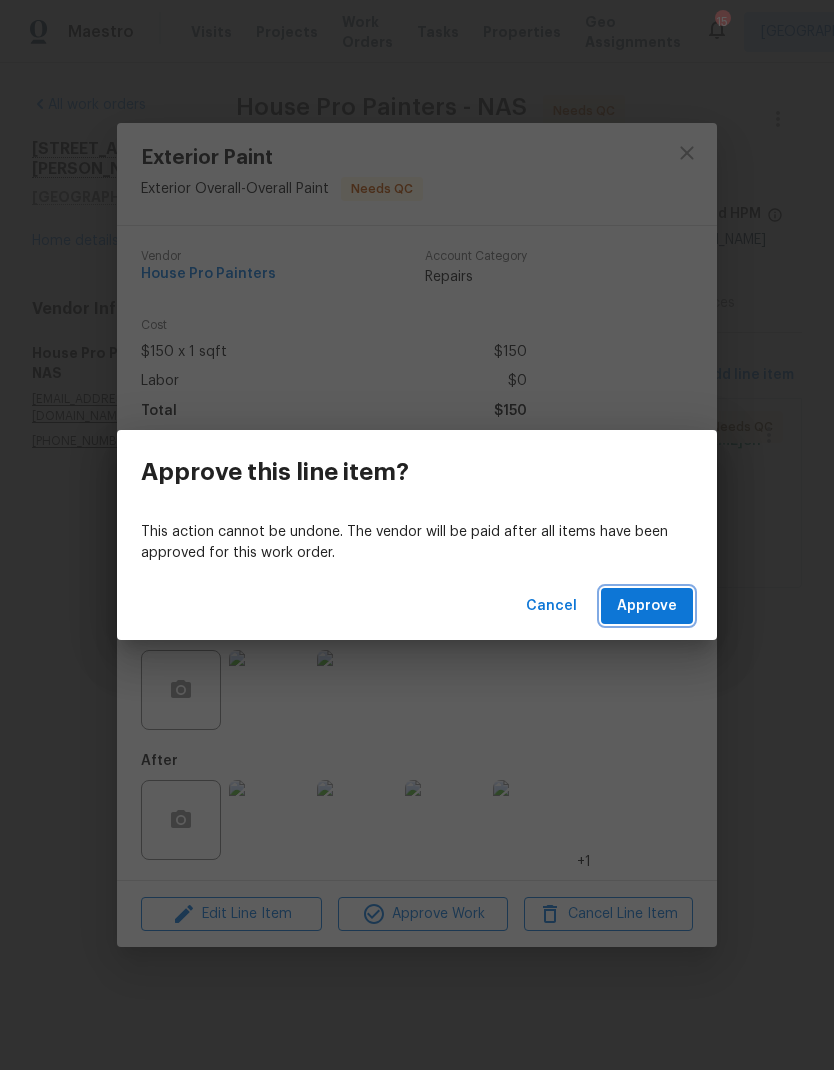 click on "Approve" at bounding box center (647, 606) 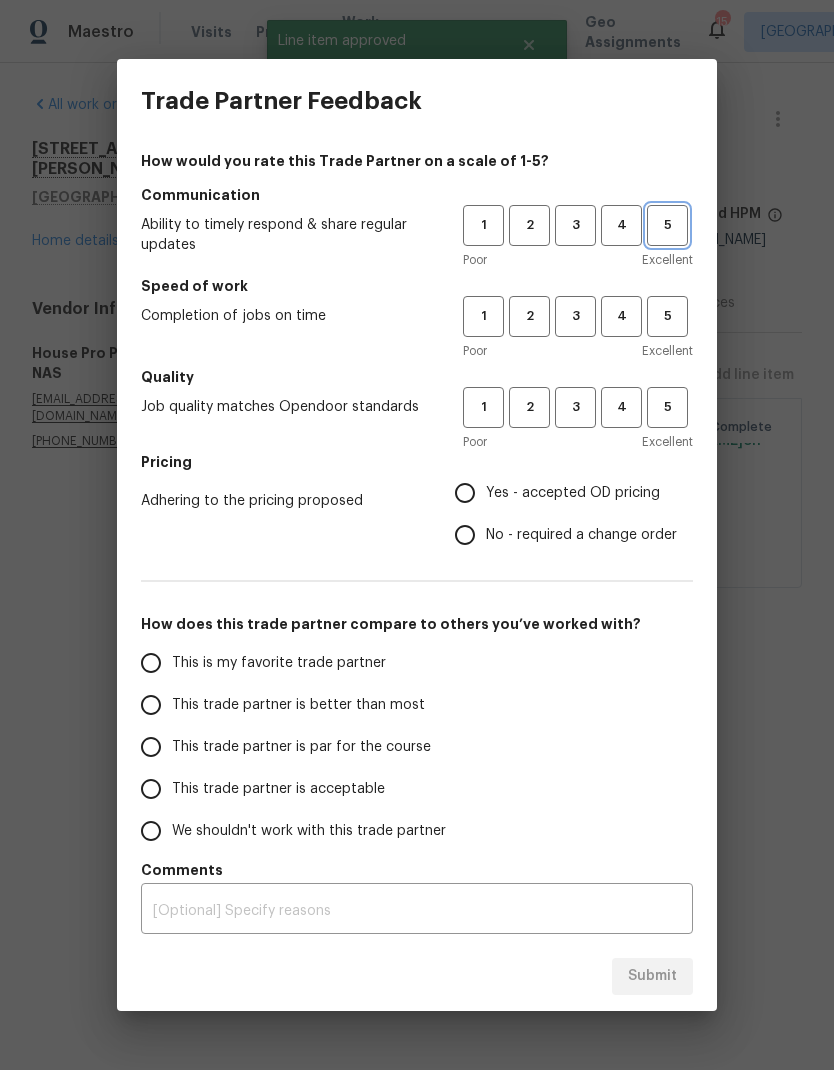 click on "5" at bounding box center [667, 225] 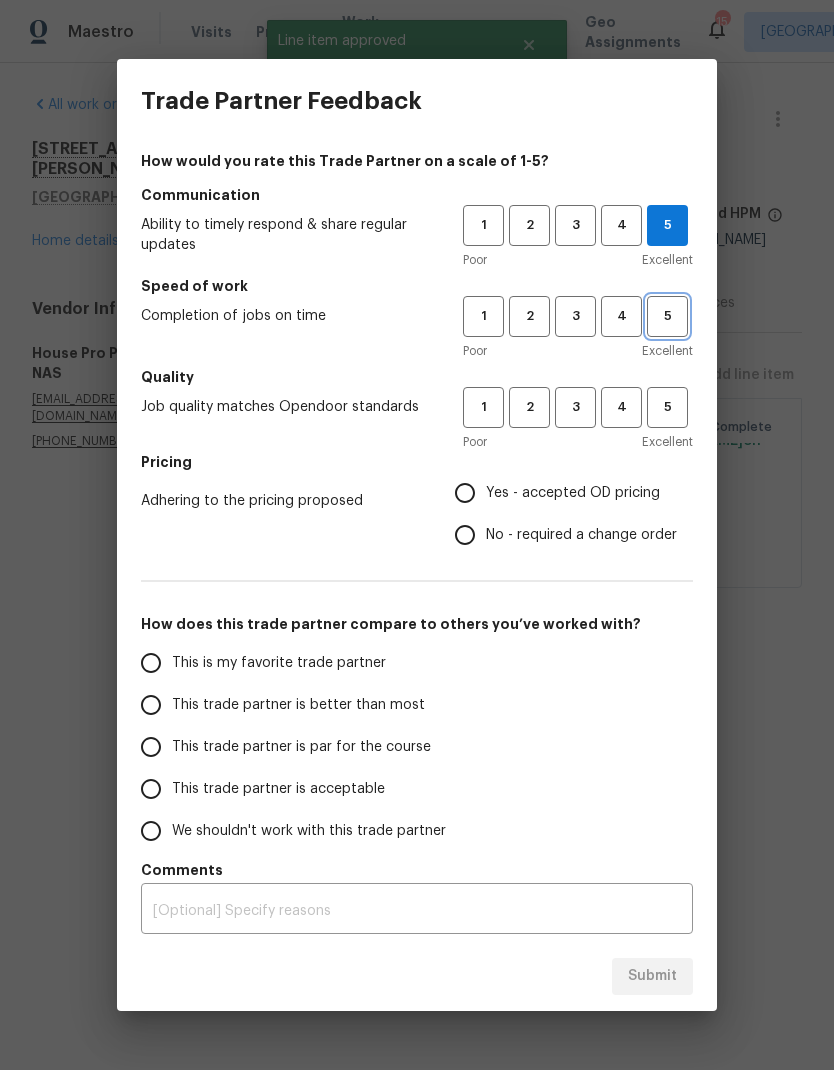 click on "5" at bounding box center [667, 316] 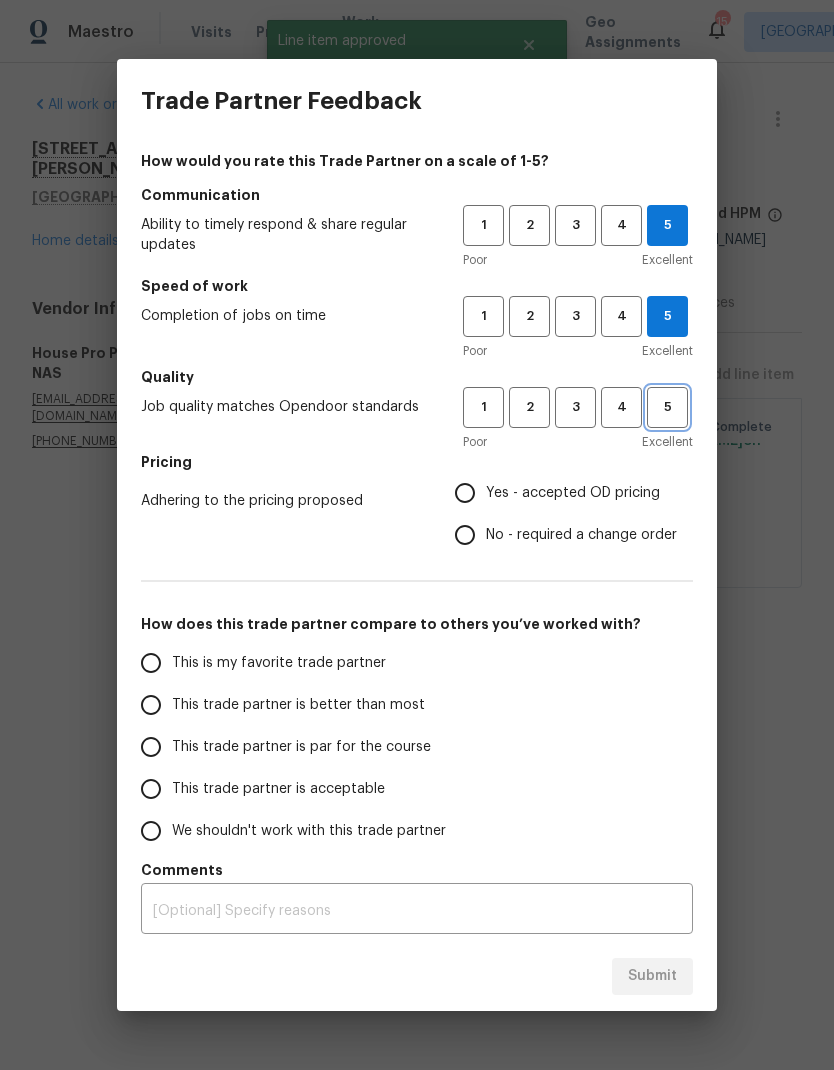 click on "5" at bounding box center [667, 407] 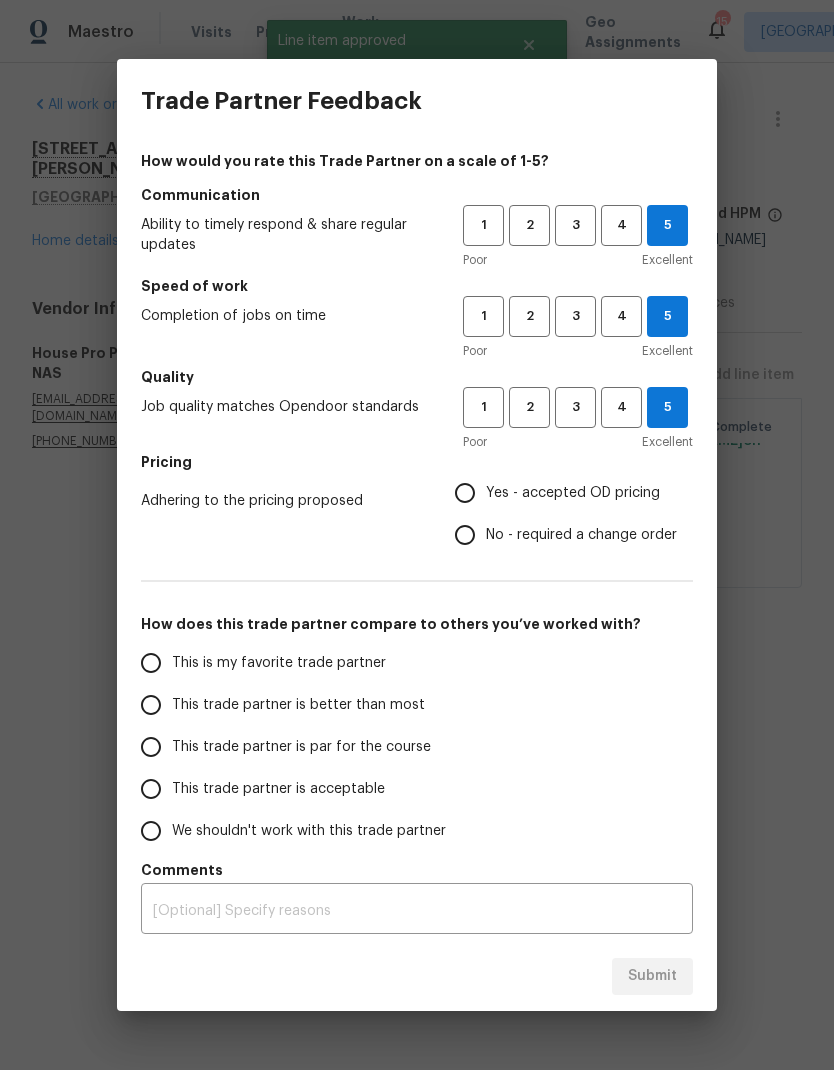 click on "Yes - accepted OD pricing" at bounding box center (573, 493) 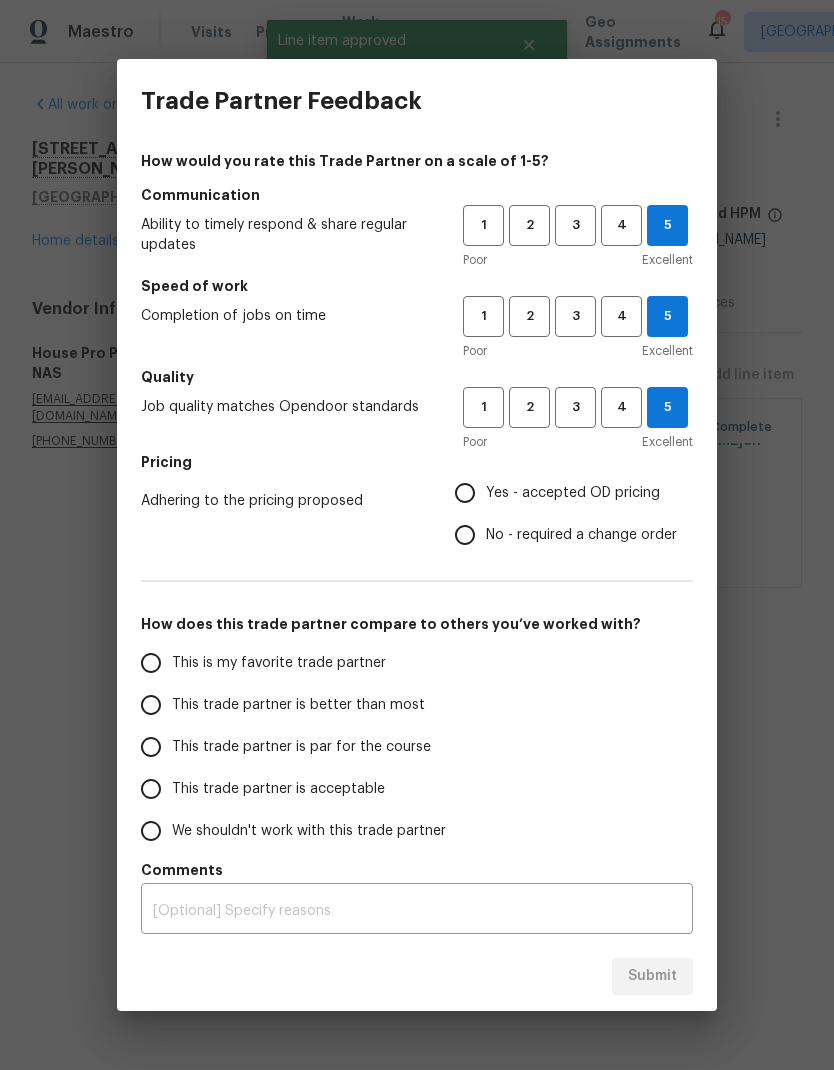 click on "Yes - accepted OD pricing" at bounding box center (465, 493) 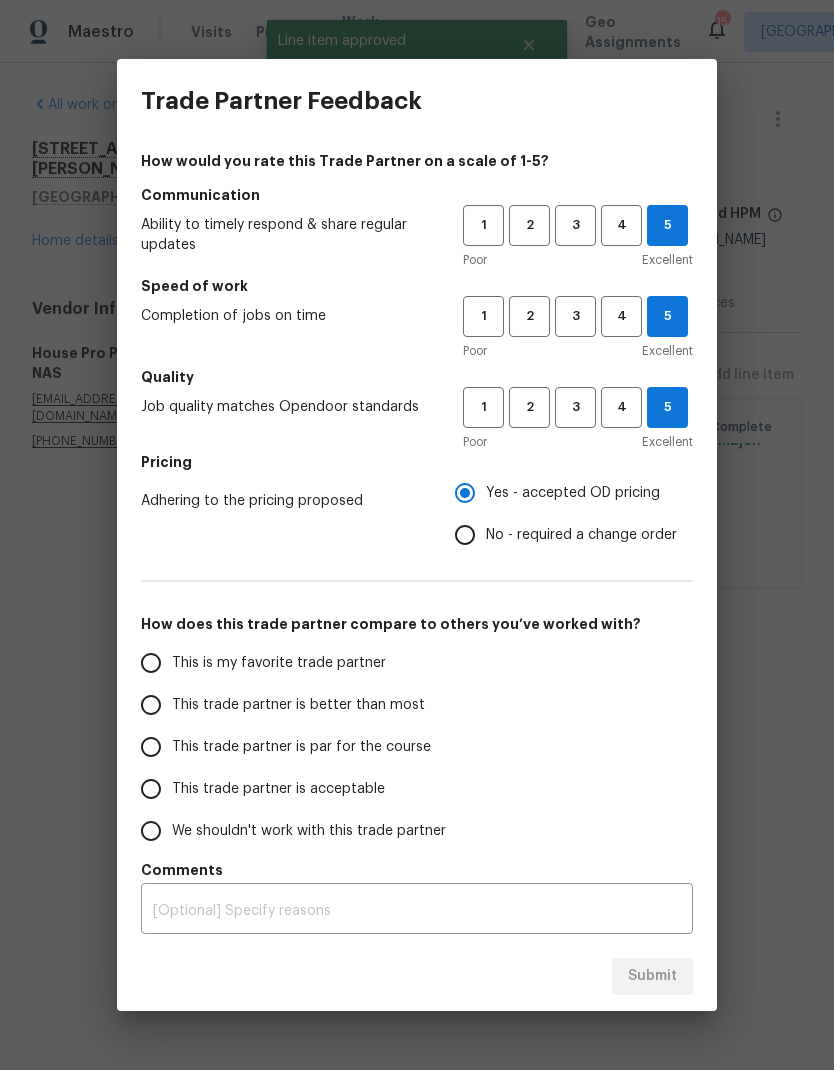 click on "This is my favorite trade partner" at bounding box center (288, 663) 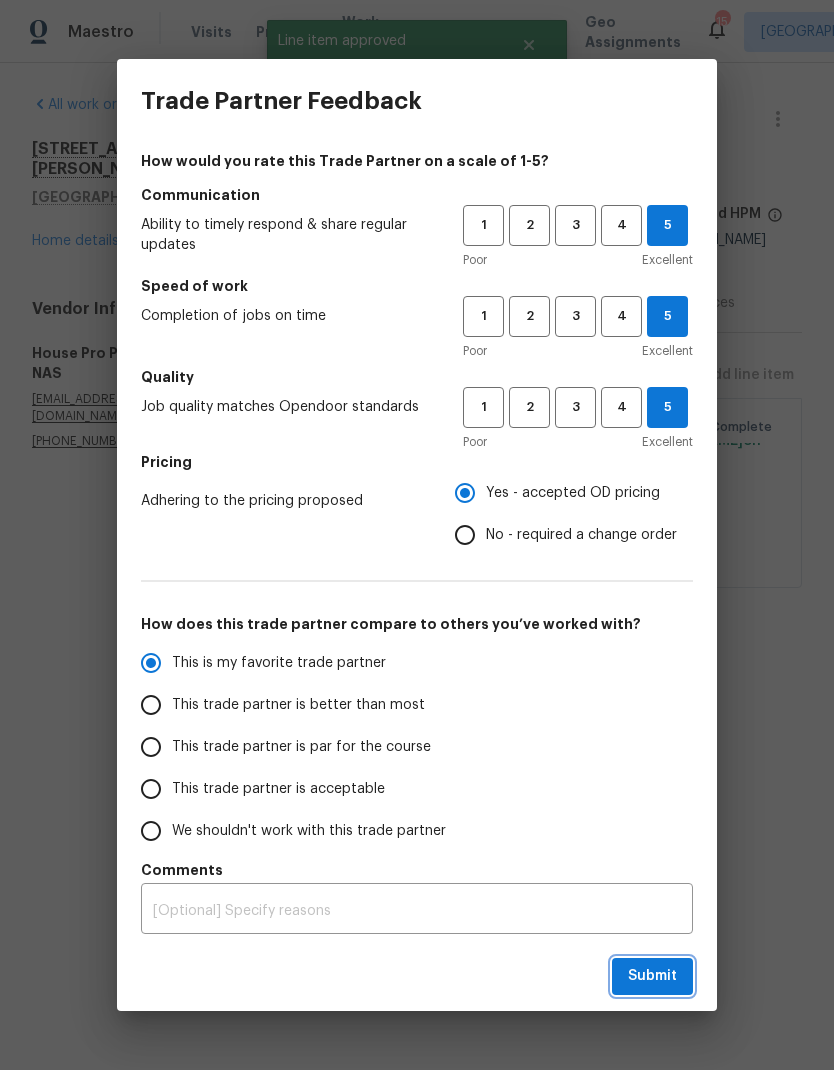 click on "Submit" at bounding box center (652, 976) 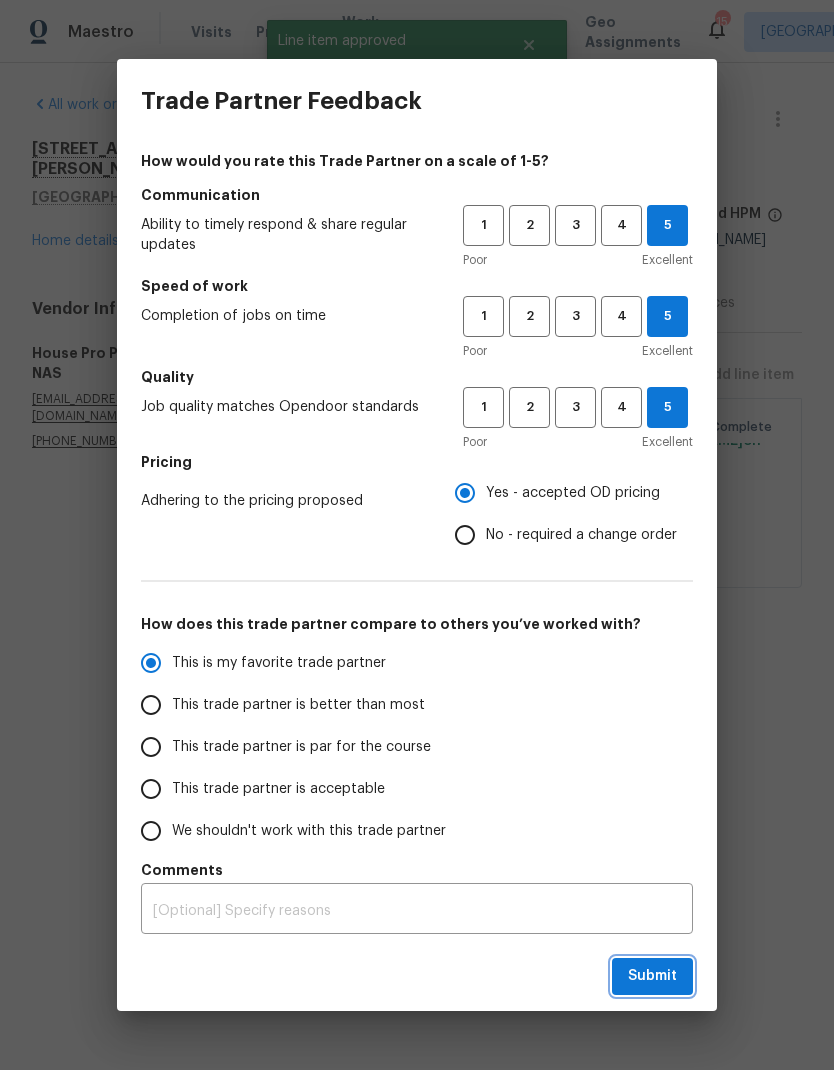 radio on "true" 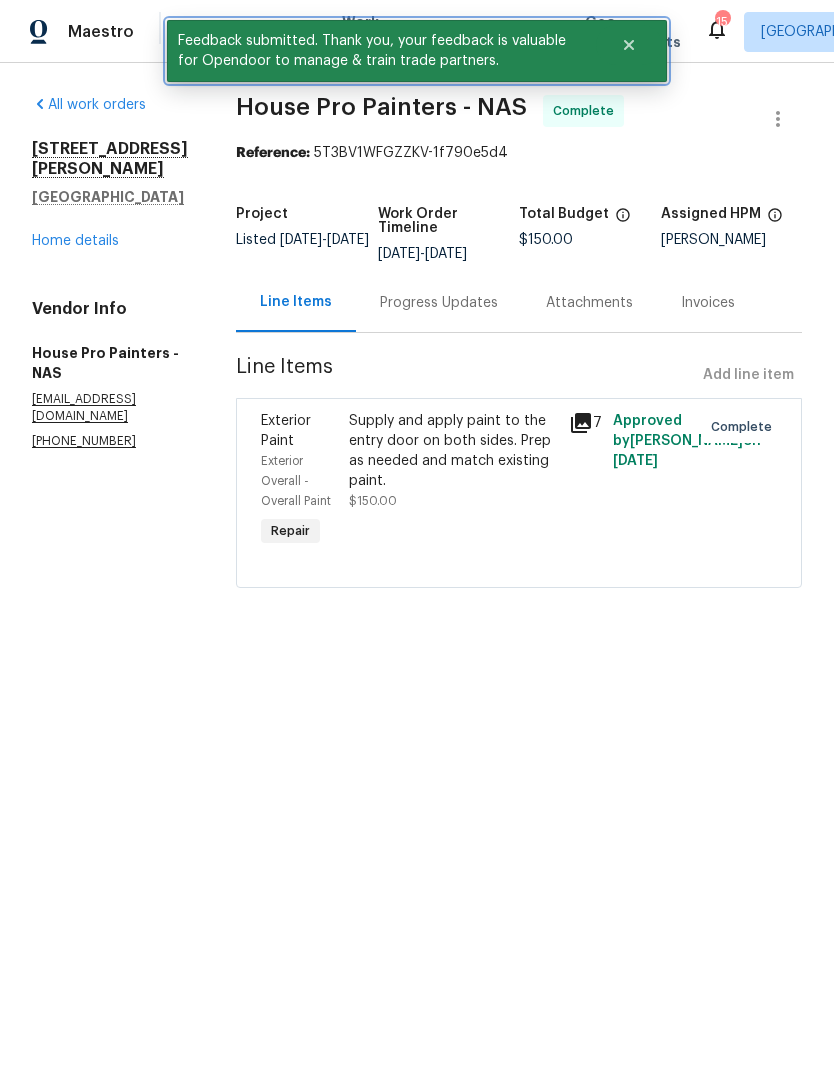 click 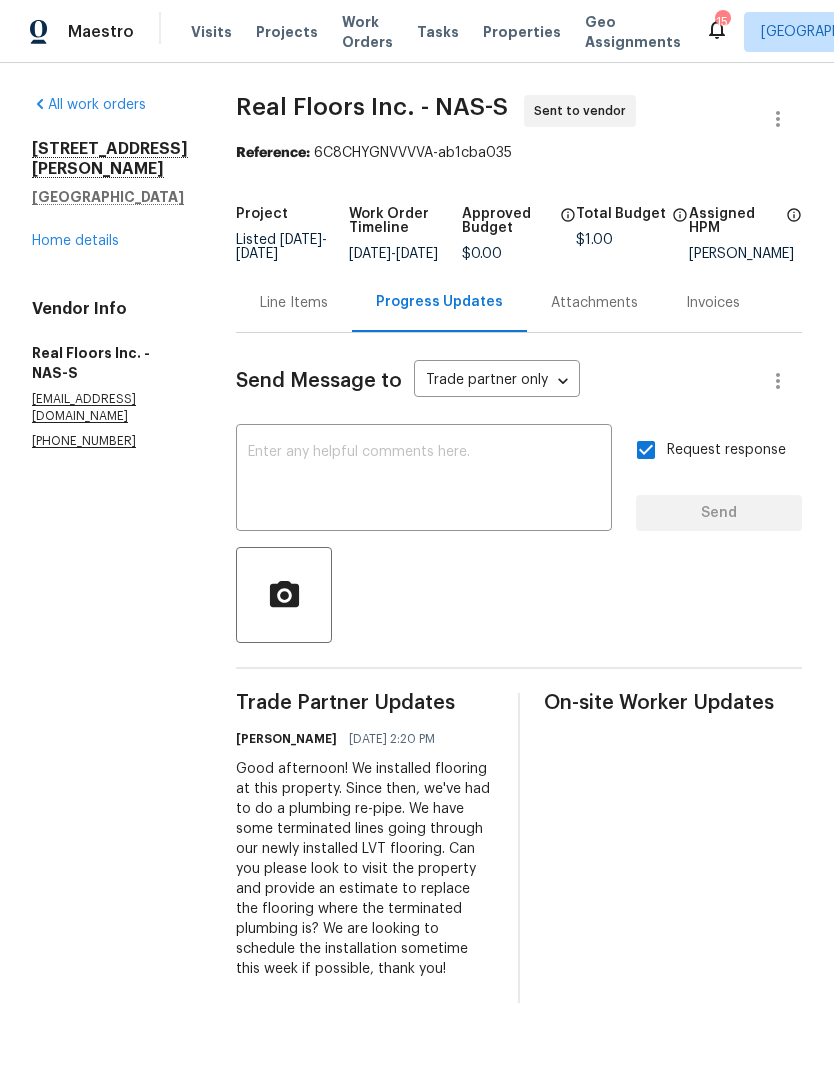scroll, scrollTop: 0, scrollLeft: 0, axis: both 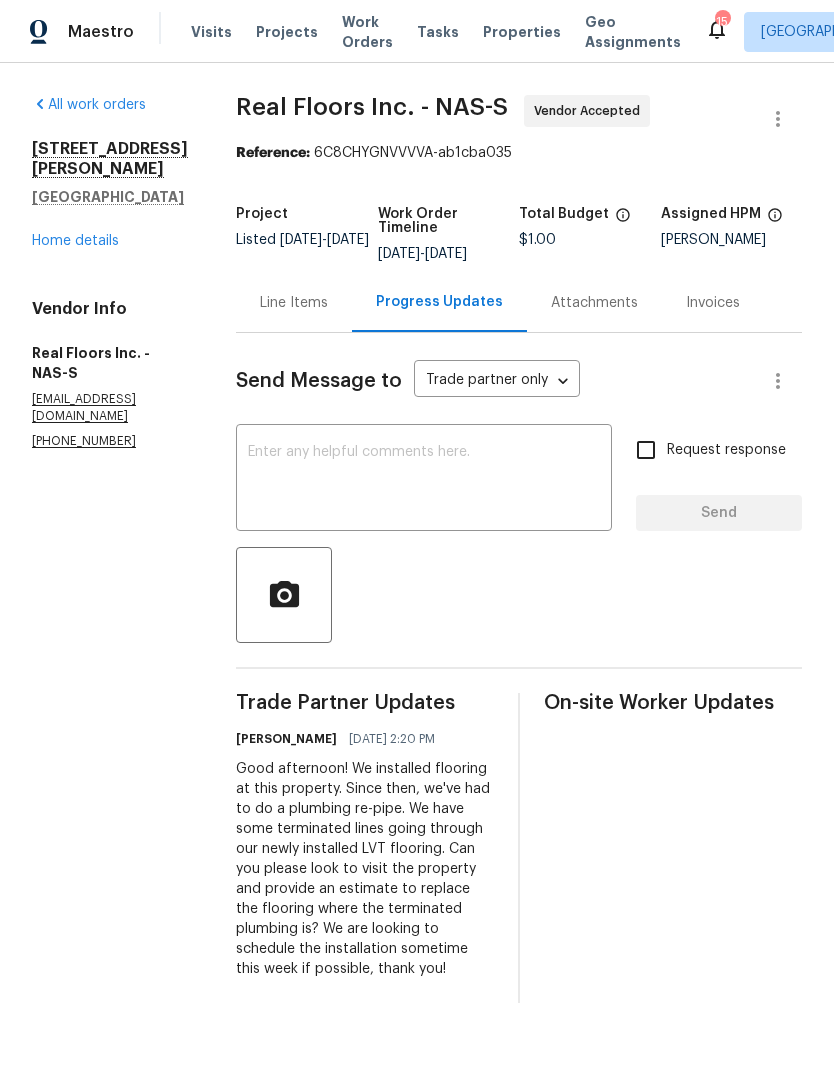 click on "Home details" at bounding box center [75, 241] 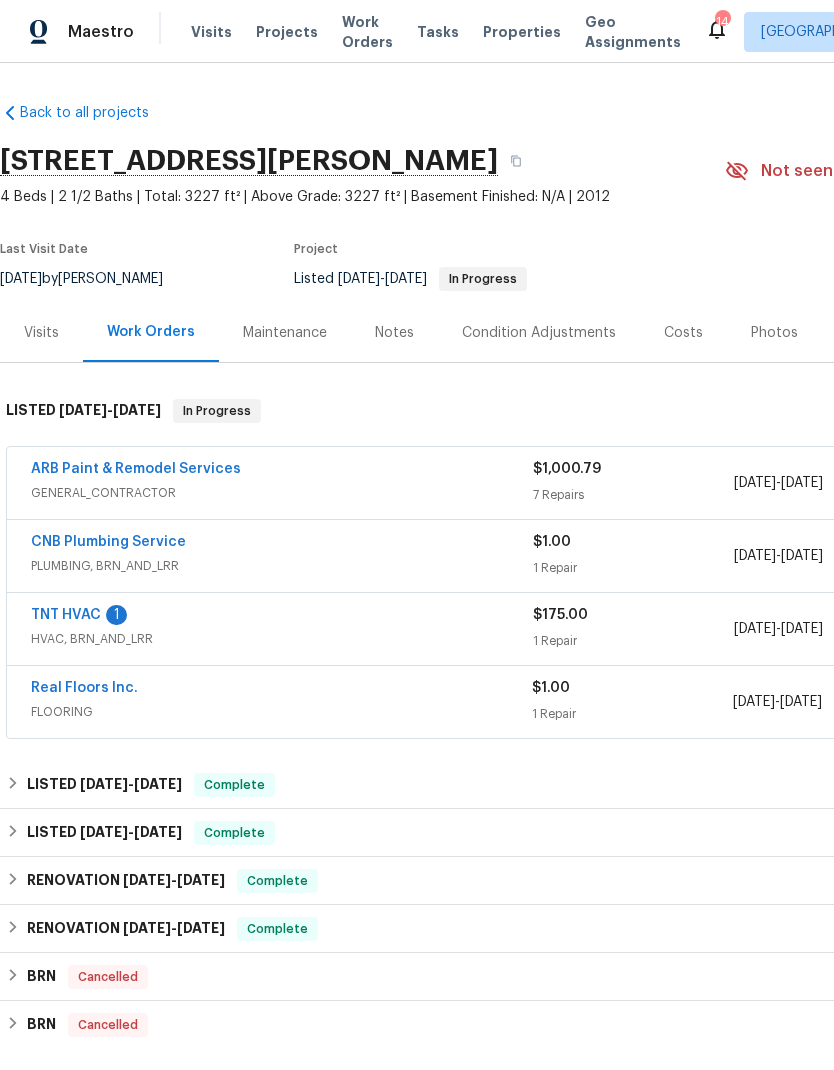 click on "Work Orders" at bounding box center (367, 32) 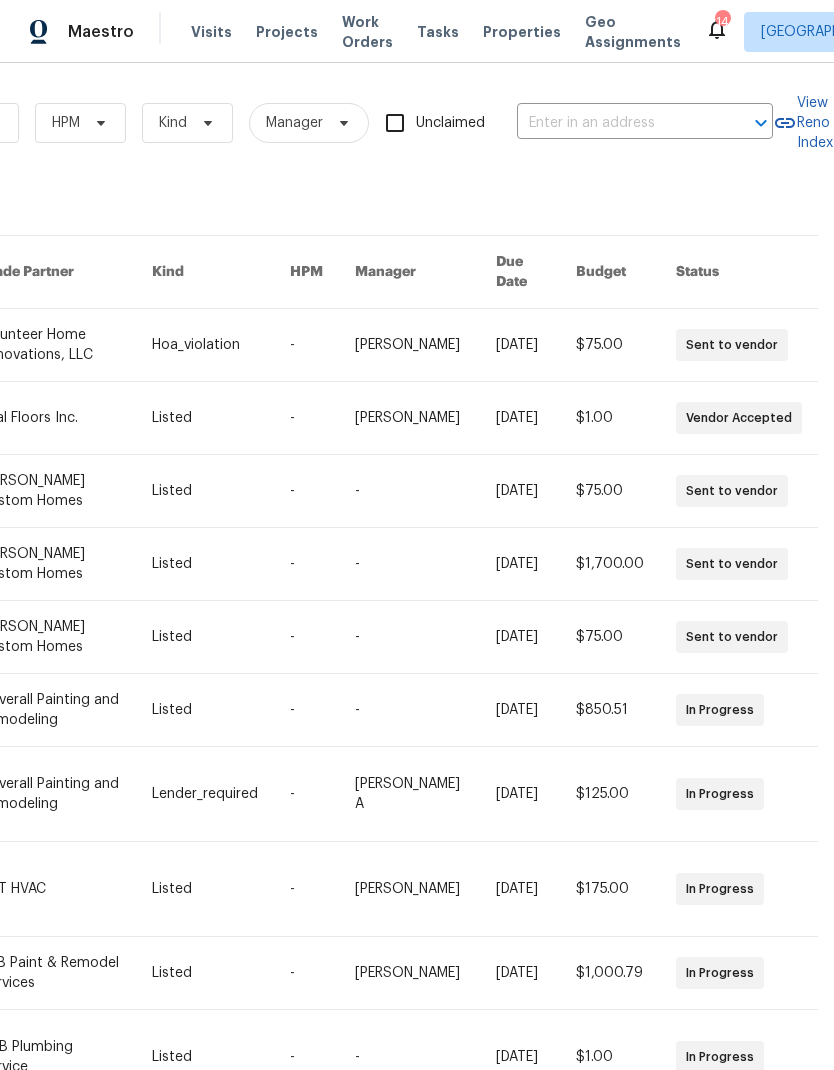 scroll, scrollTop: 0, scrollLeft: 329, axis: horizontal 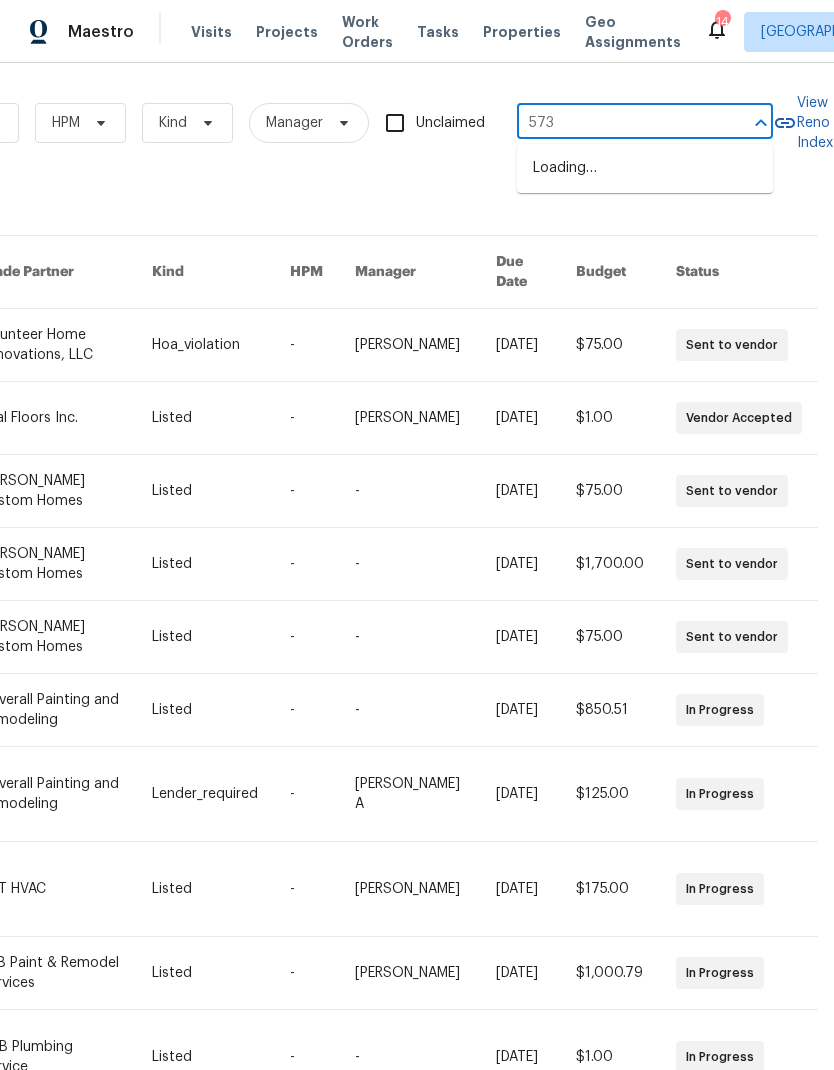 type on "573 d" 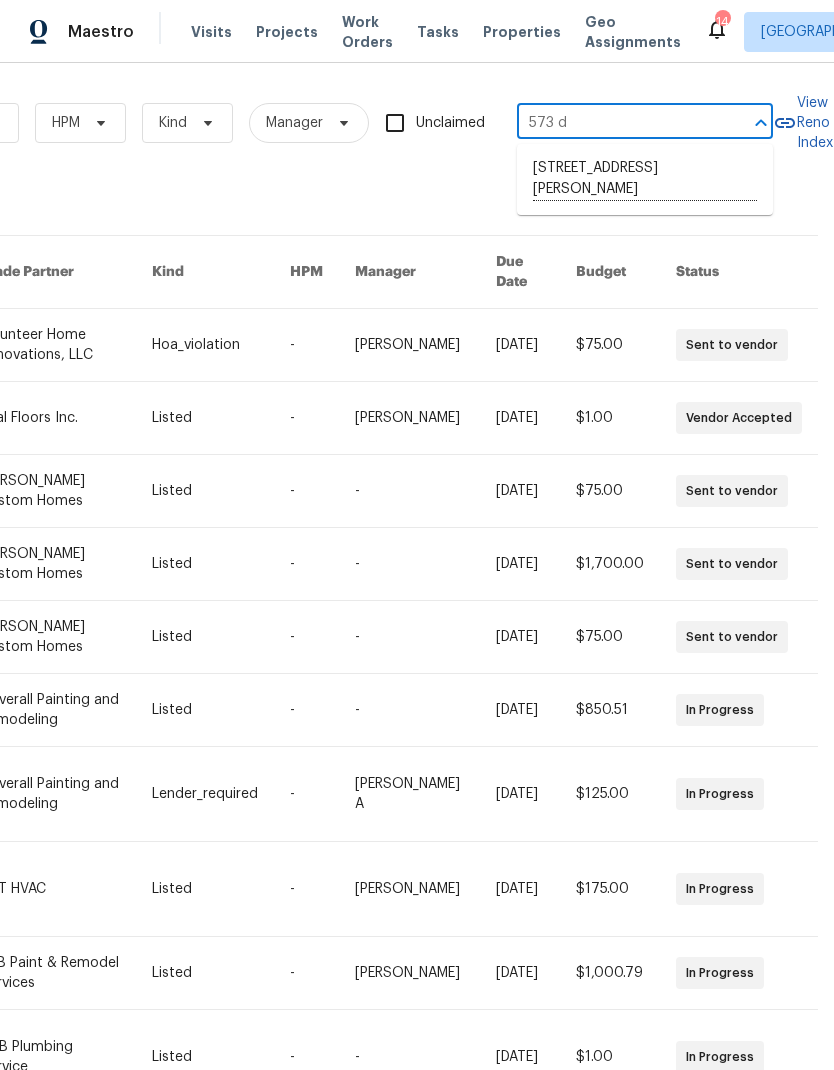 click on "573 Donna Dr, Clarksville, TN 37042" at bounding box center (645, 179) 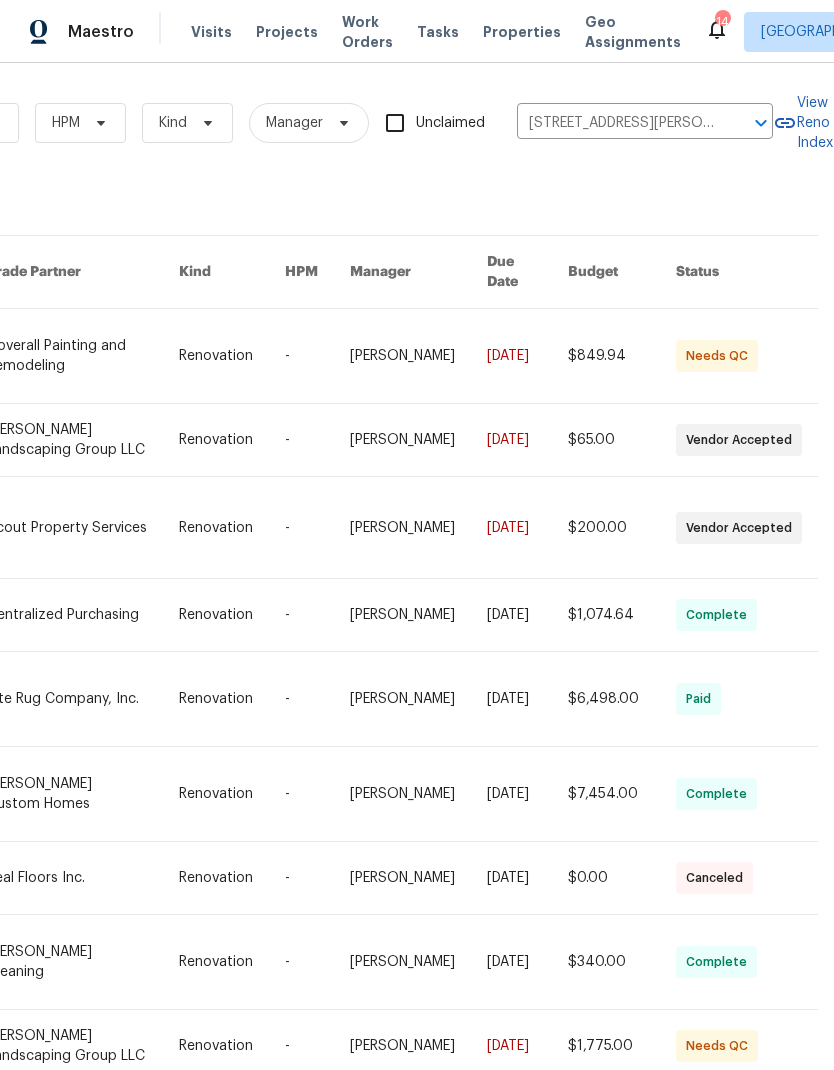 click at bounding box center (83, 527) 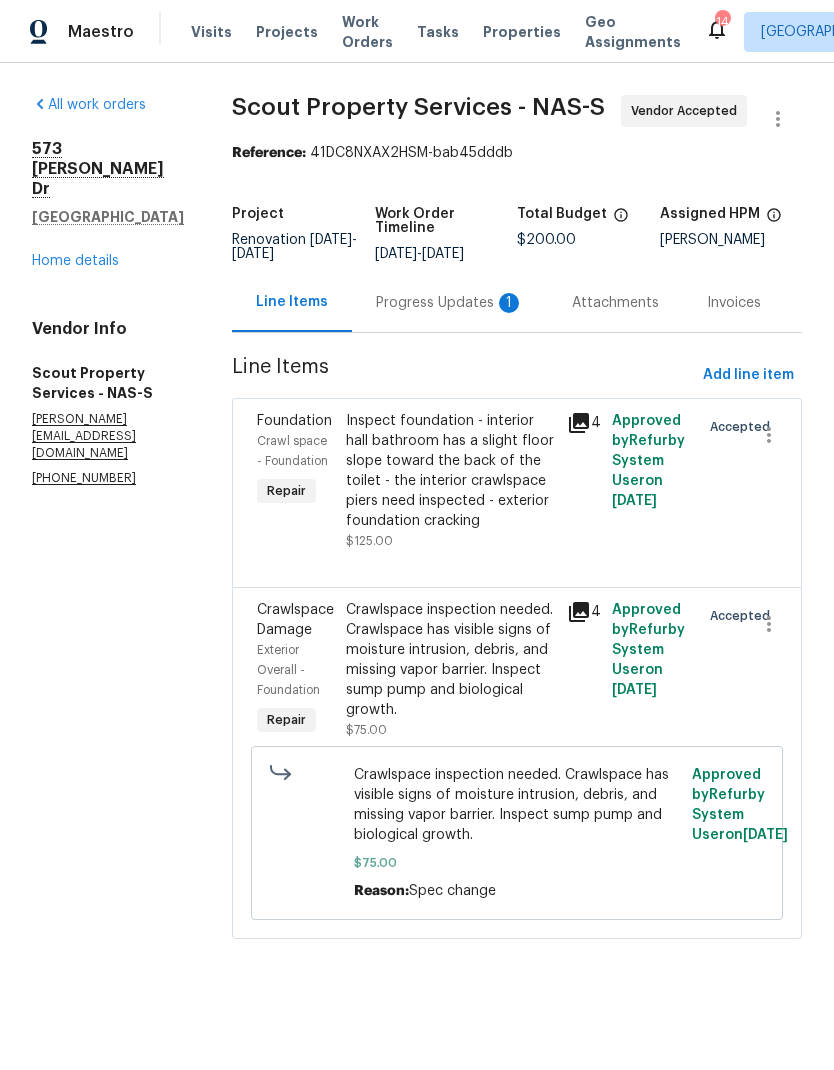 click on "Progress Updates 1" at bounding box center (450, 302) 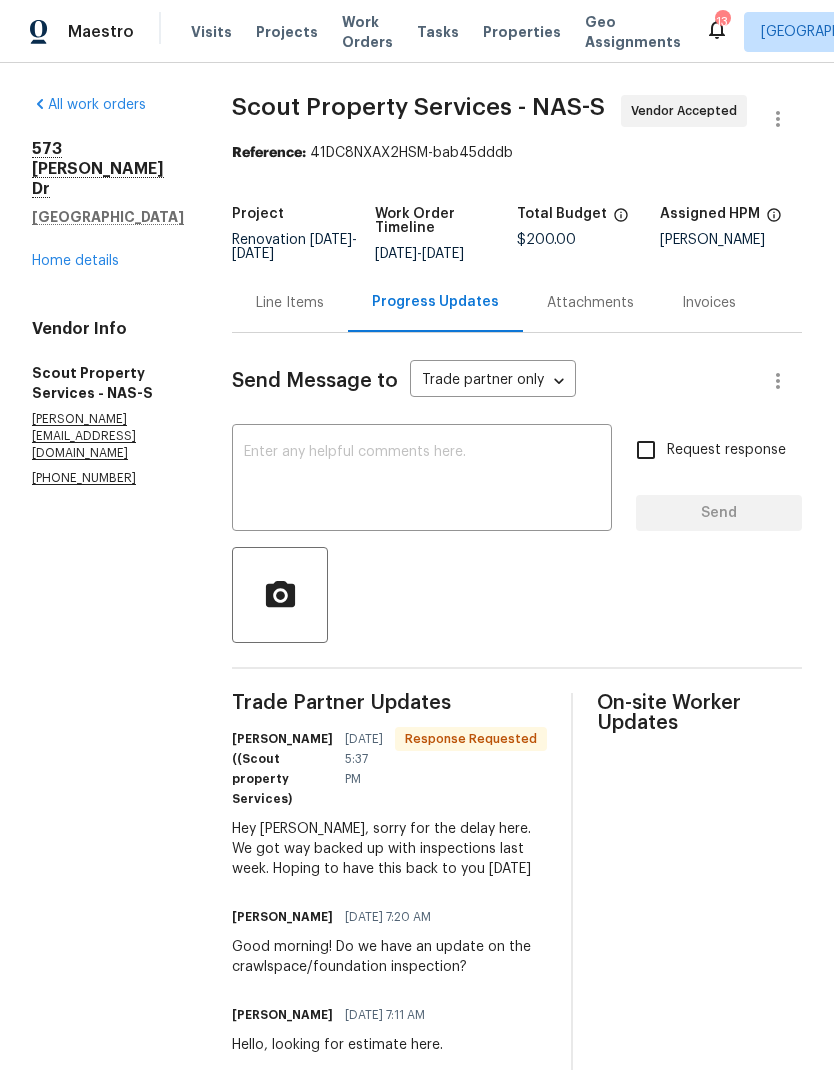 click at bounding box center [422, 480] 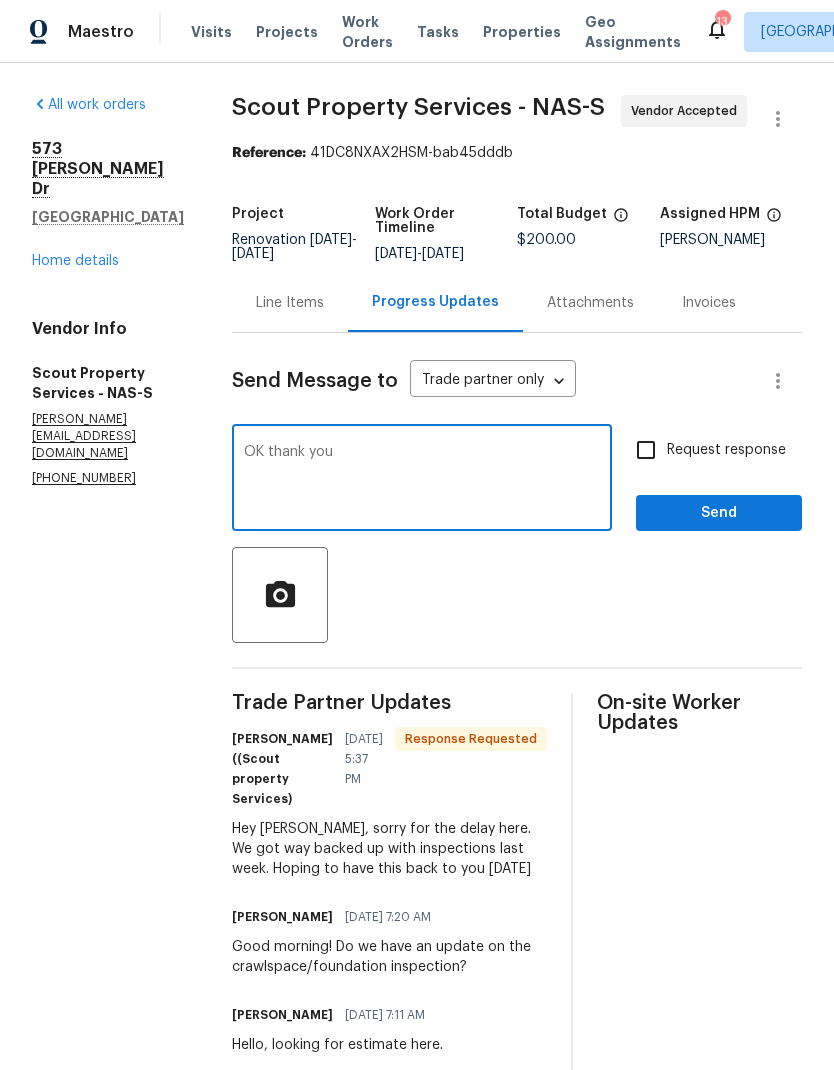 type on "OK thank you" 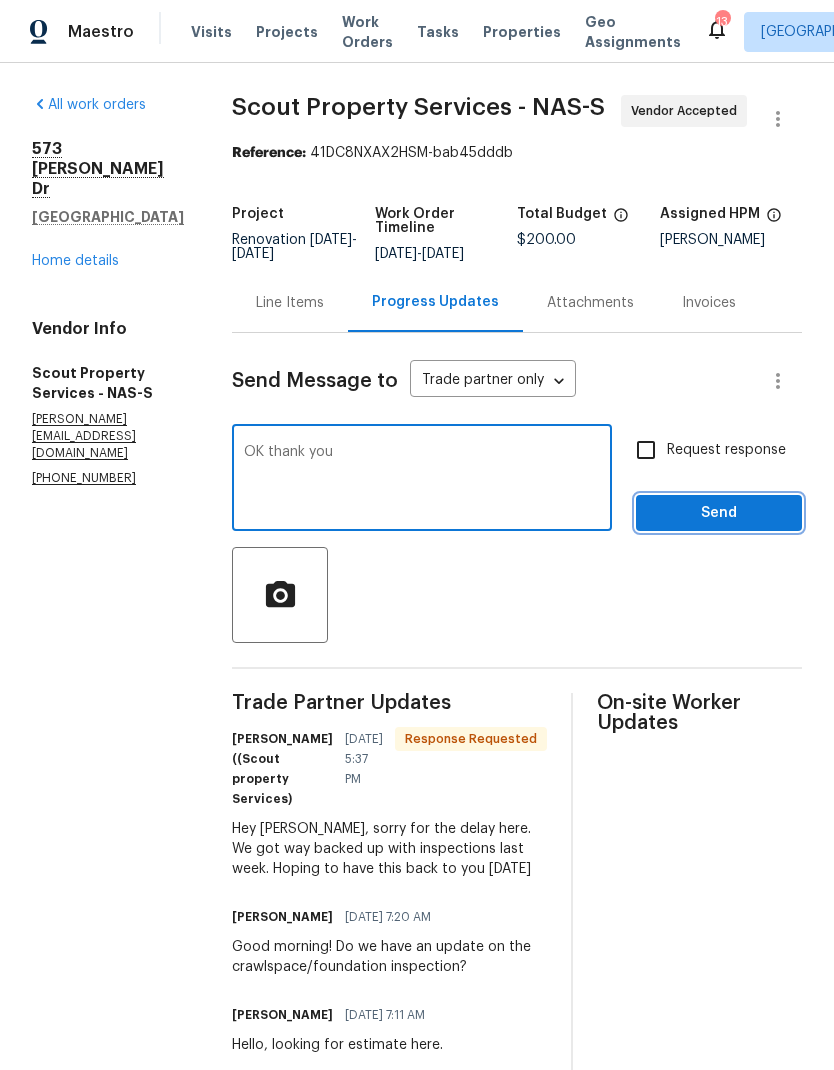 click on "Send" at bounding box center (719, 513) 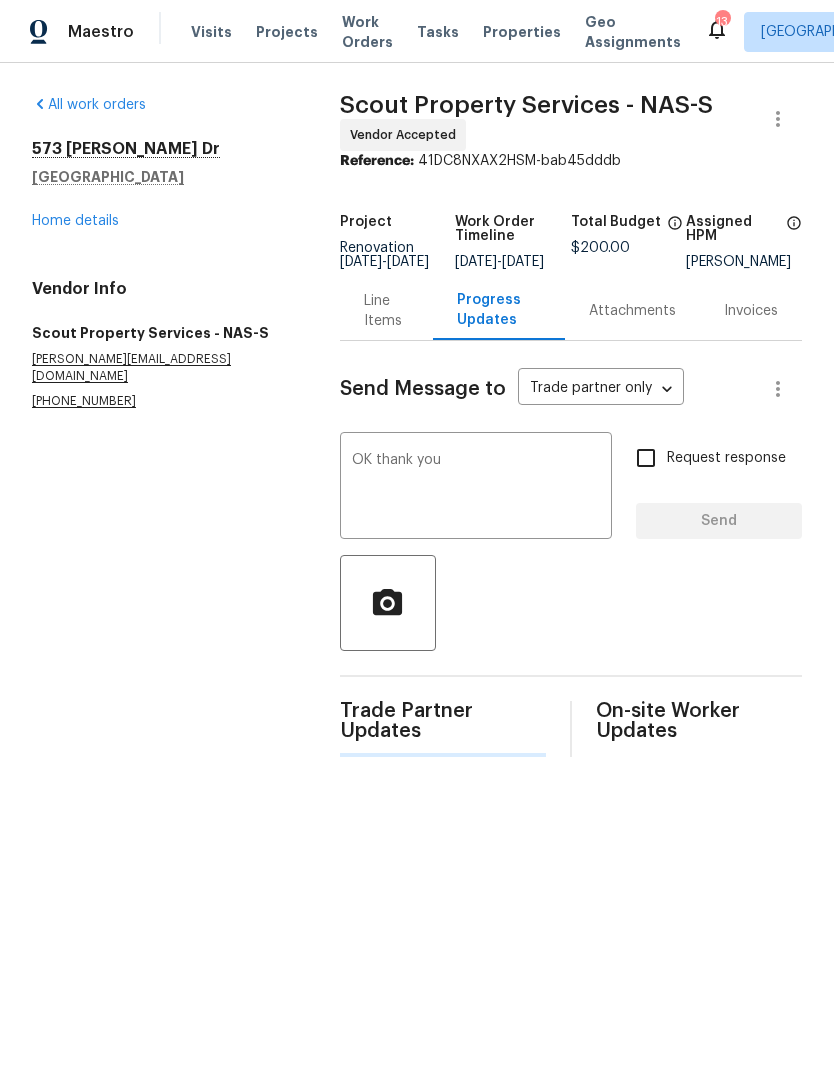 type 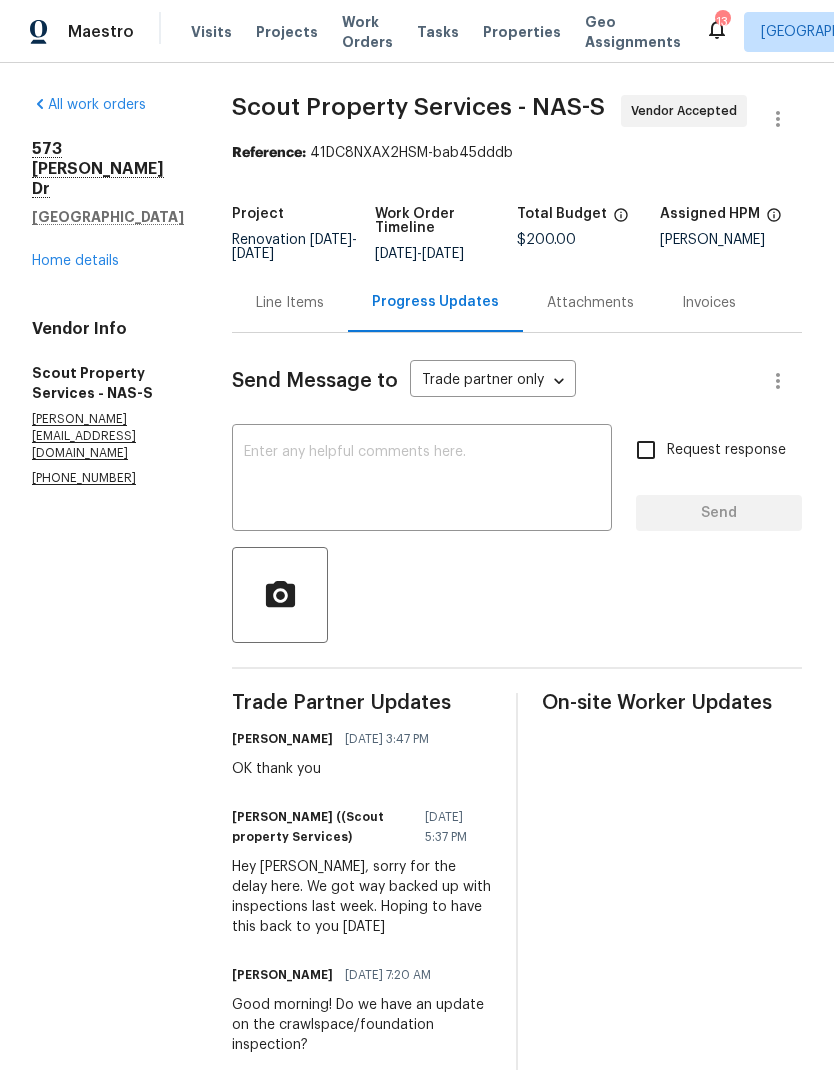 click on "Home details" at bounding box center [75, 261] 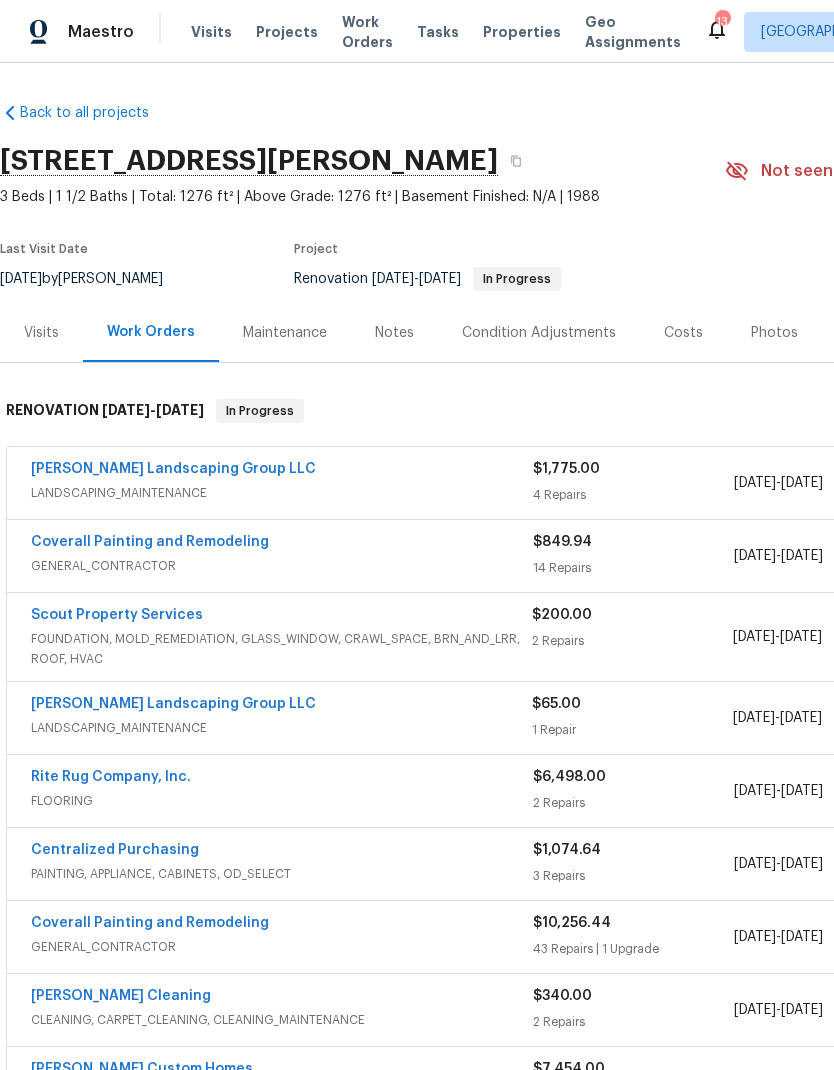click on "GENERAL_CONTRACTOR" at bounding box center (282, 566) 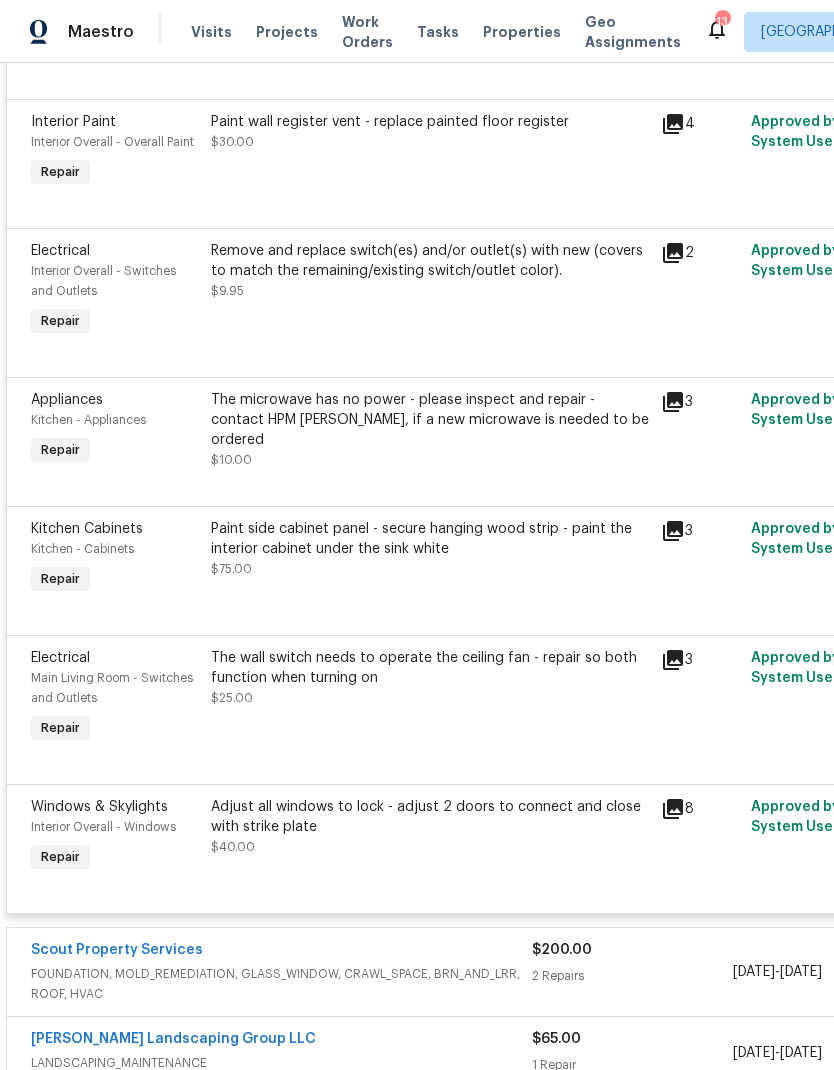 scroll, scrollTop: 1657, scrollLeft: 0, axis: vertical 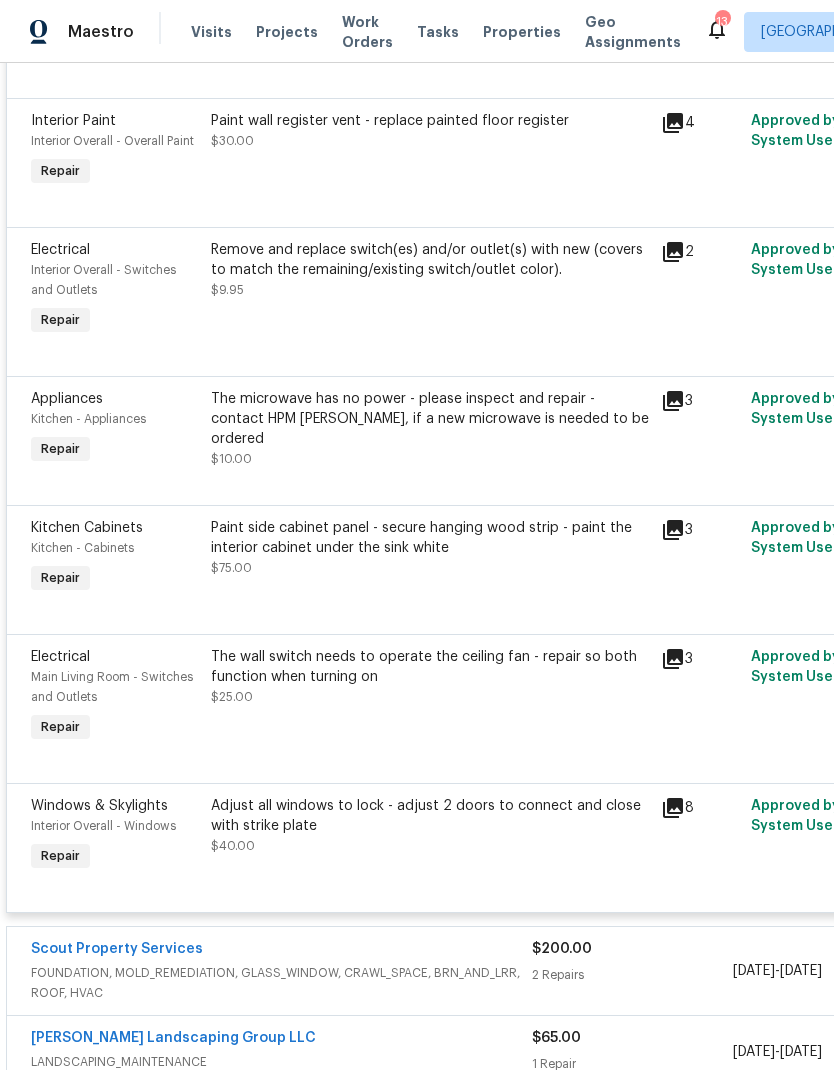 click on "The wall switch needs to operate the ceiling fan - repair so both function when turning on" at bounding box center (430, 667) 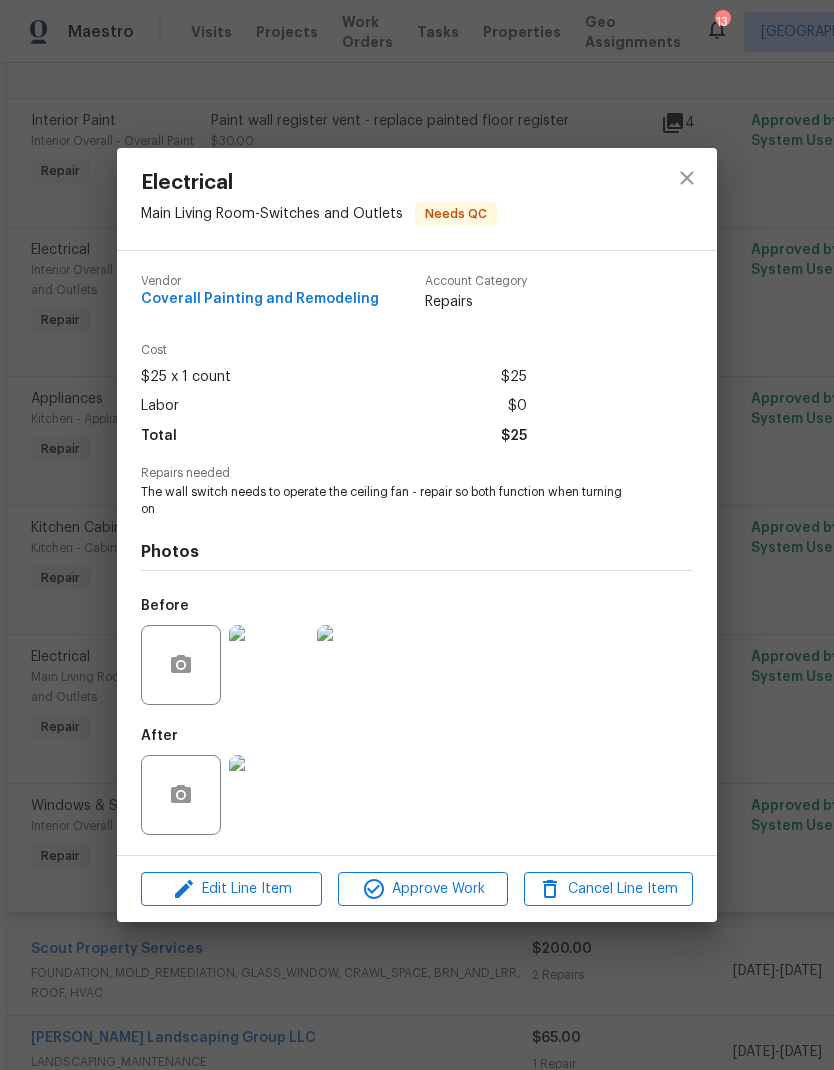 click at bounding box center [269, 665] 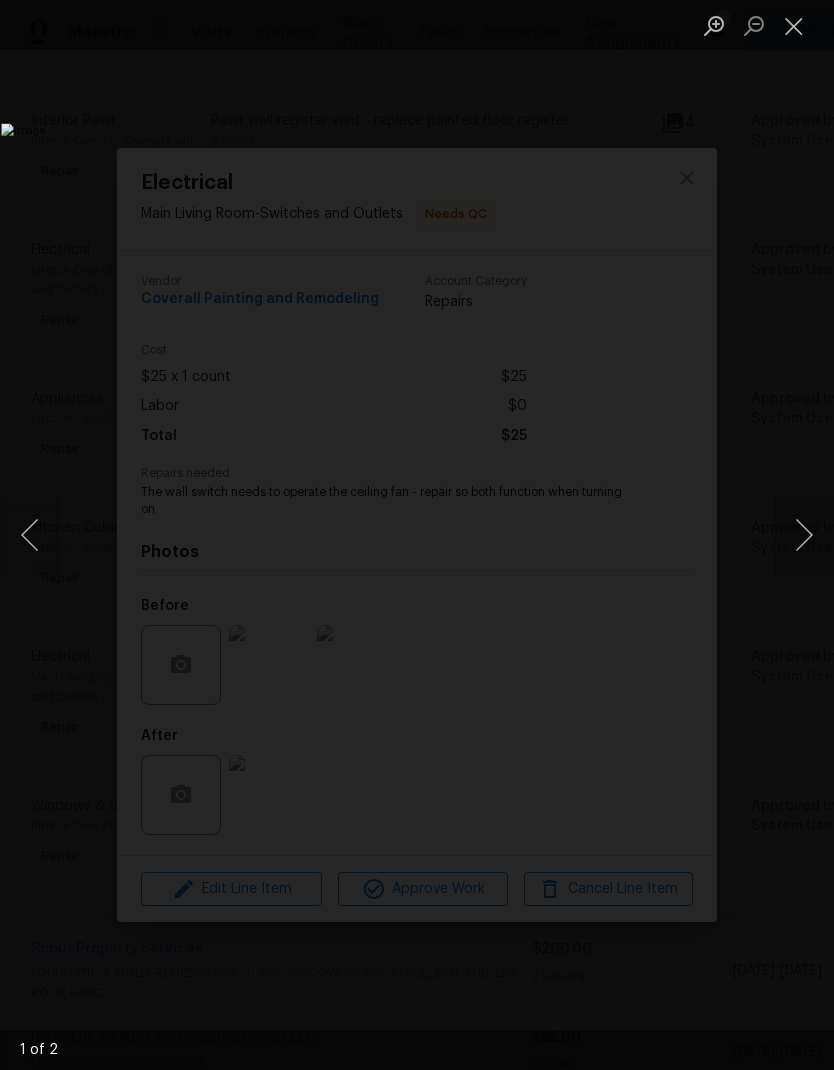 click at bounding box center (804, 535) 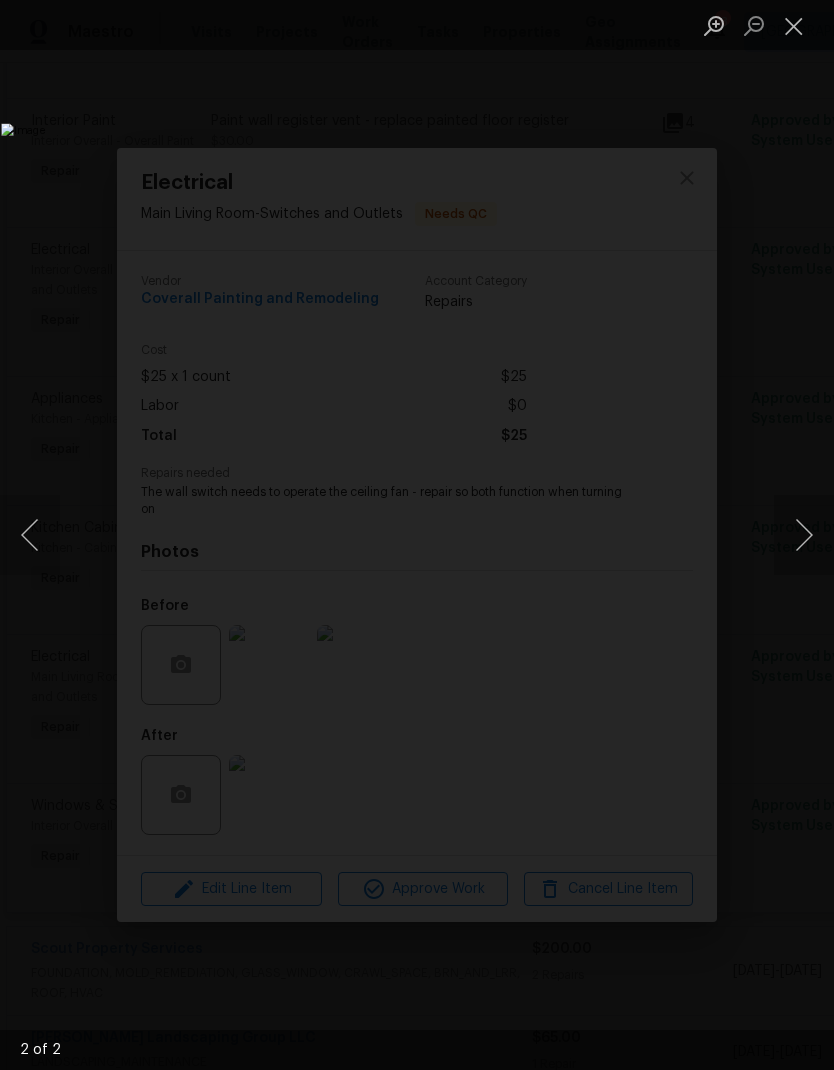 click at bounding box center [804, 535] 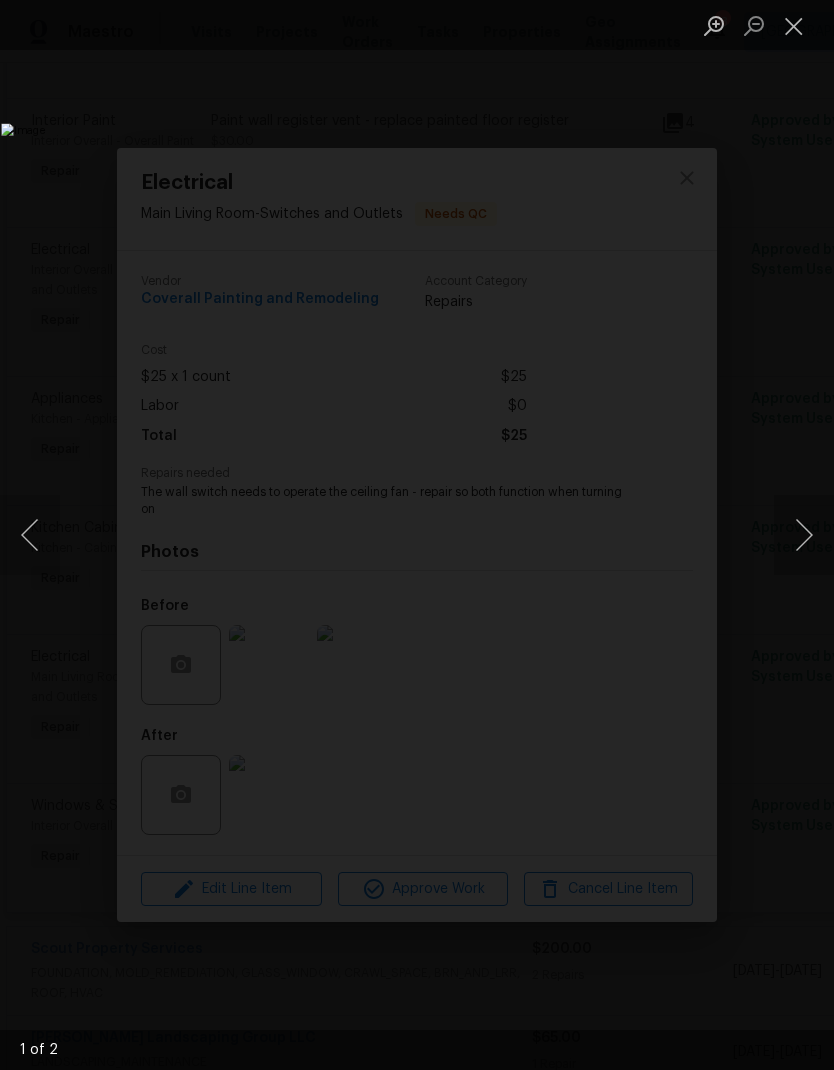 click at bounding box center [794, 25] 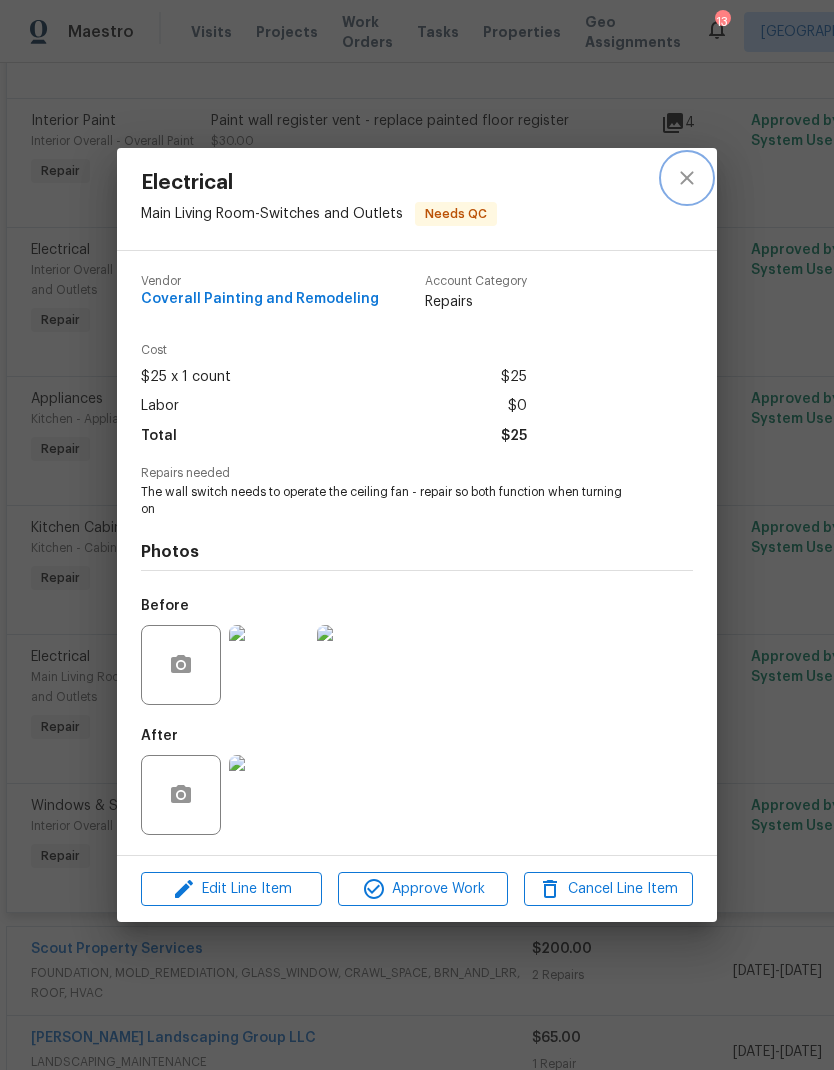 click 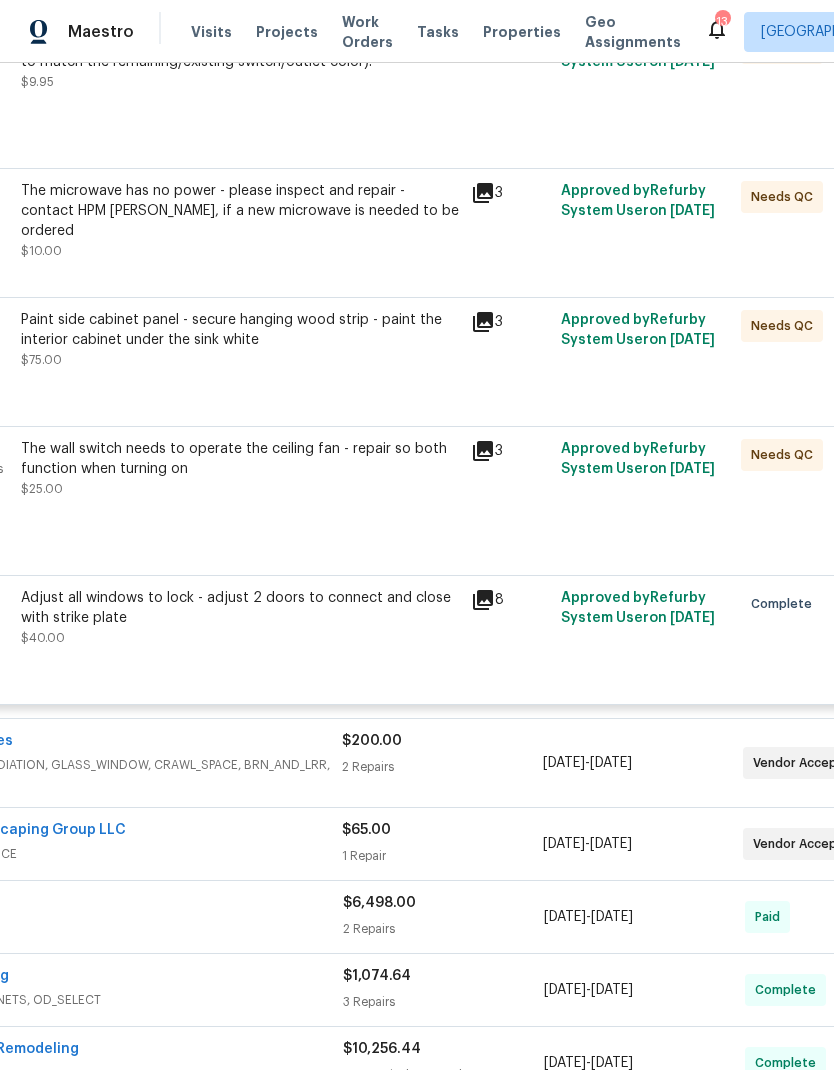 scroll, scrollTop: 1842, scrollLeft: 110, axis: both 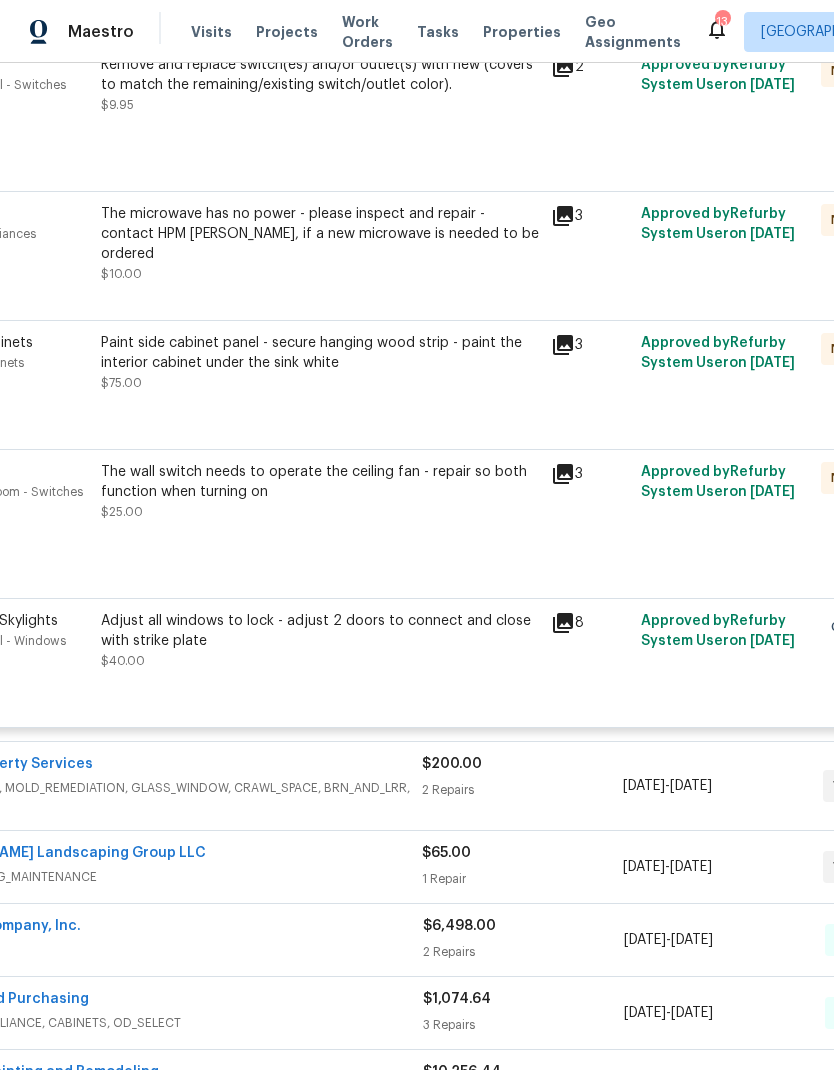 click on "The wall switch needs to operate the ceiling fan - repair so both function when turning on" at bounding box center [320, 482] 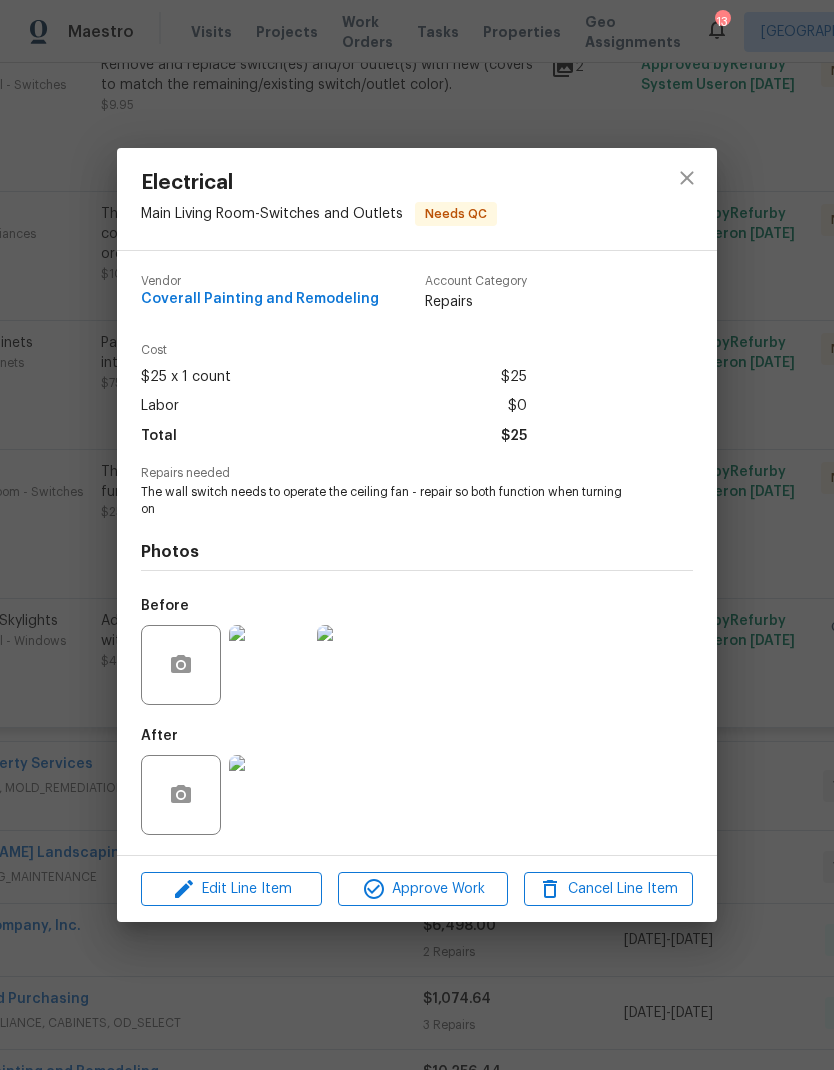 click at bounding box center (269, 665) 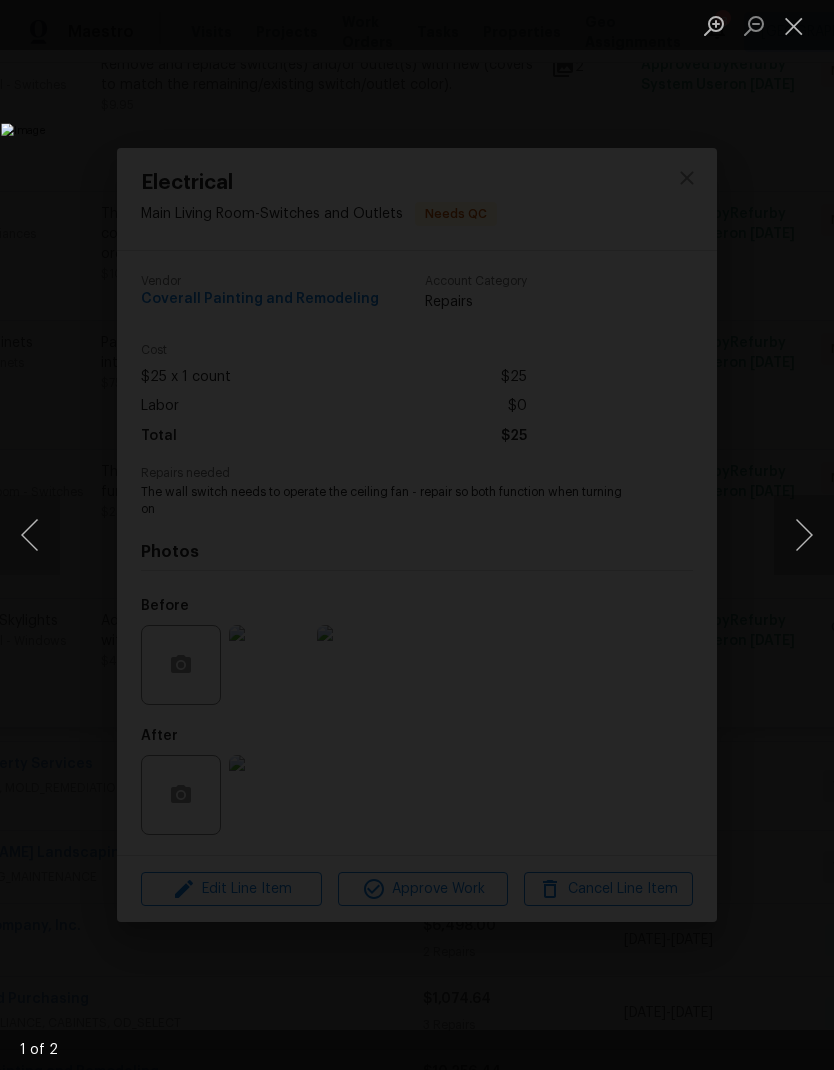 click at bounding box center (804, 535) 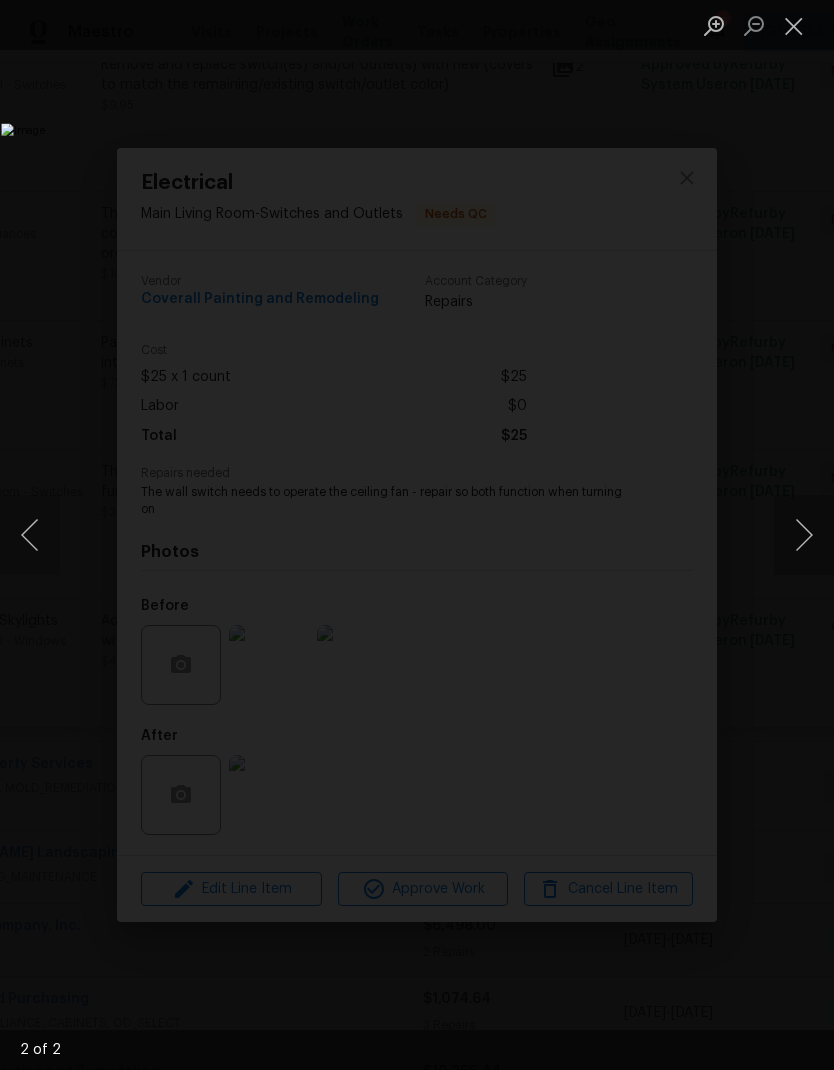 click at bounding box center (794, 25) 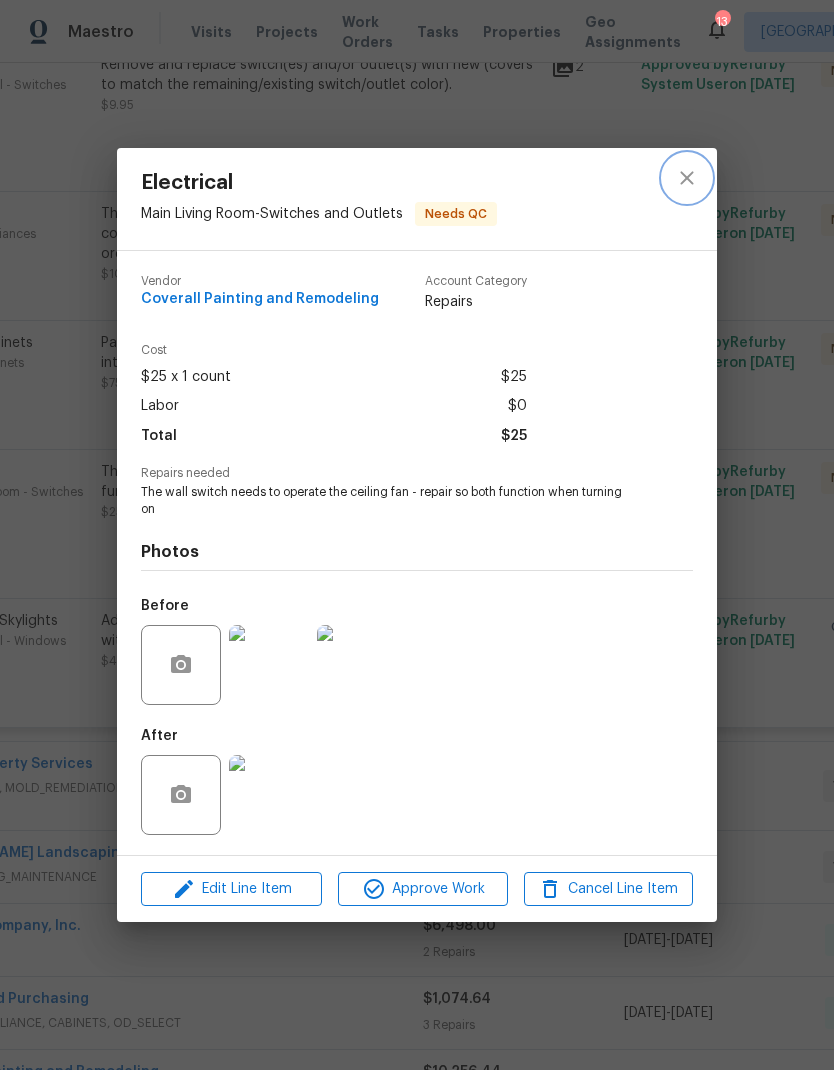 click at bounding box center (687, 178) 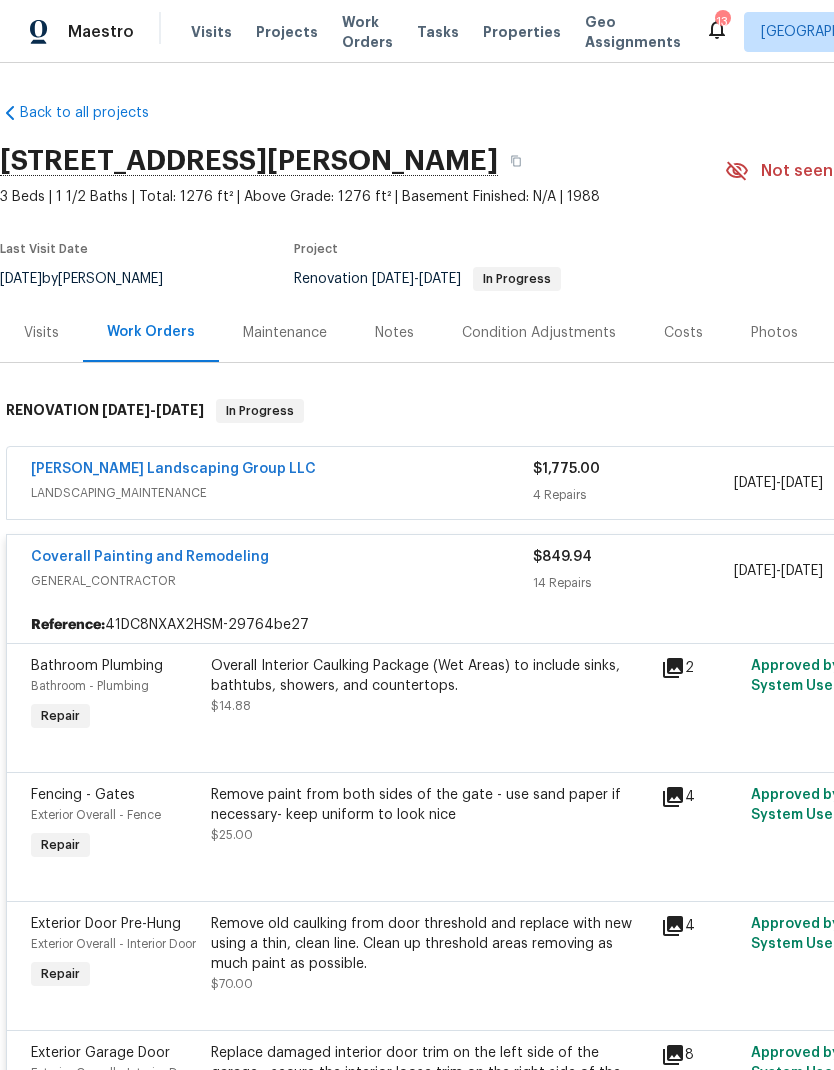 scroll, scrollTop: 0, scrollLeft: 0, axis: both 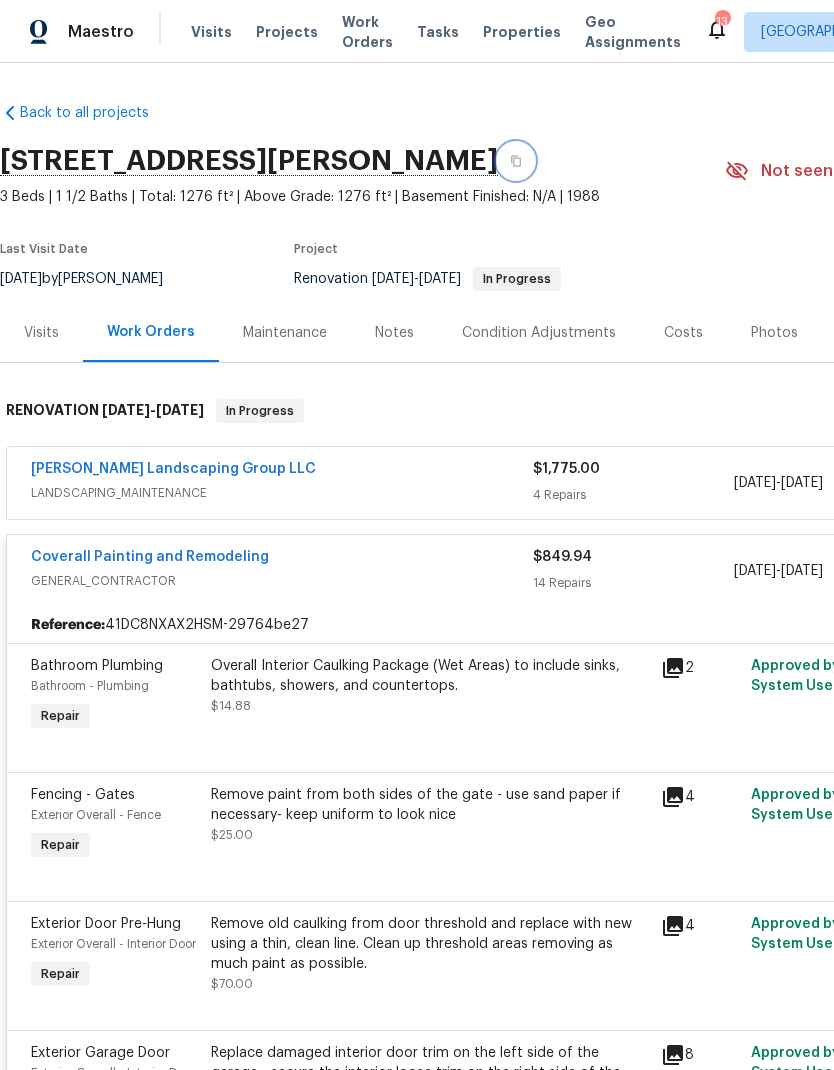 click at bounding box center [516, 161] 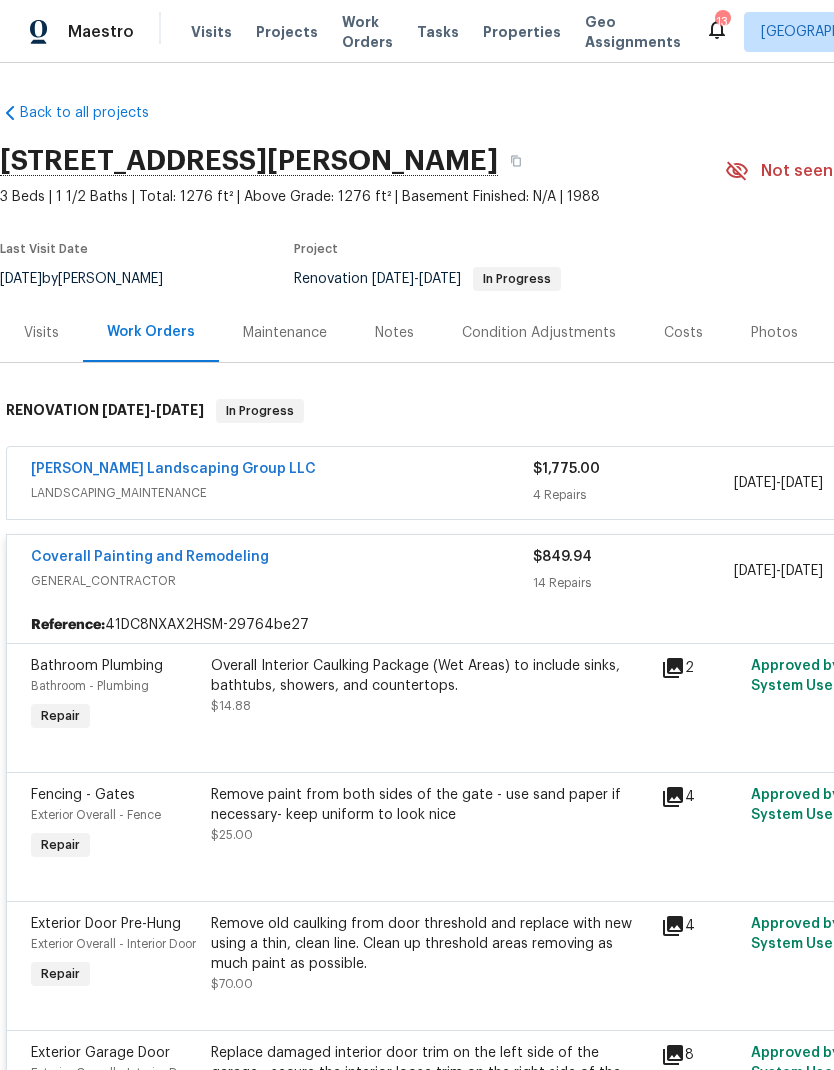 click on "Work Orders" at bounding box center [367, 32] 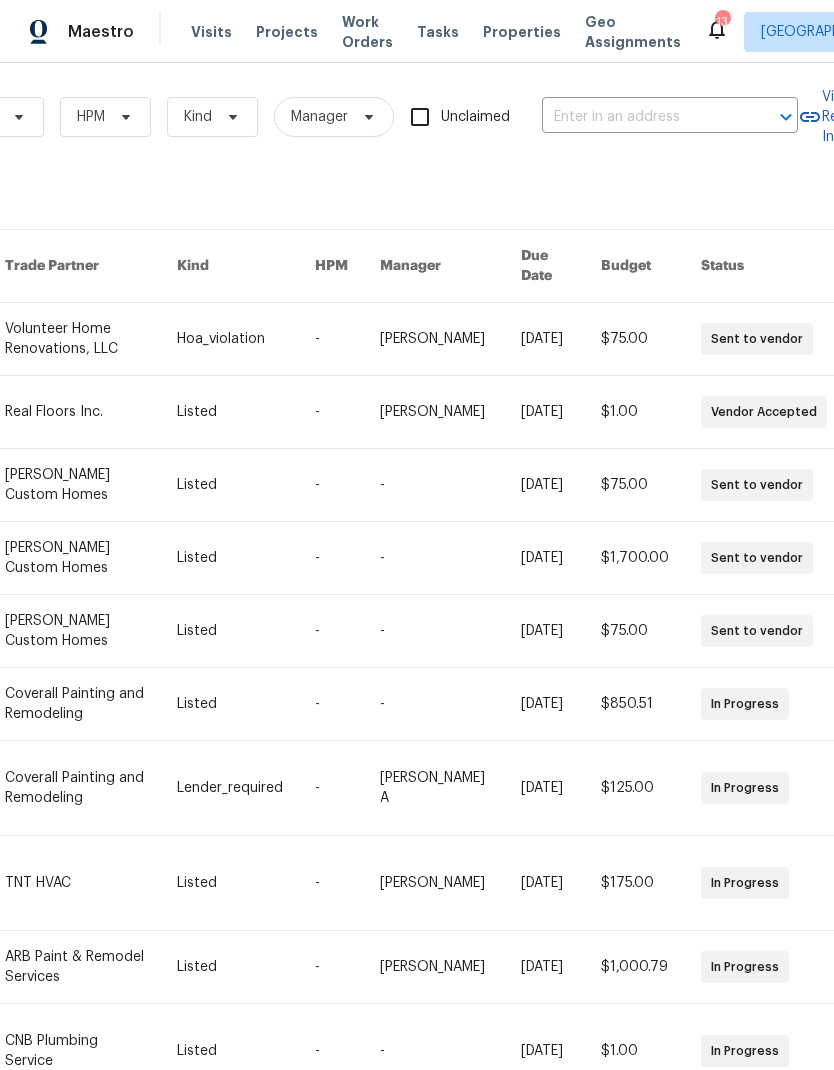 scroll, scrollTop: 2, scrollLeft: 320, axis: both 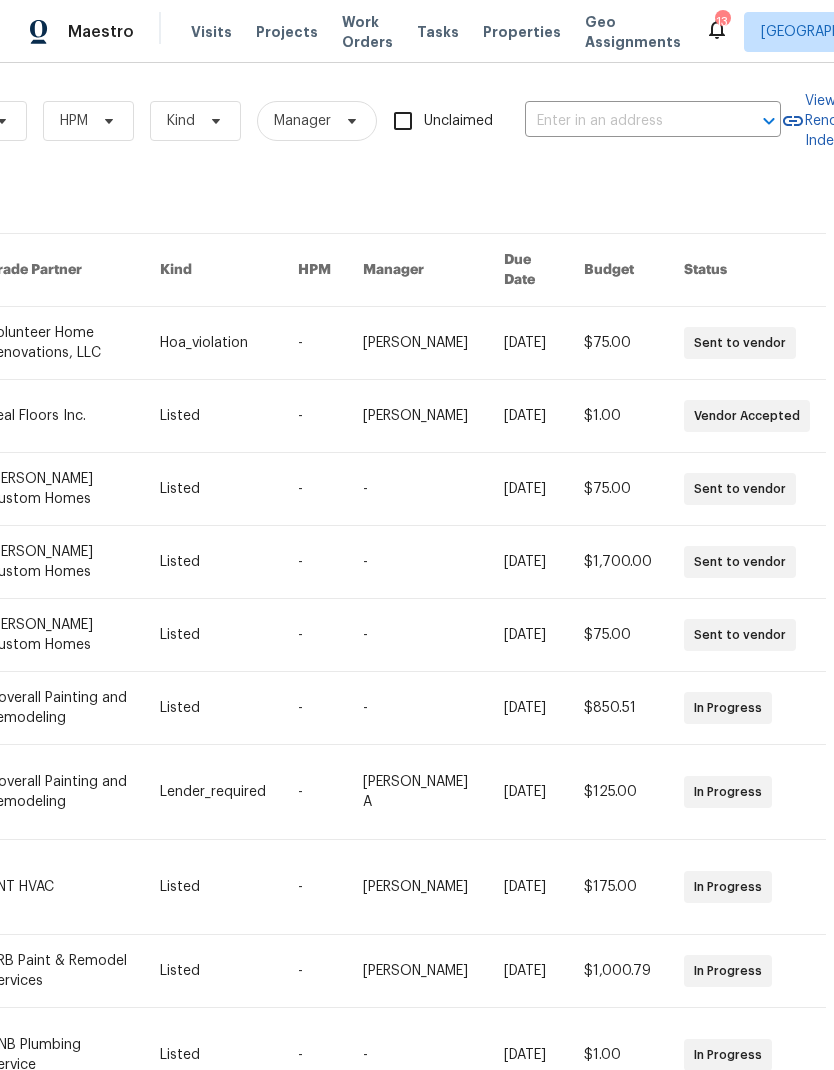 click at bounding box center (625, 121) 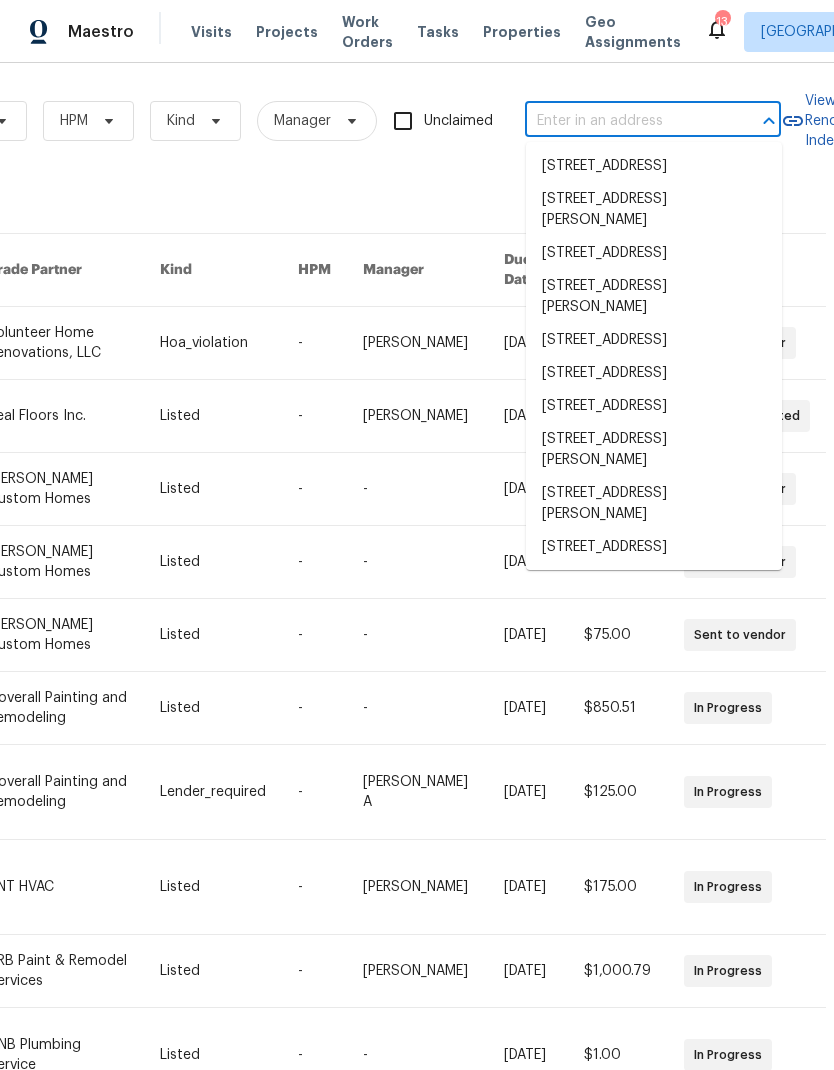 click at bounding box center [625, 121] 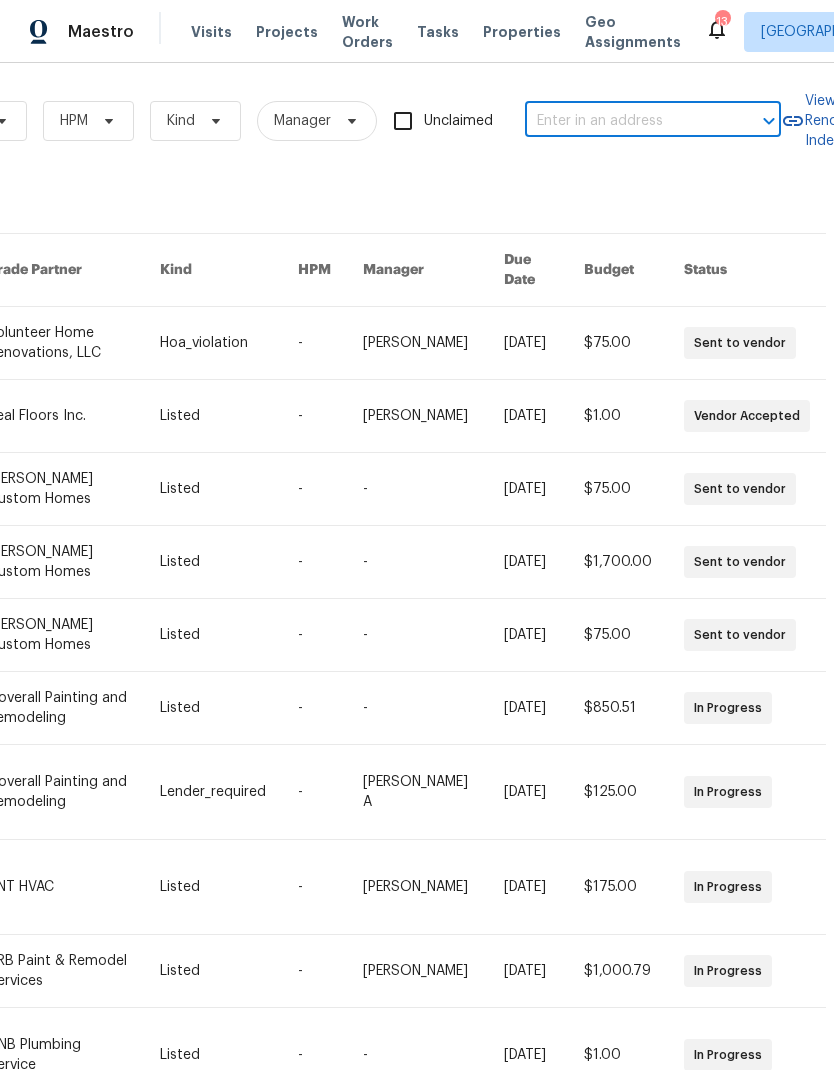 paste on "573 Donna Dr, Clarksville, TN 37042" 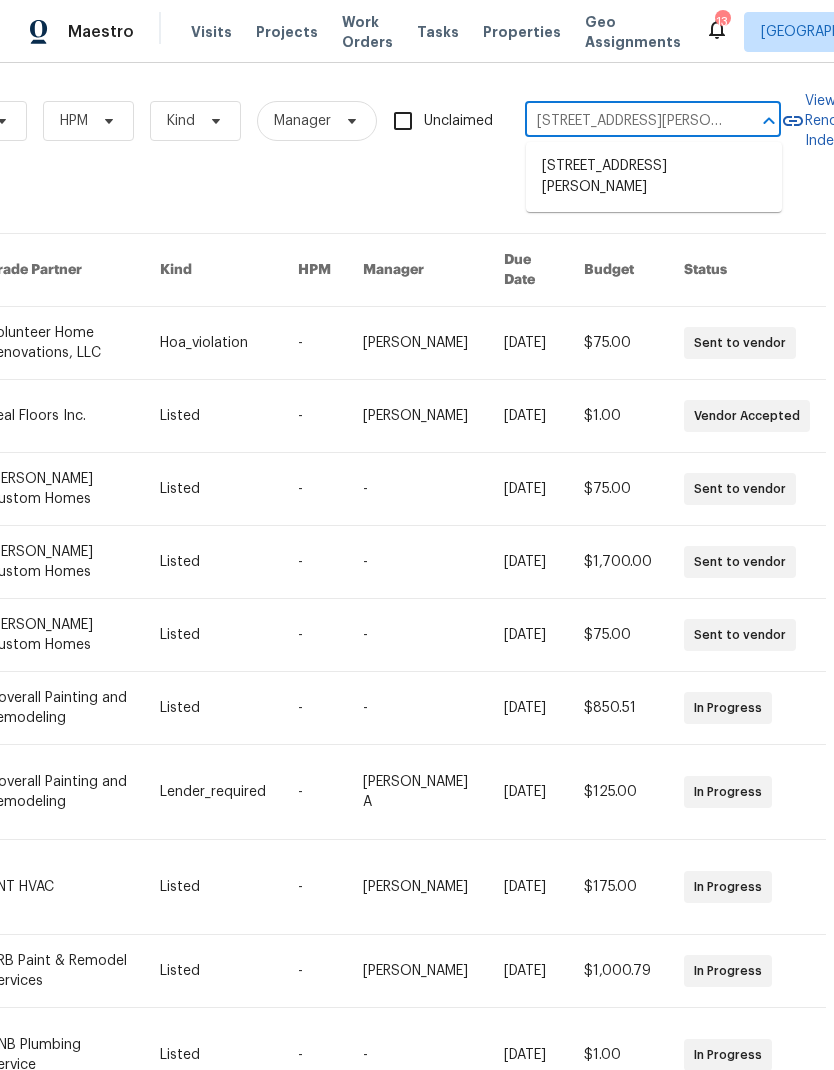 type on "573 Donna Dr, Clarksville, TN 37042" 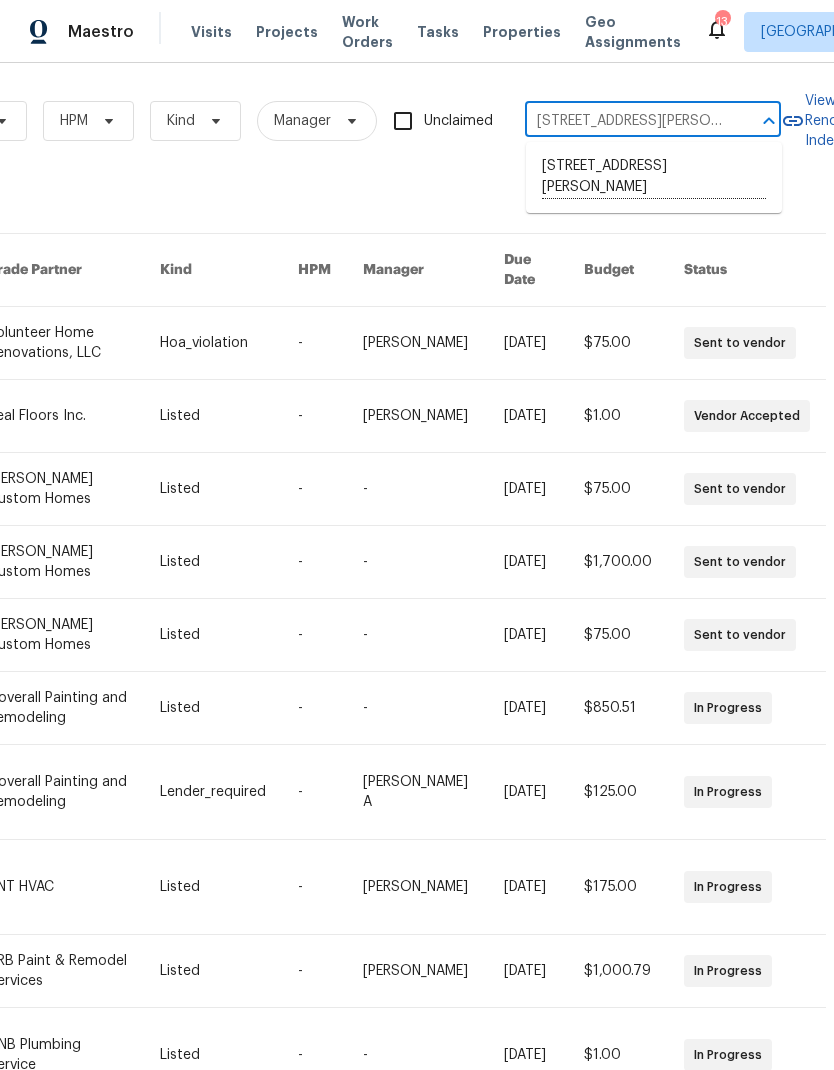 click on "573 Donna Dr, Clarksville, TN 37042" at bounding box center (654, 177) 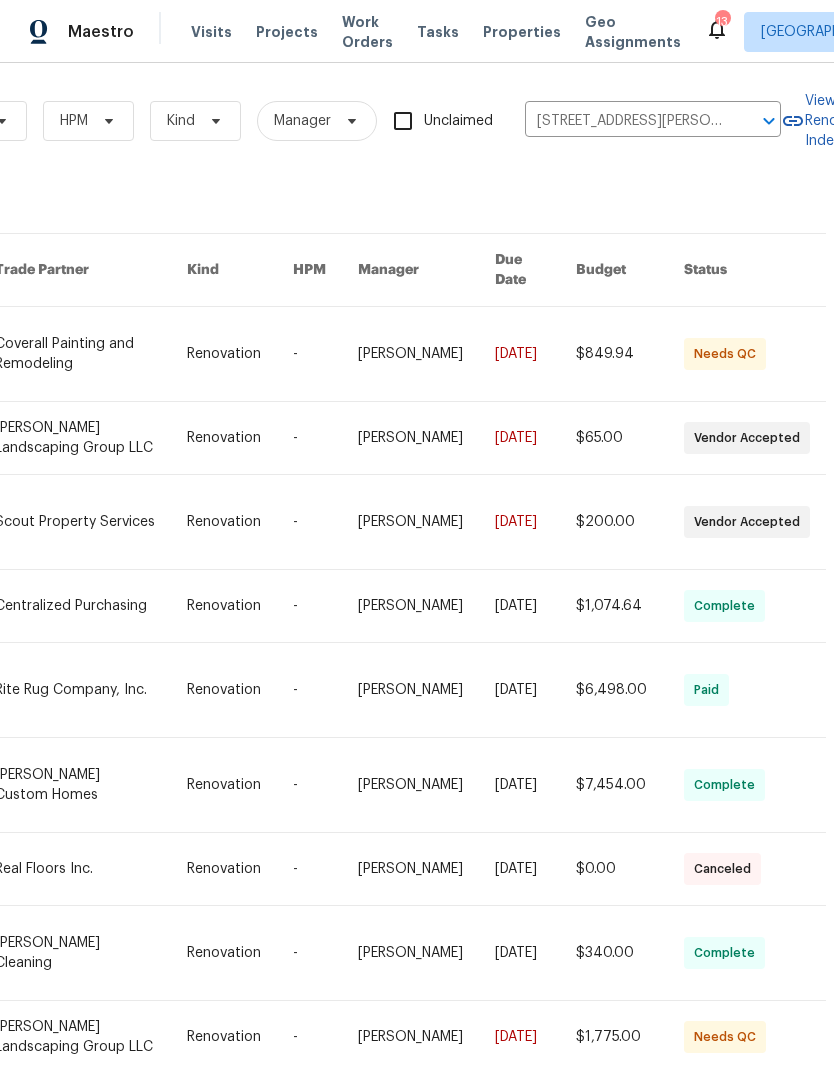 click at bounding box center (91, 354) 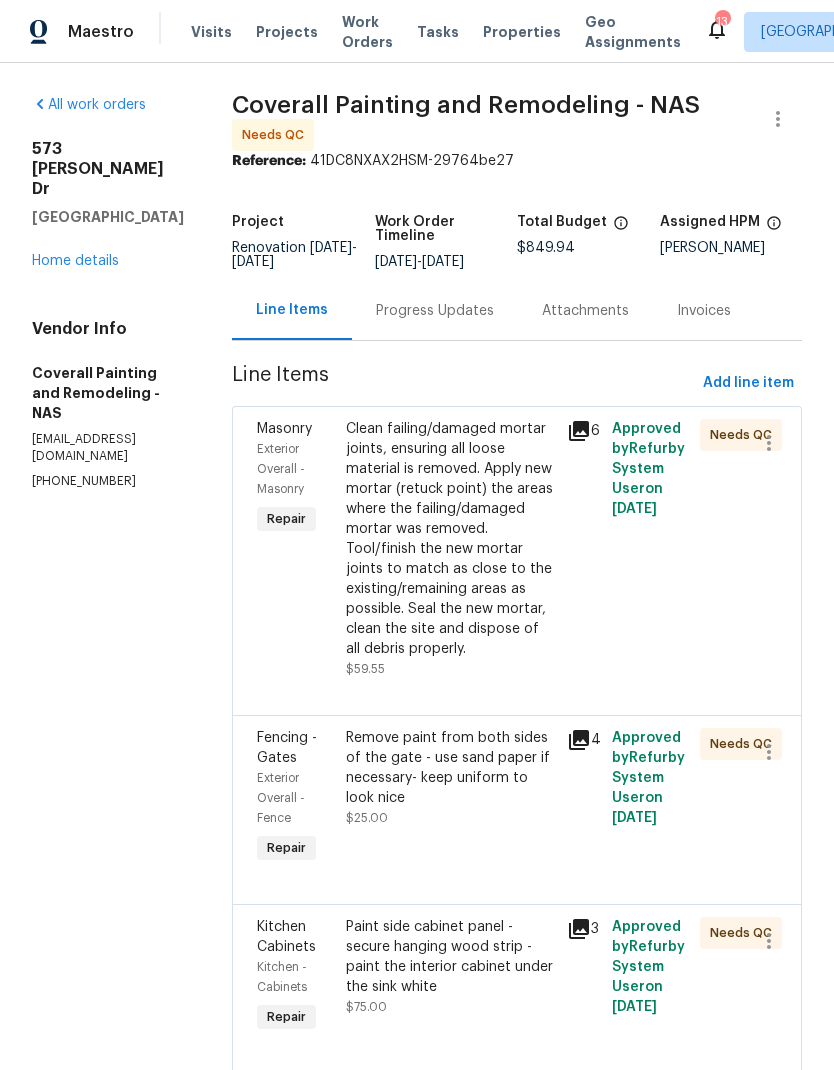 click on "Progress Updates" at bounding box center [435, 311] 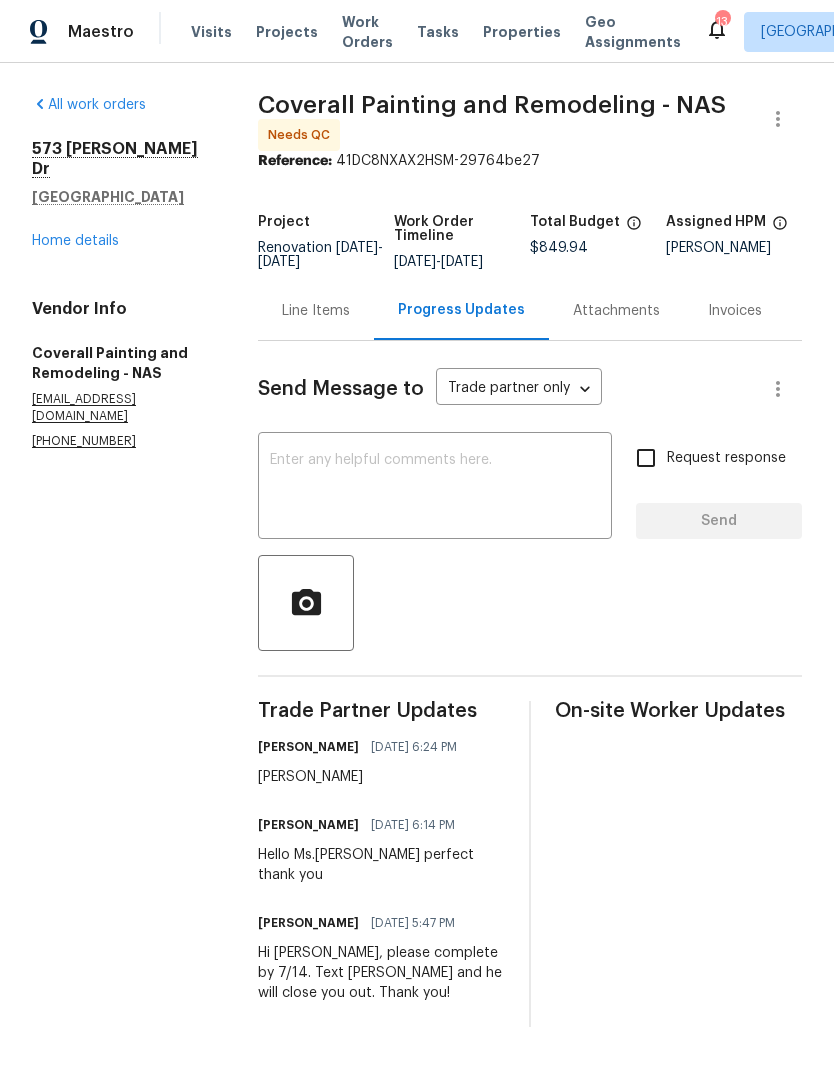 click at bounding box center [435, 488] 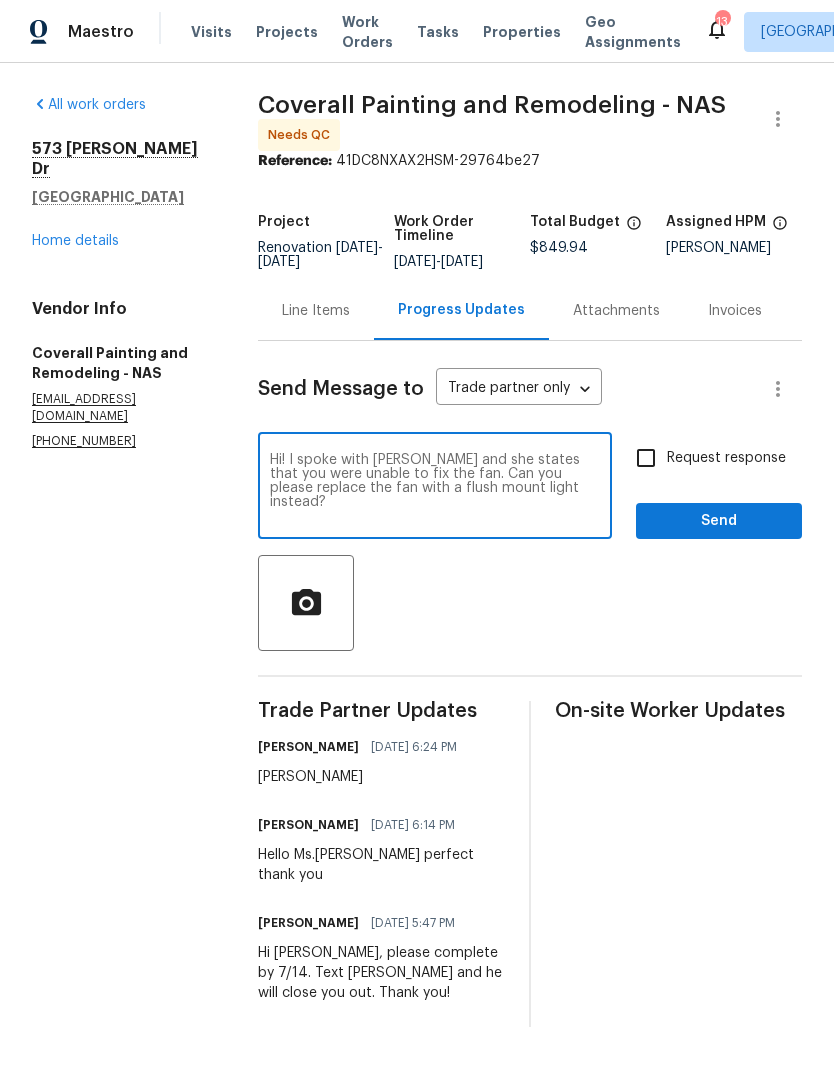 type on "Hi! I spoke with Anni and she states that you were unable to fix the fan. Can you please replace the fan with a flush mount light instead?" 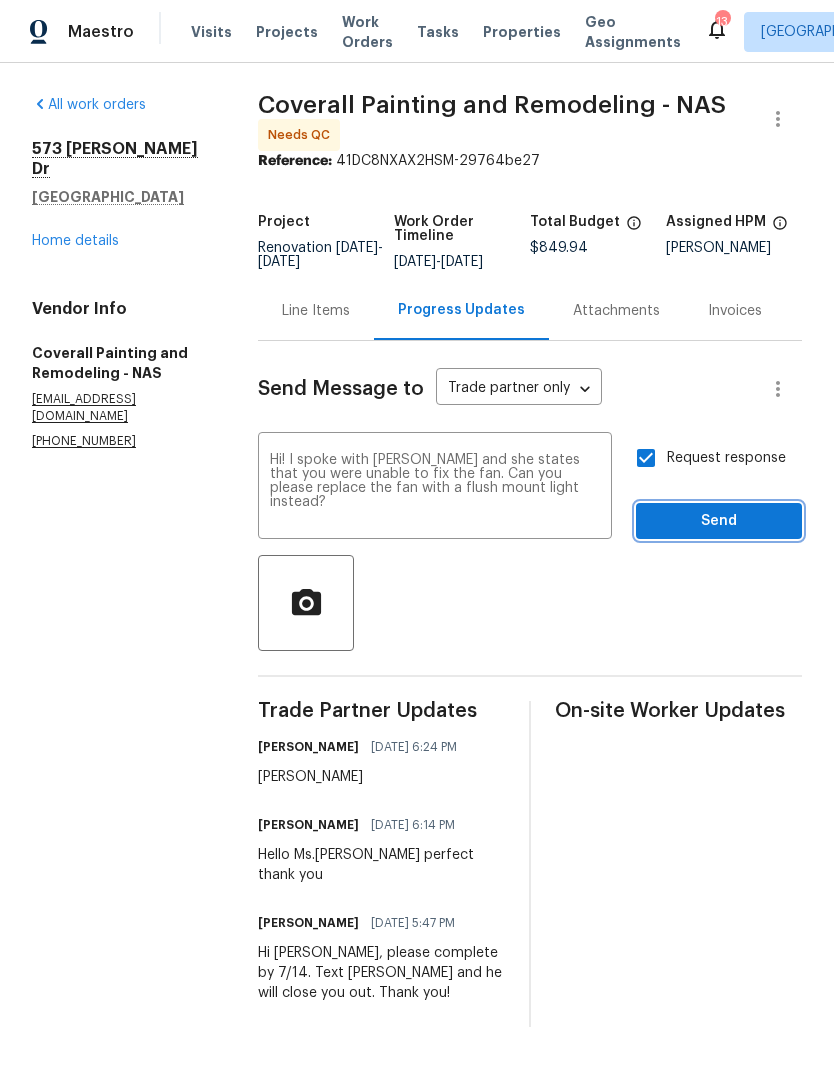 click on "Send" at bounding box center [719, 521] 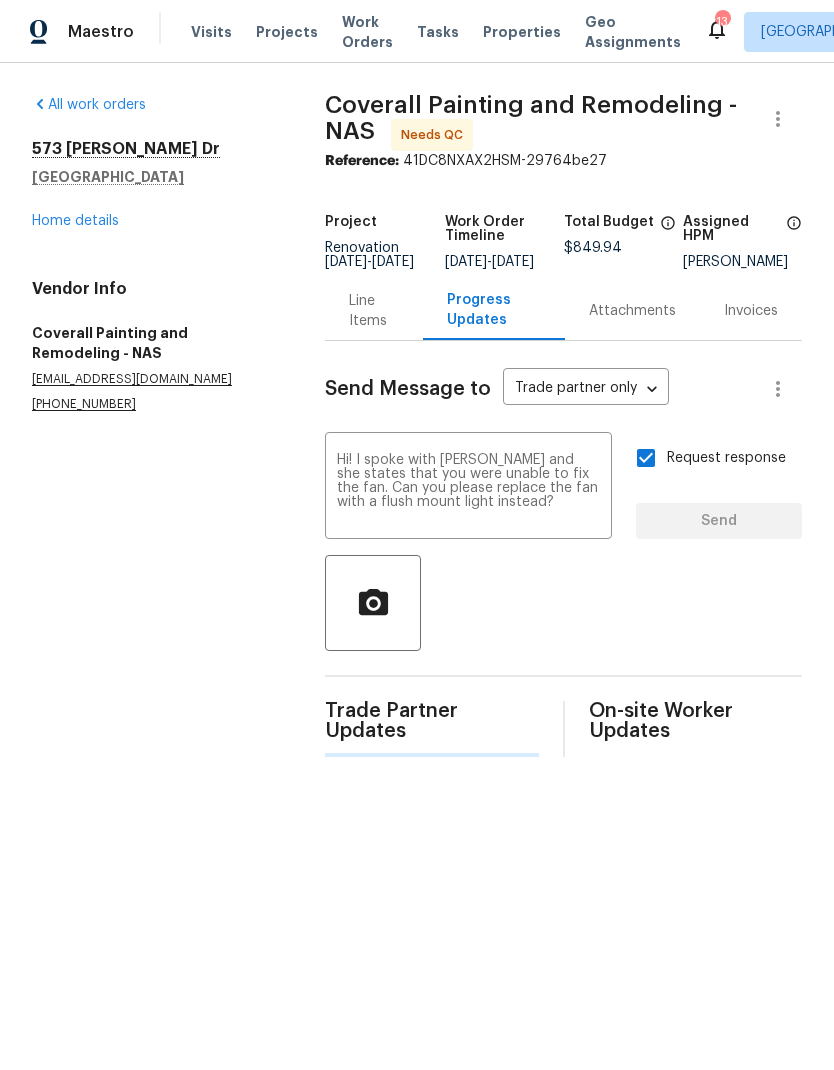 type 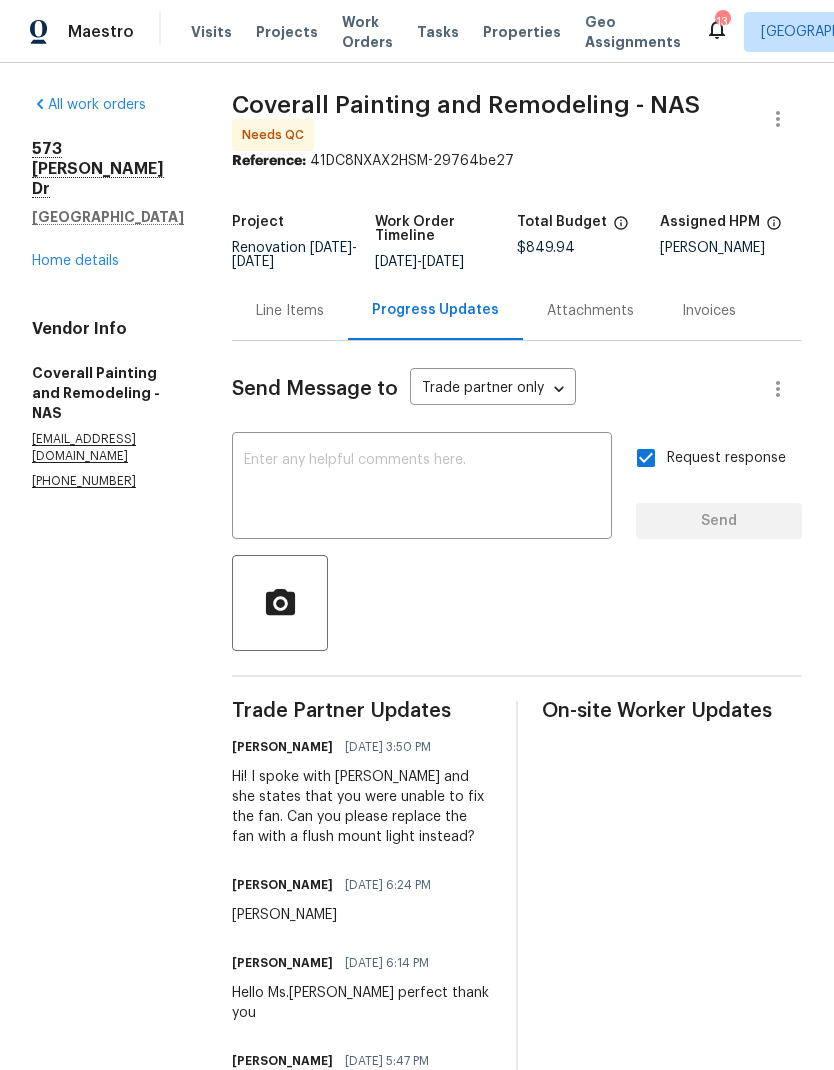click on "Home details" at bounding box center [75, 261] 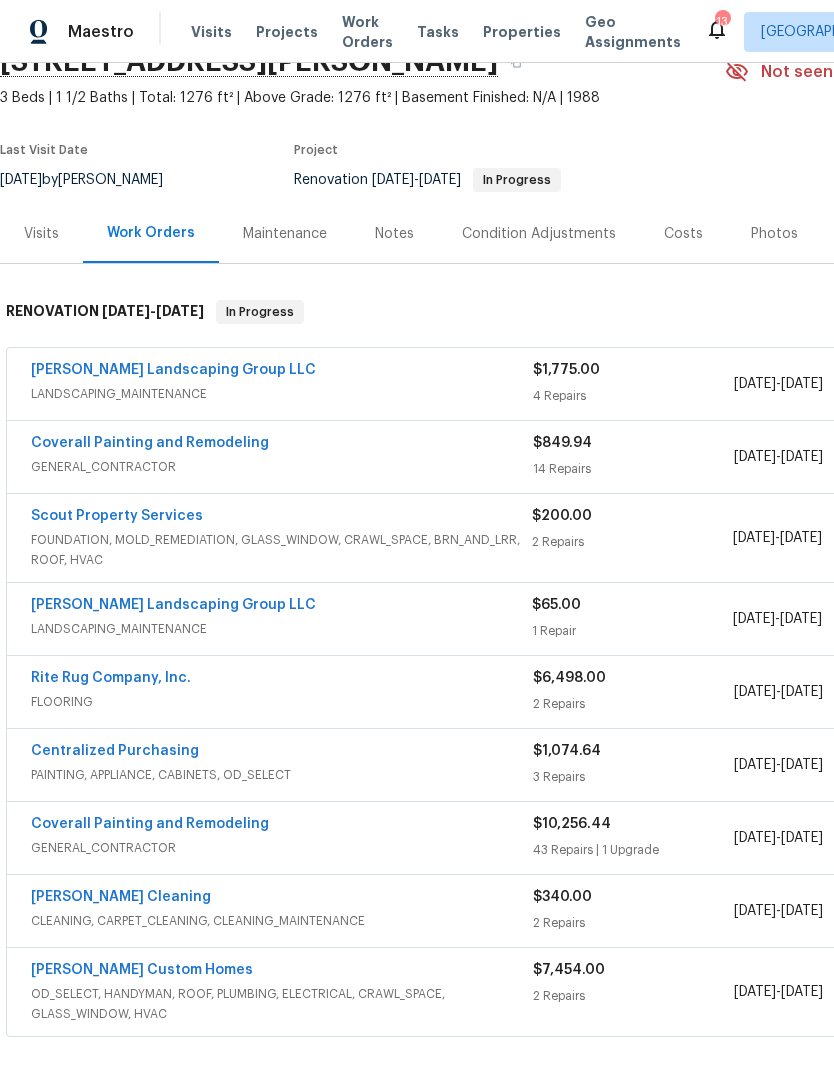 scroll, scrollTop: 100, scrollLeft: 0, axis: vertical 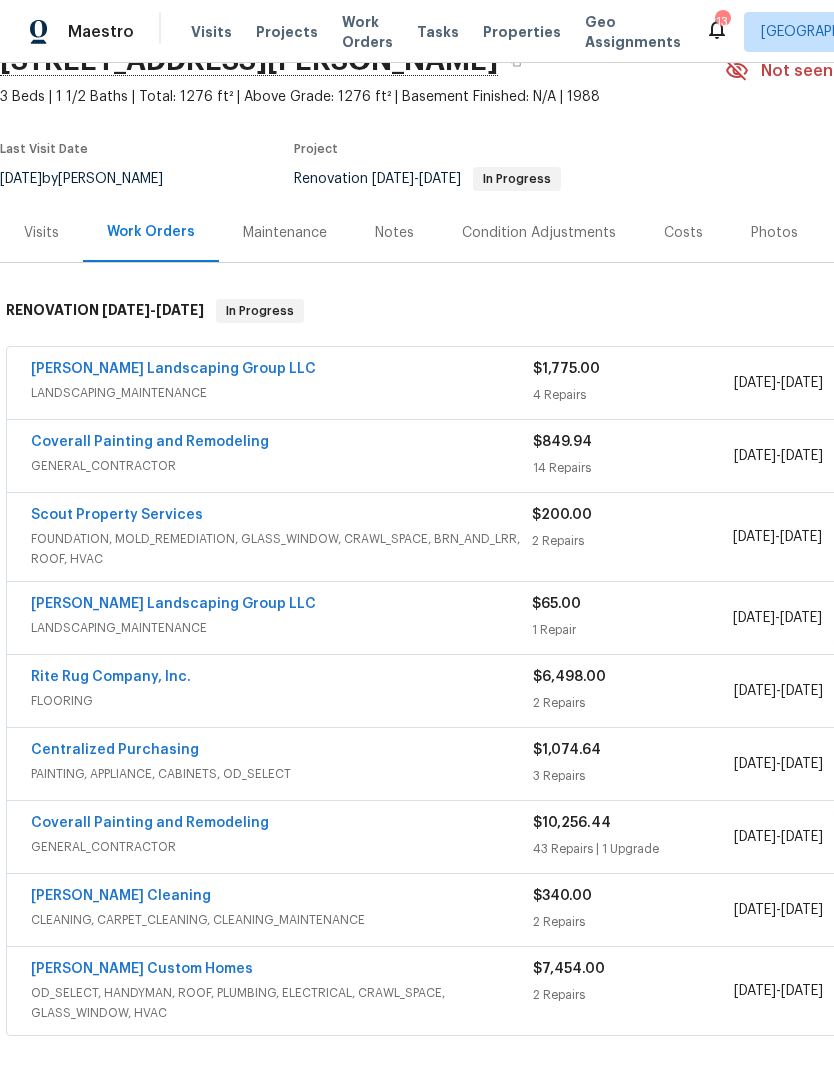click on "Sandoval Landscaping Group LLC" at bounding box center (282, 371) 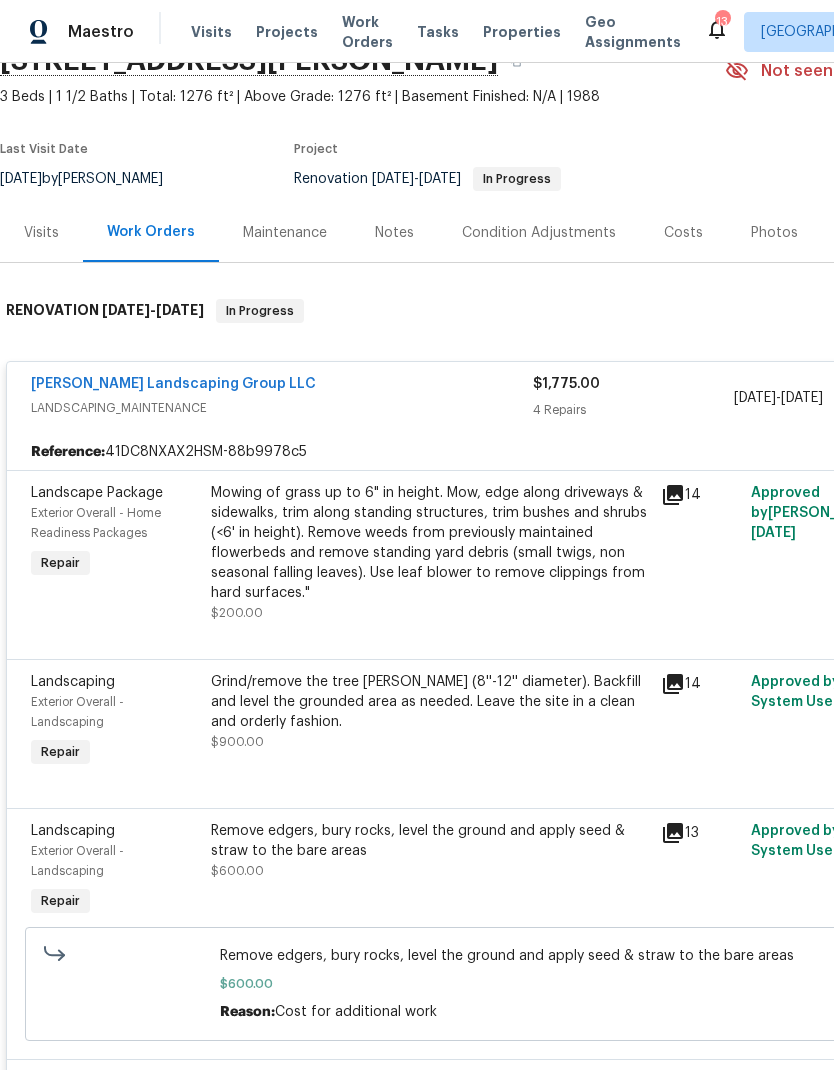 click on "Mowing of grass up to 6" in height. Mow, edge along driveways & sidewalks, trim along standing structures, trim bushes and shrubs (<6' in height). Remove weeds from previously maintained flowerbeds and remove standing yard debris (small twigs, non seasonal falling leaves).  Use leaf blower to remove clippings from hard surfaces."" at bounding box center [430, 543] 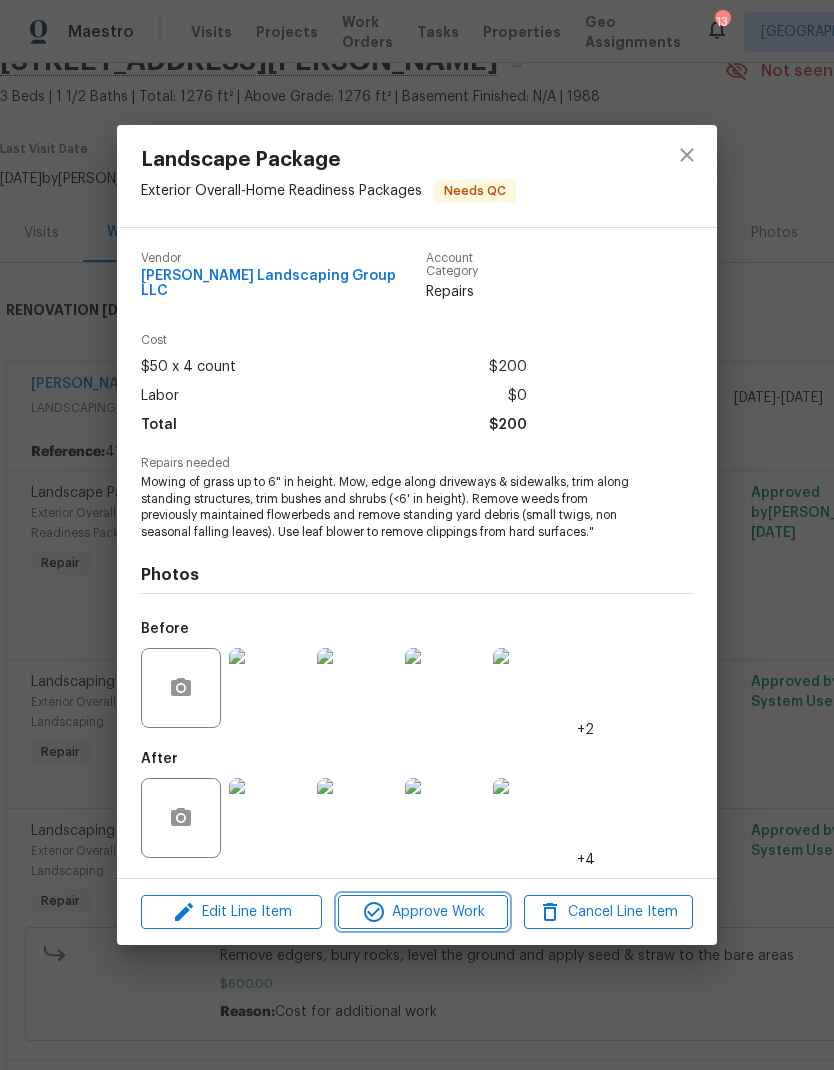 click 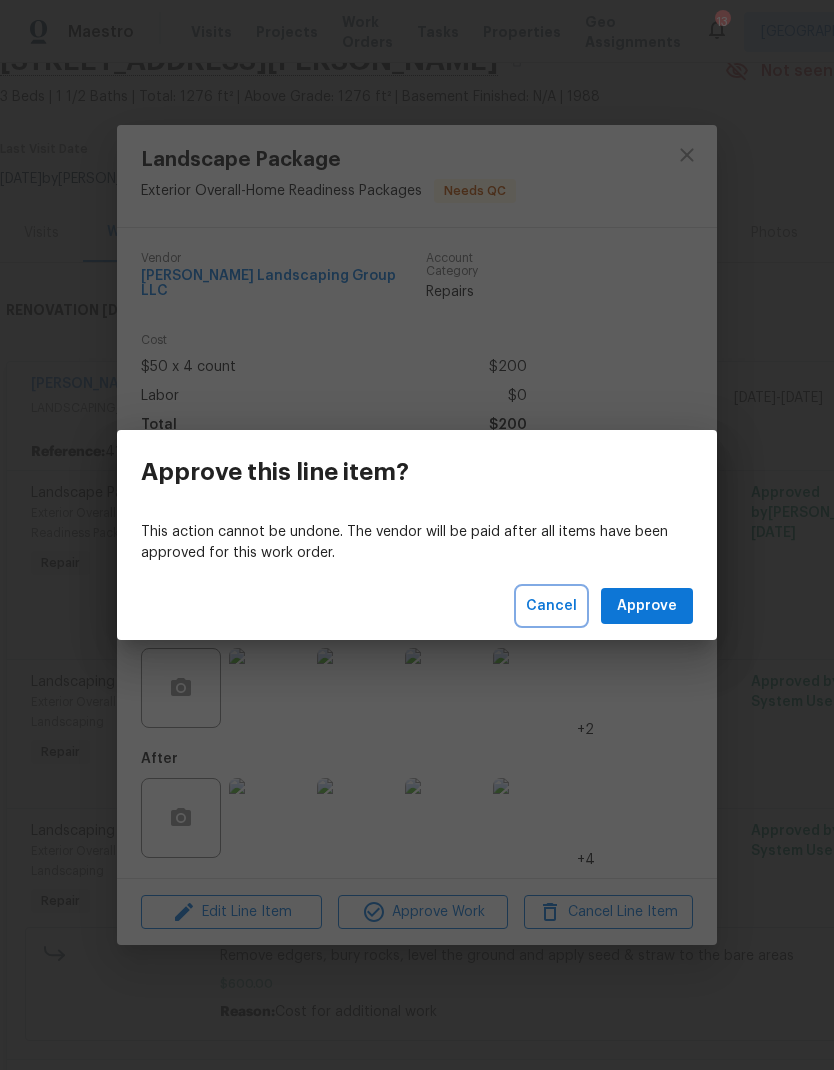 click on "Cancel" at bounding box center [551, 606] 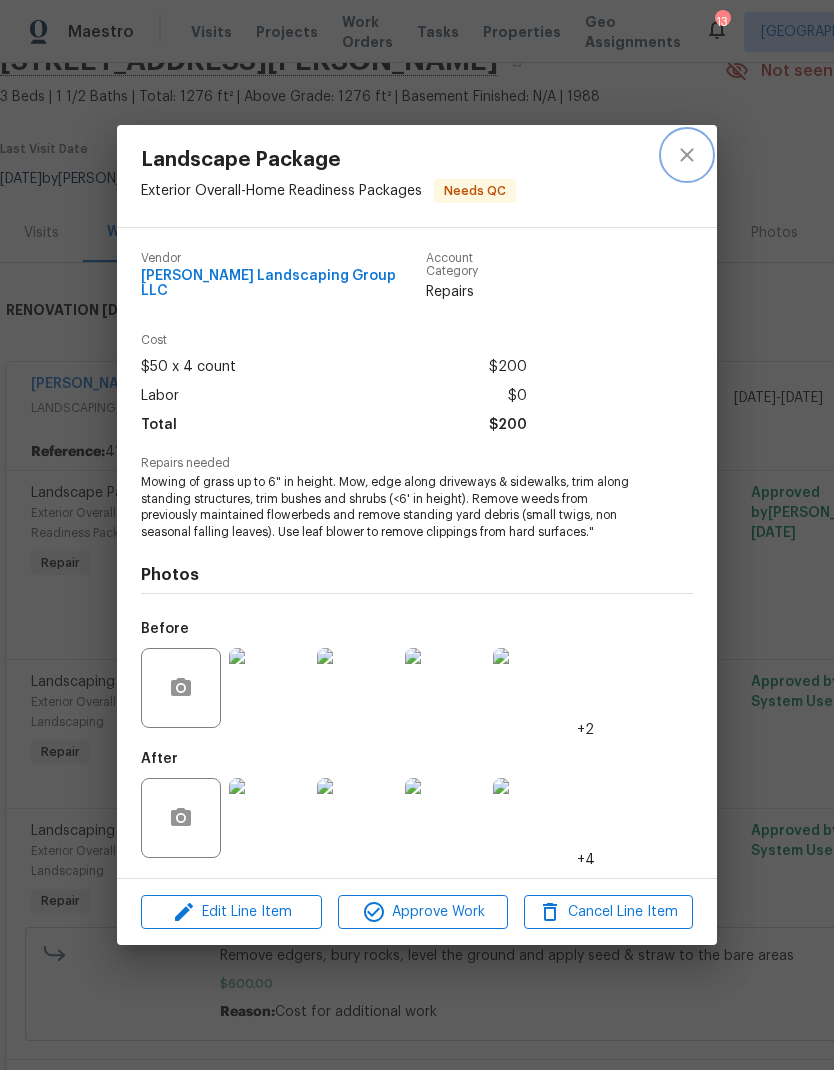 click 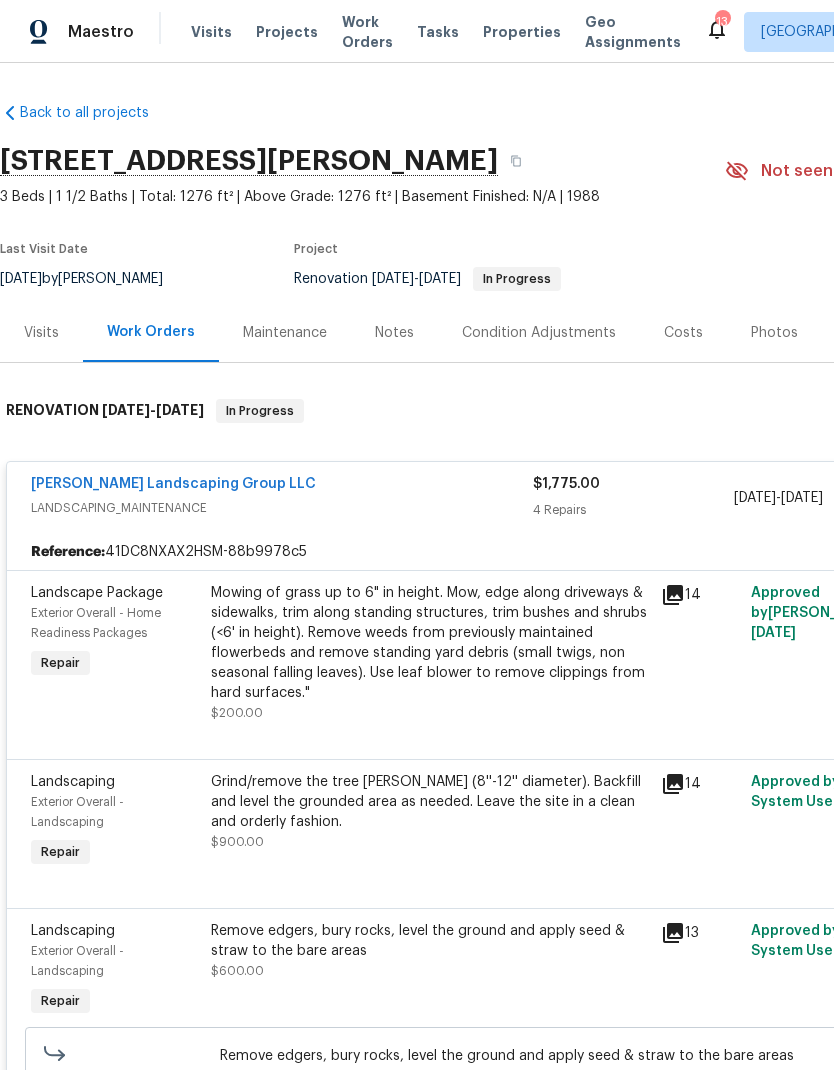 scroll, scrollTop: 0, scrollLeft: 0, axis: both 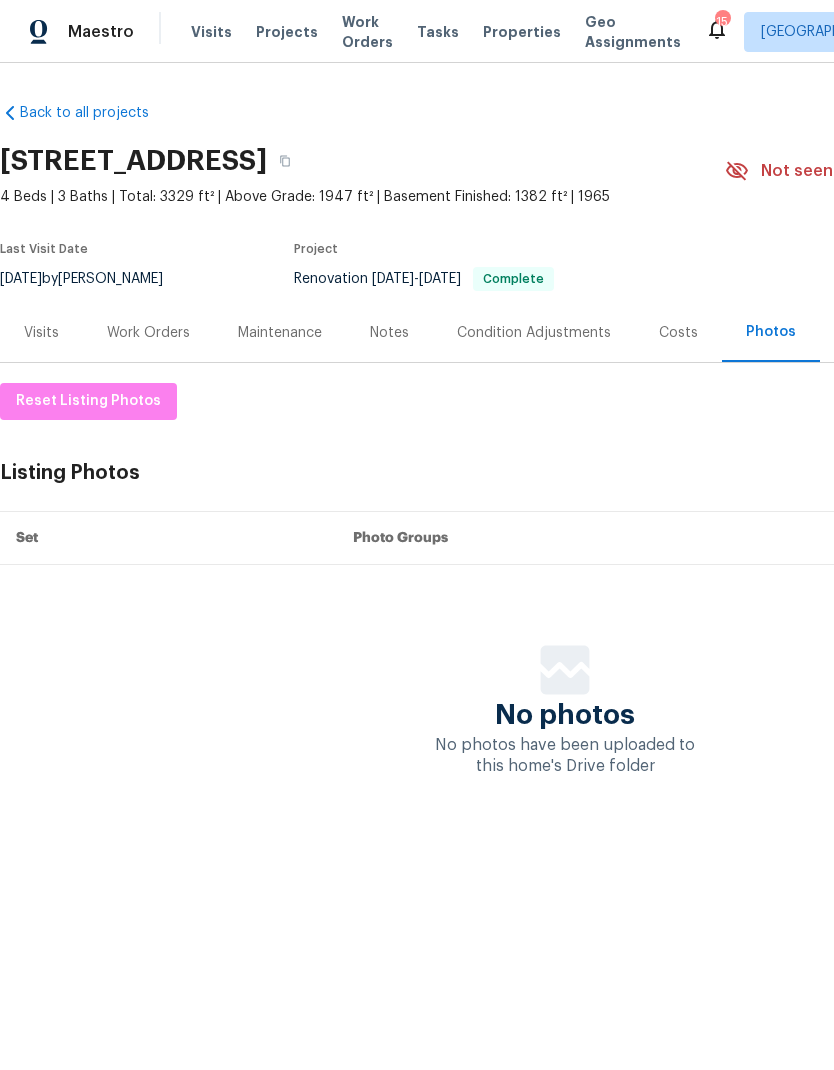 click on "Costs" at bounding box center [678, 333] 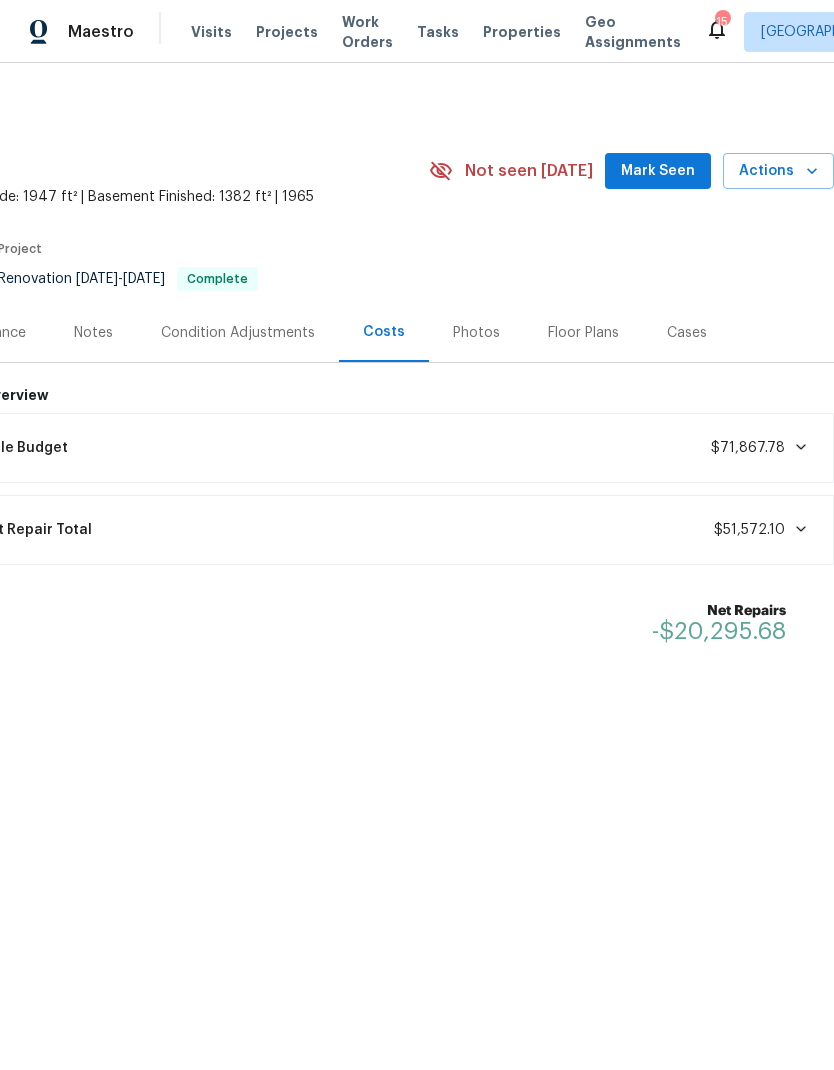 scroll, scrollTop: 0, scrollLeft: 350, axis: horizontal 